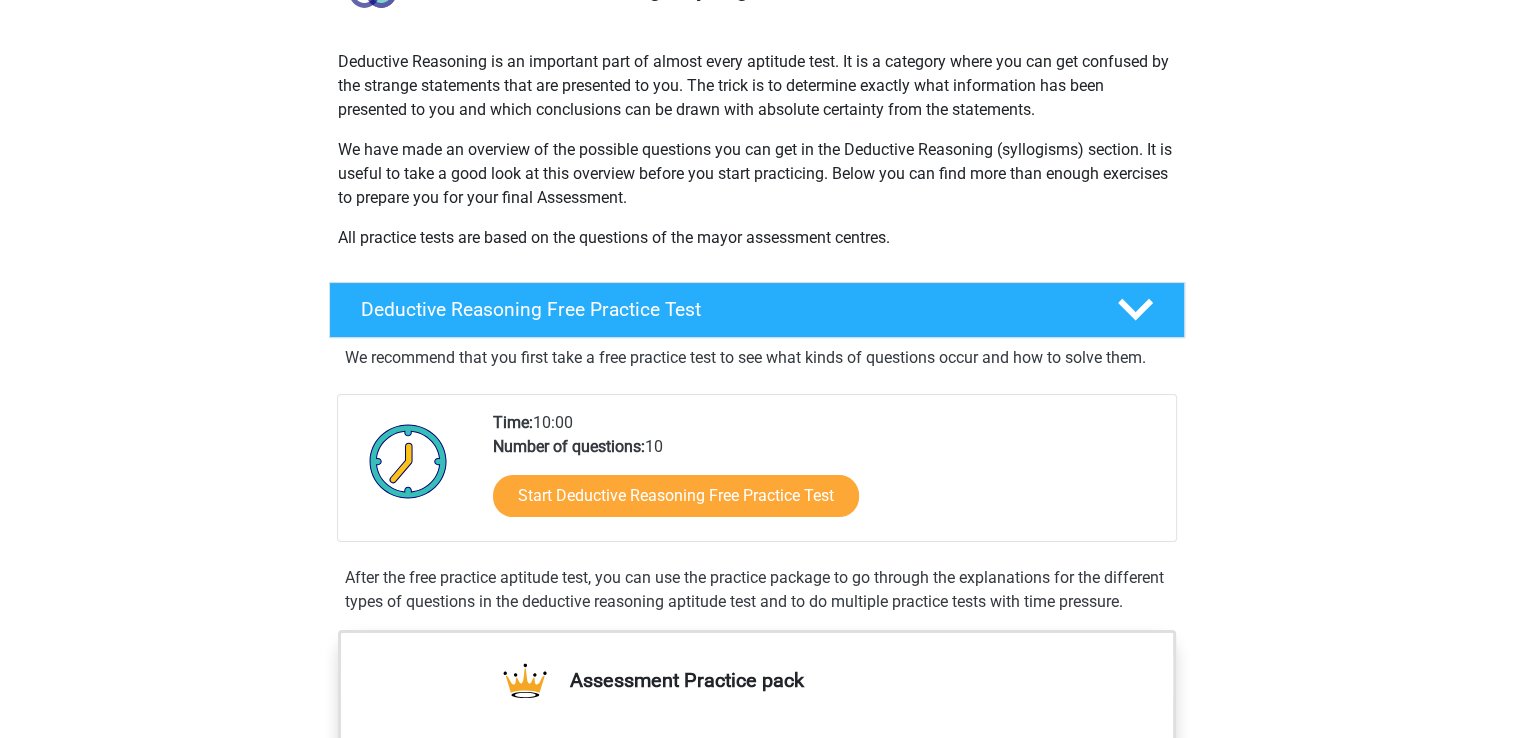 scroll, scrollTop: 300, scrollLeft: 0, axis: vertical 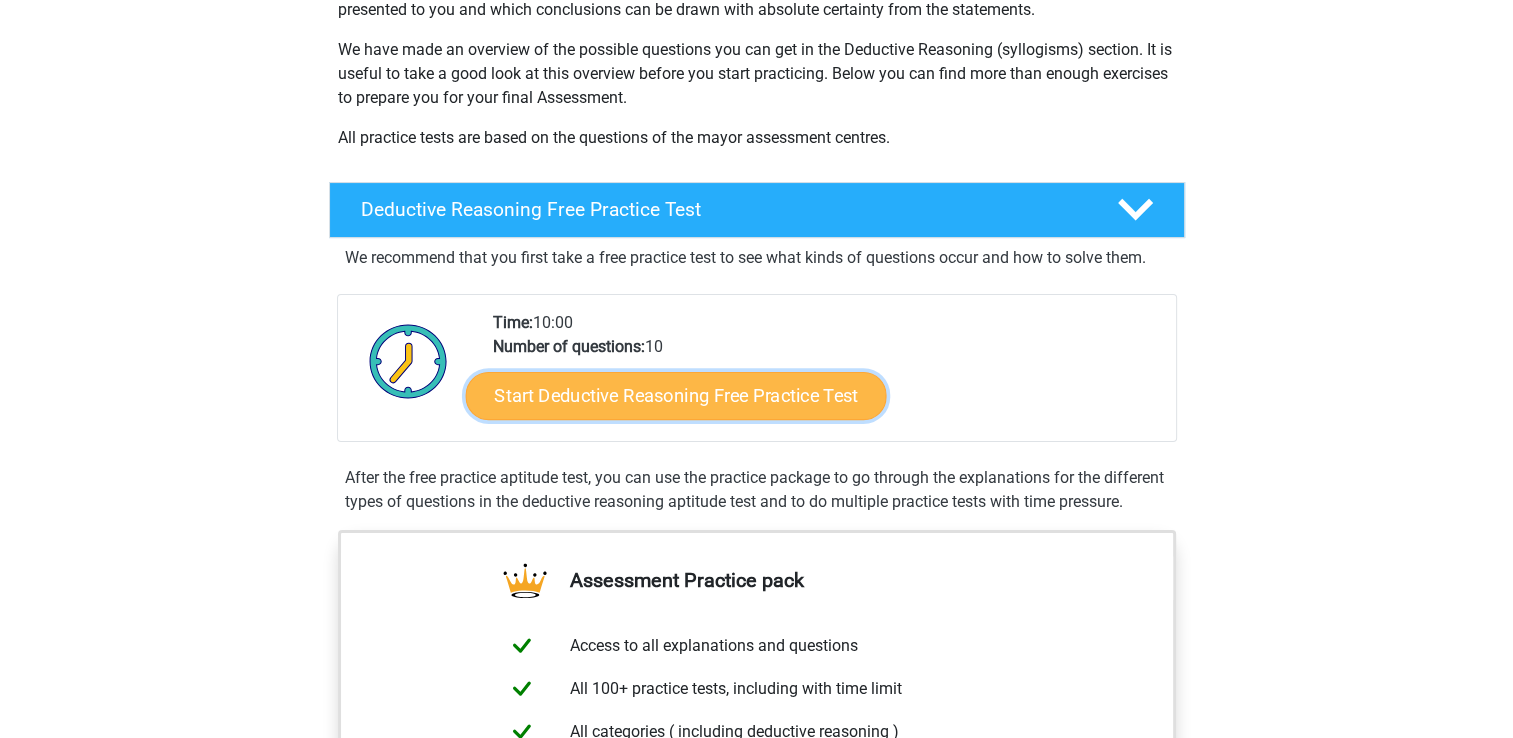 click on "Start Deductive Reasoning
Free Practice Test" at bounding box center (675, 395) 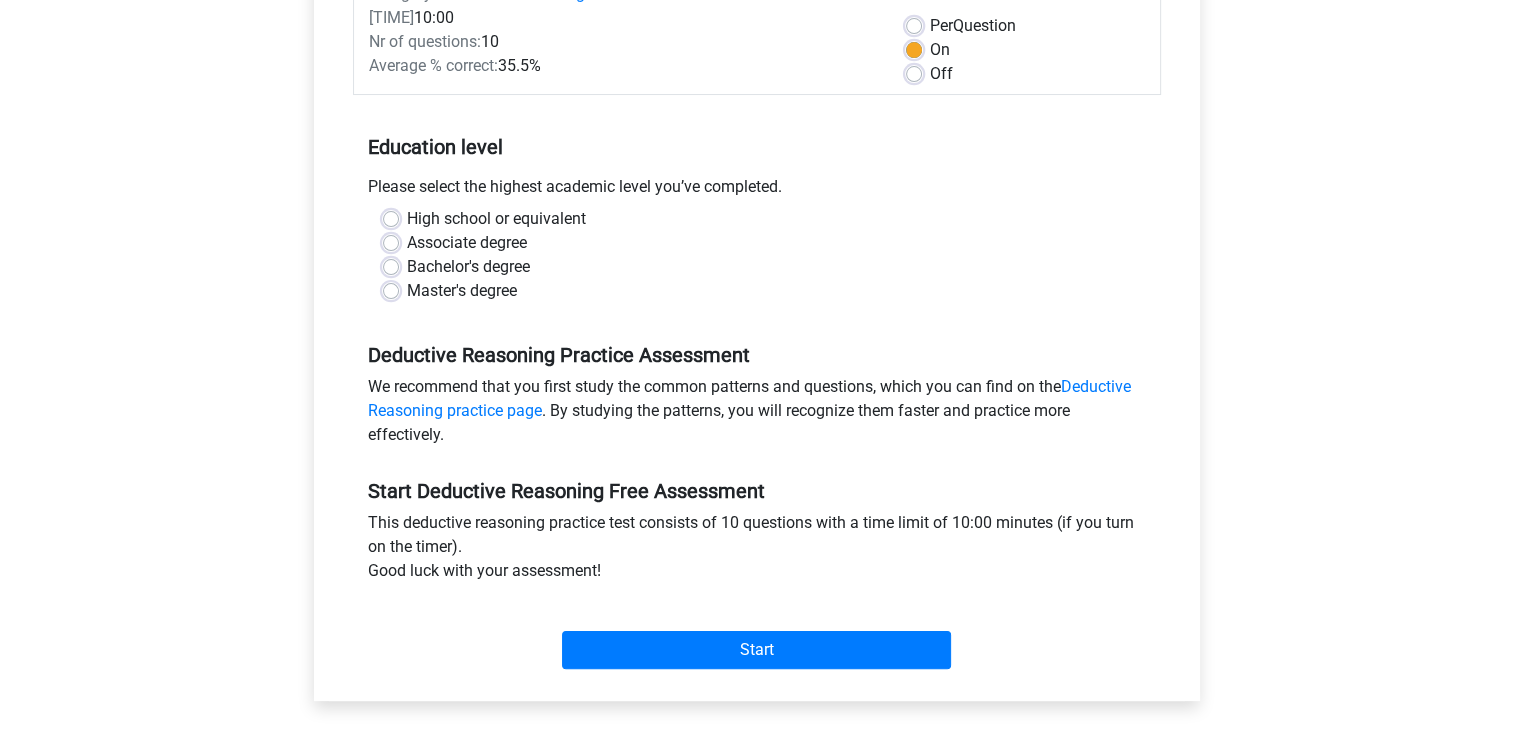 scroll, scrollTop: 300, scrollLeft: 0, axis: vertical 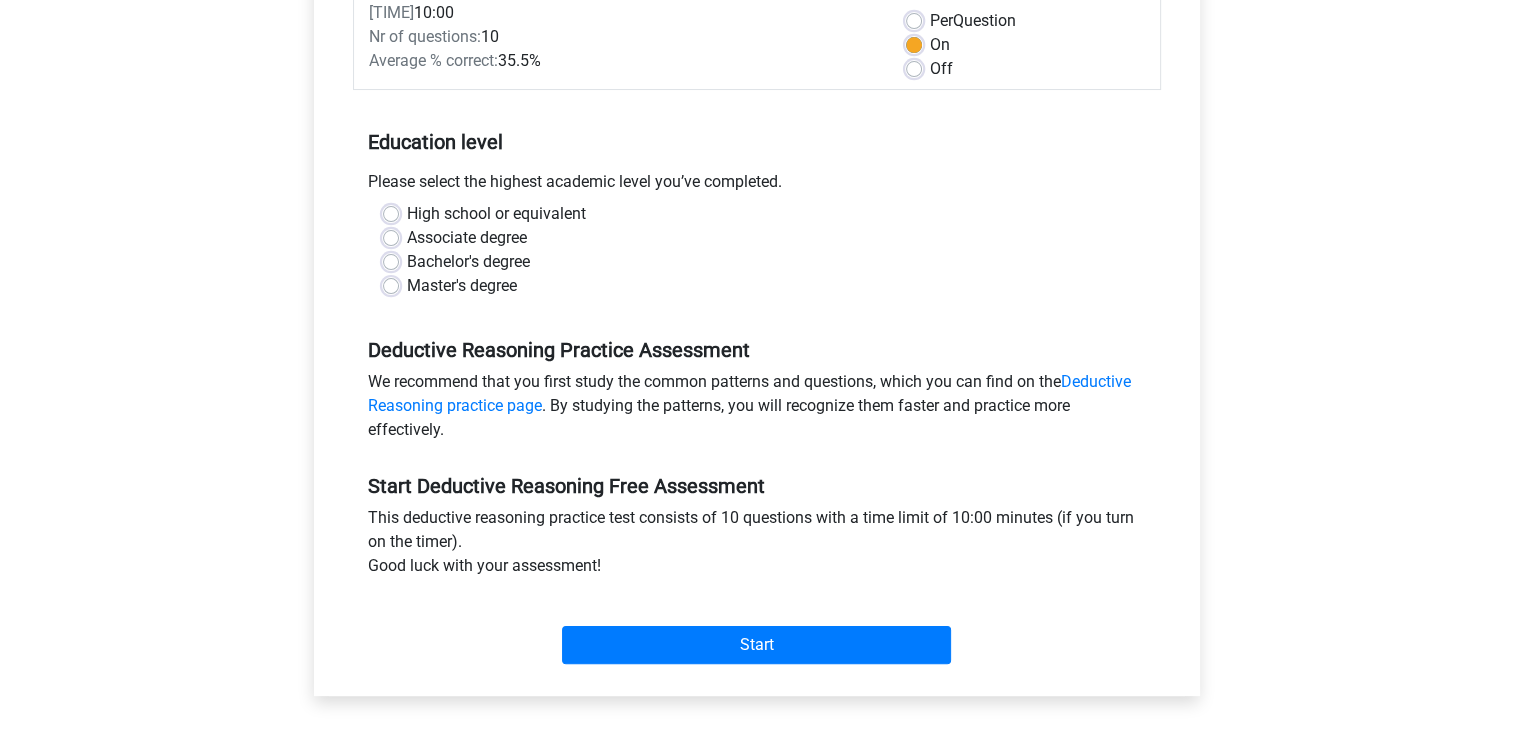 click on "Bachelor's degree" at bounding box center (468, 262) 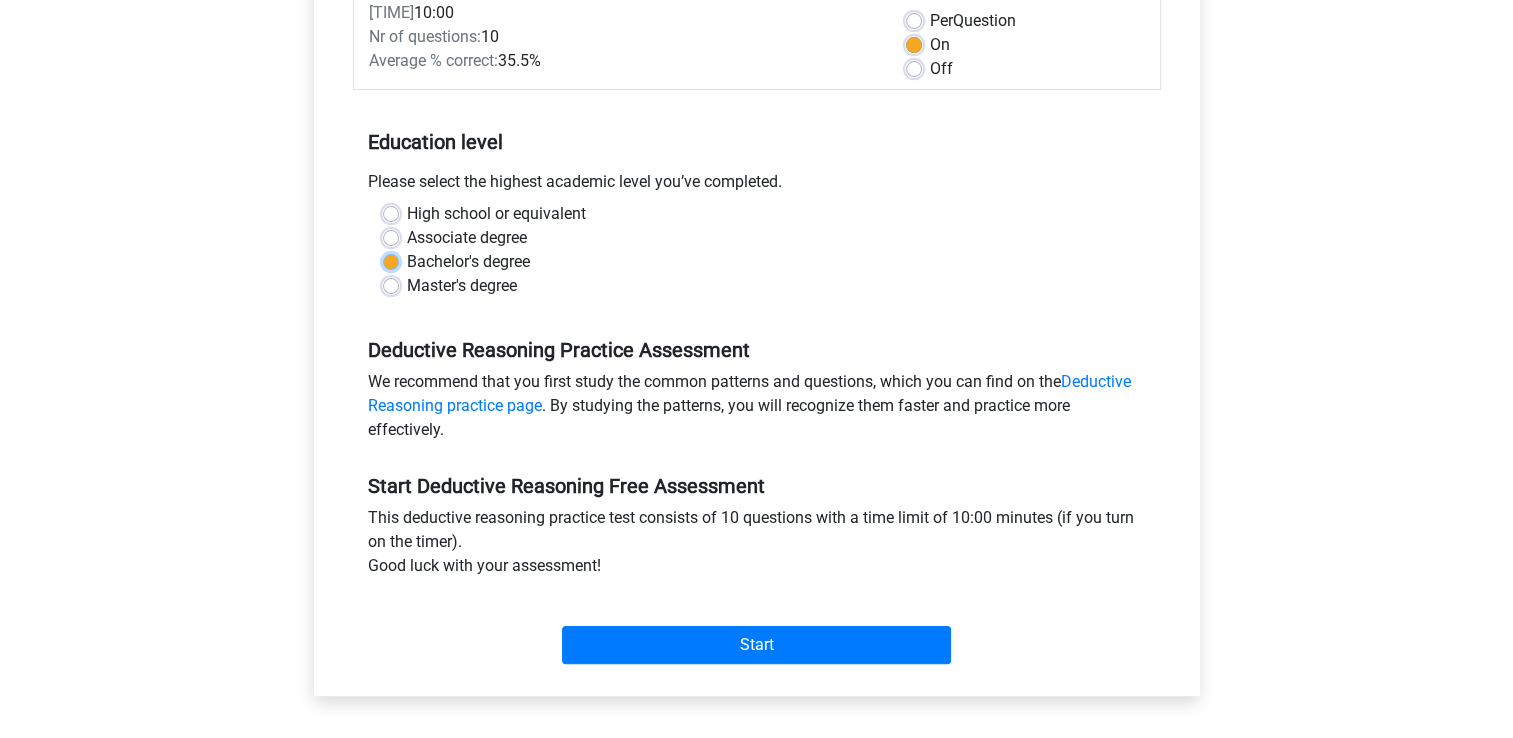 click on "Bachelor's degree" at bounding box center [391, 260] 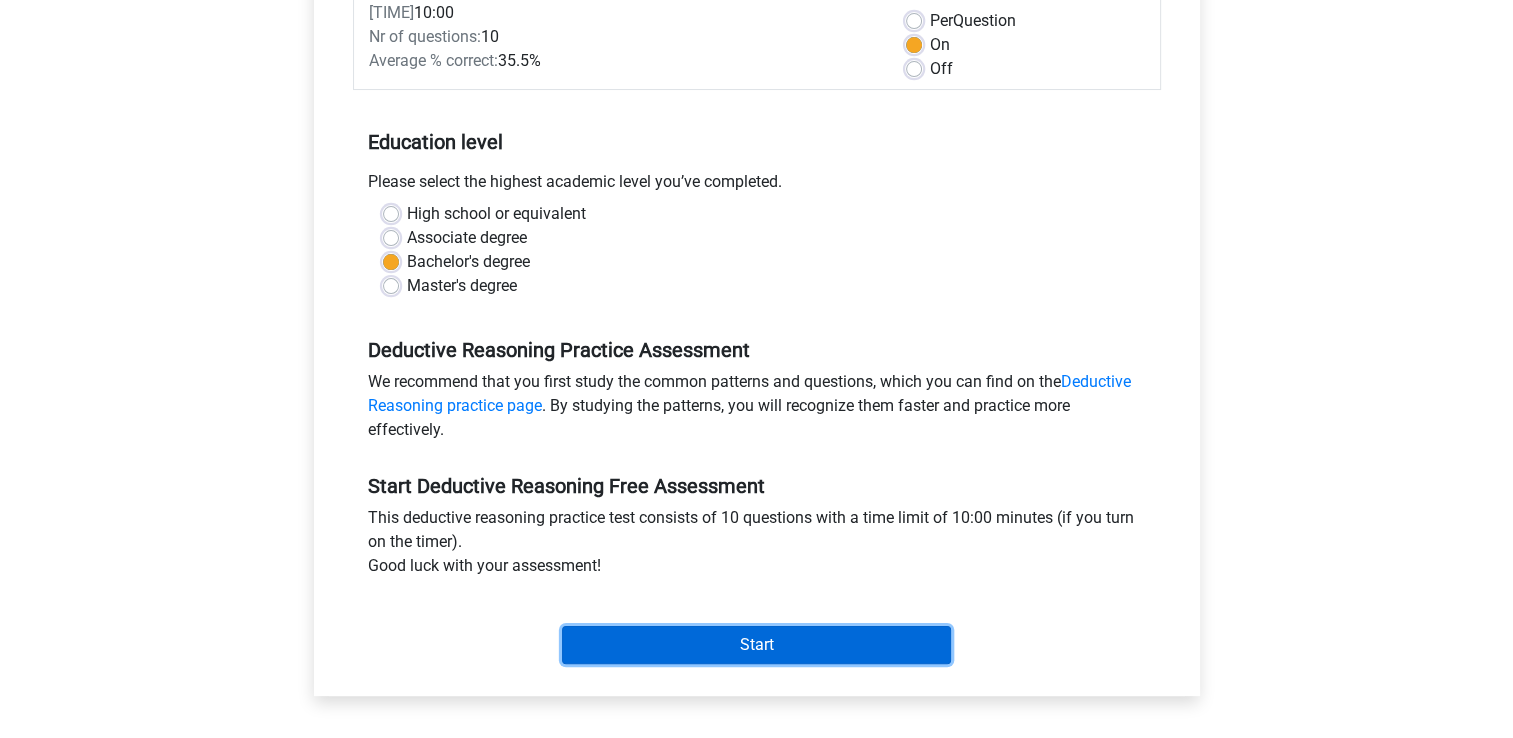 click on "Start" at bounding box center (756, 645) 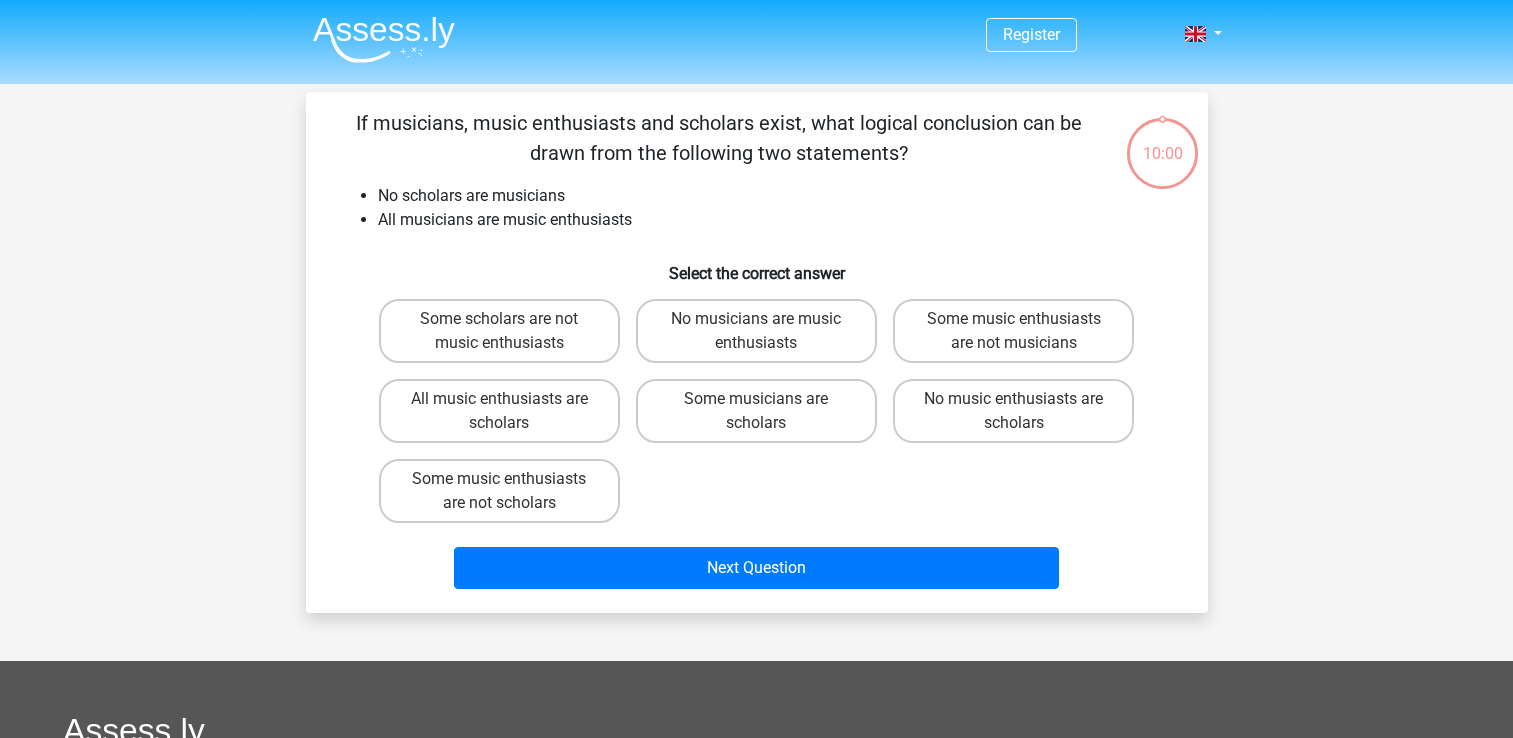 scroll, scrollTop: 0, scrollLeft: 0, axis: both 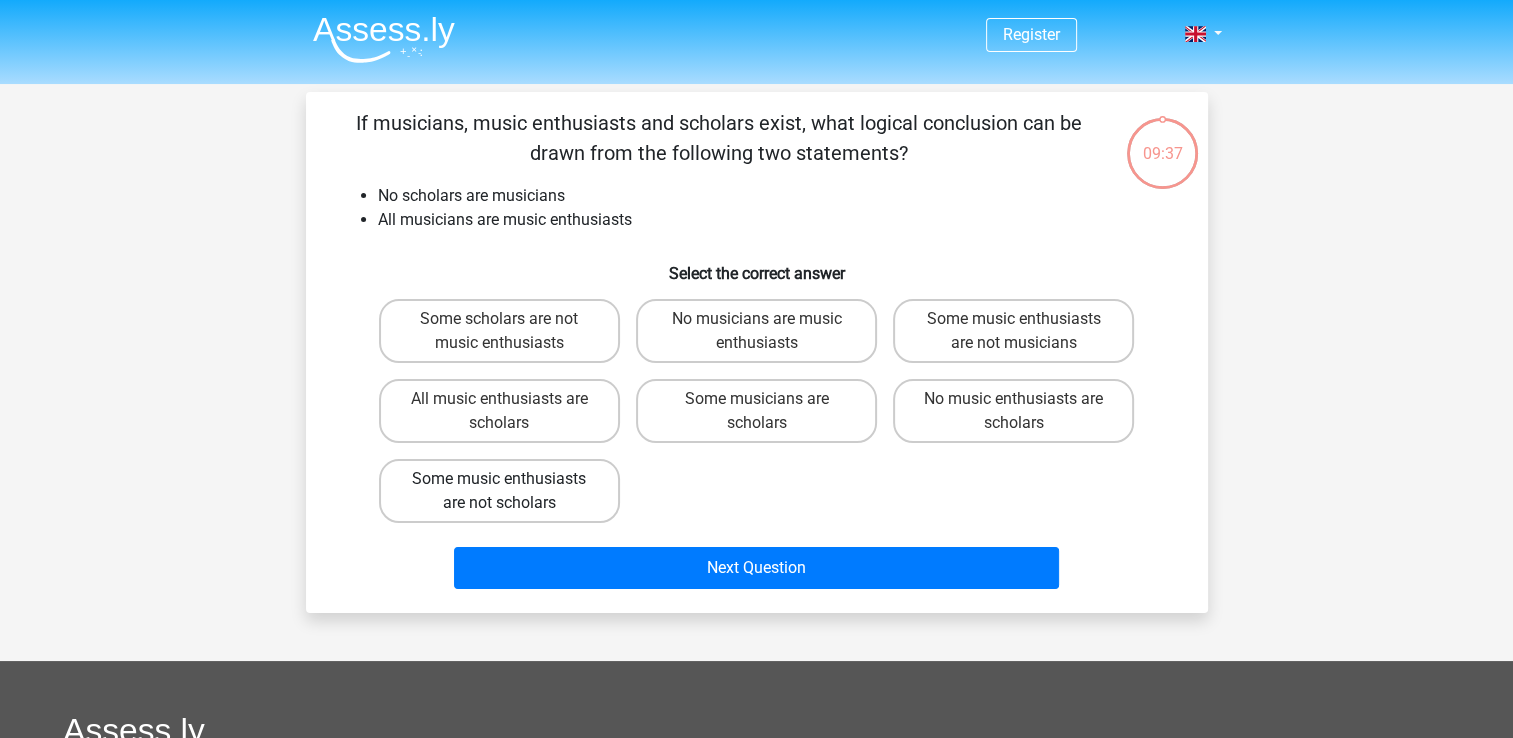 click on "Some music enthusiasts are not scholars" at bounding box center (499, 491) 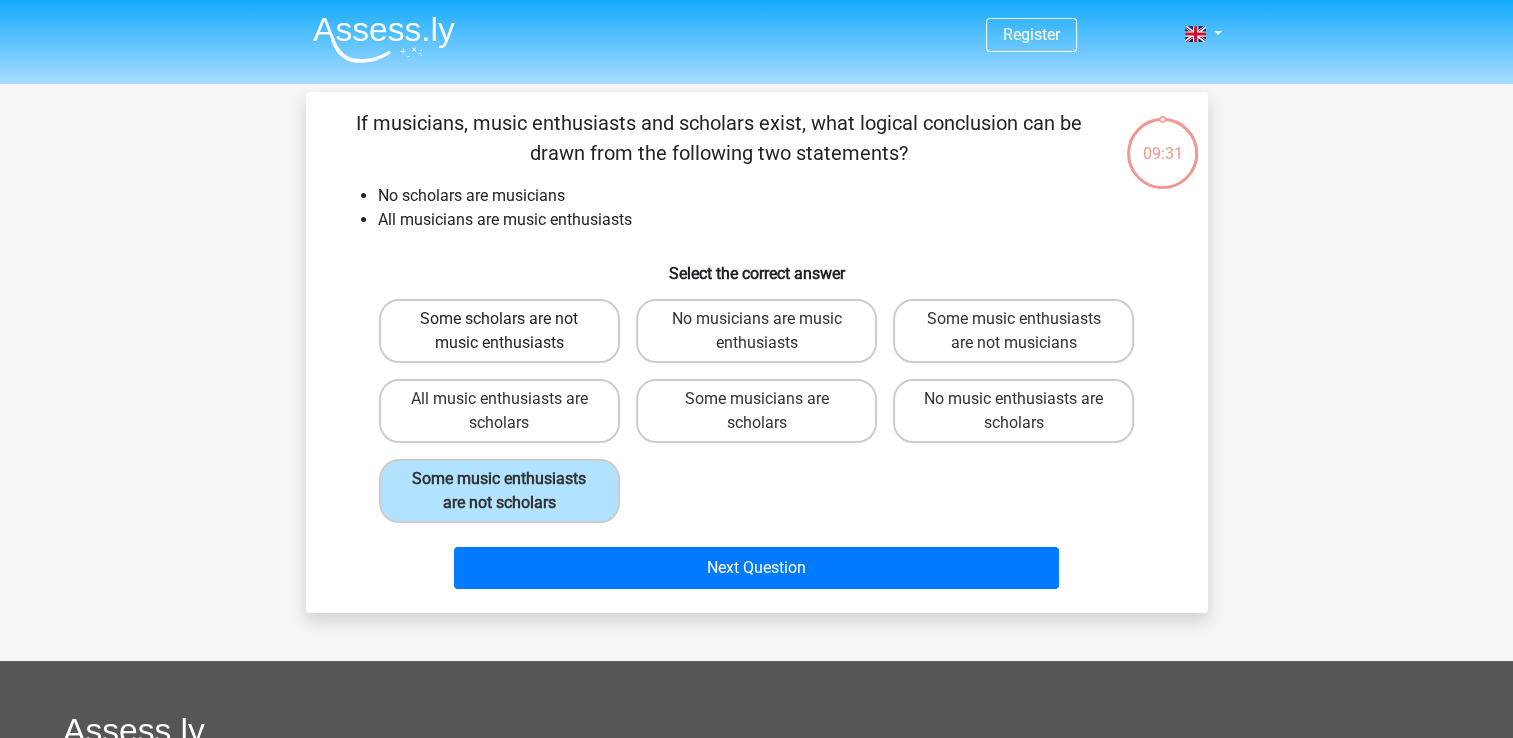 click on "Some scholars are not music enthusiasts" at bounding box center [499, 331] 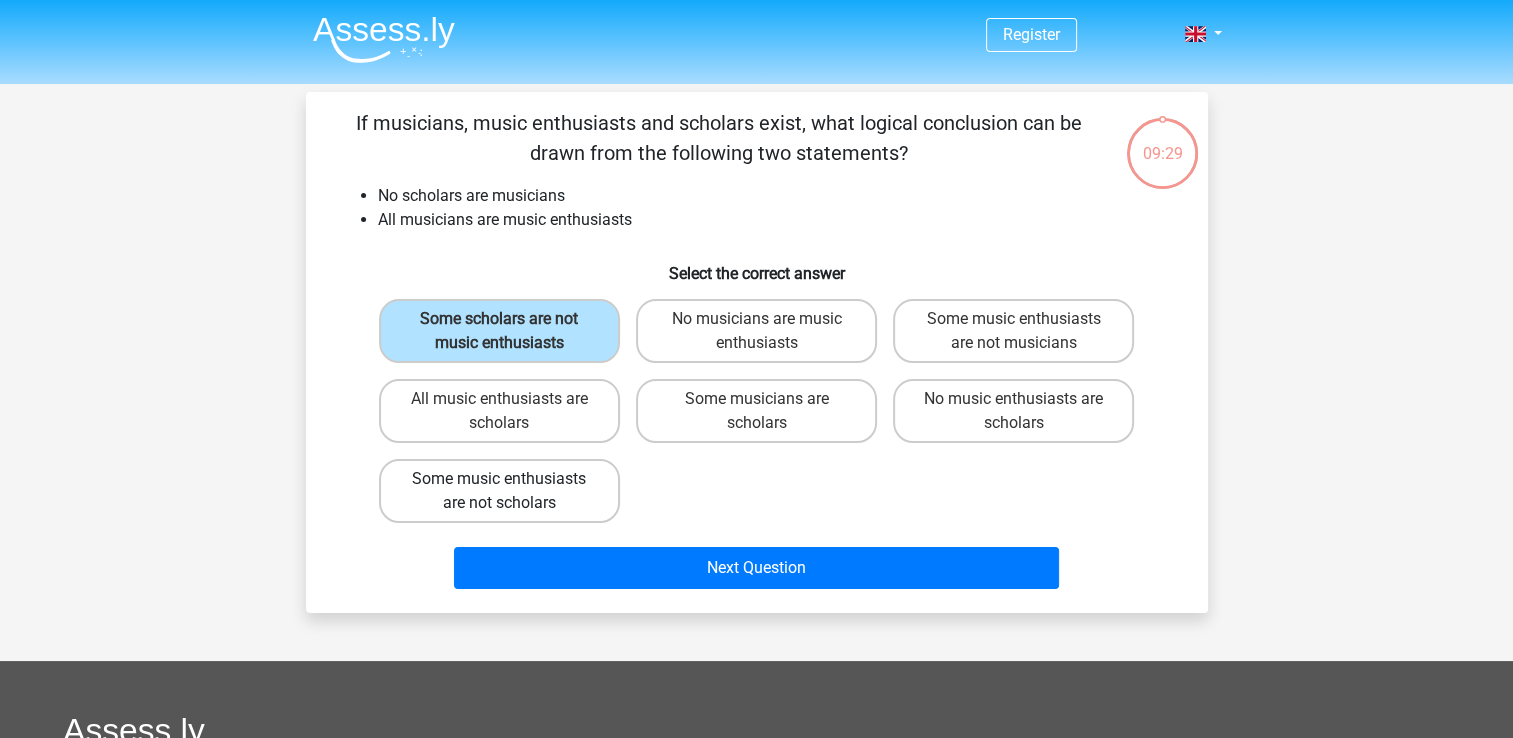 click on "Some music enthusiasts are not scholars" at bounding box center (499, 491) 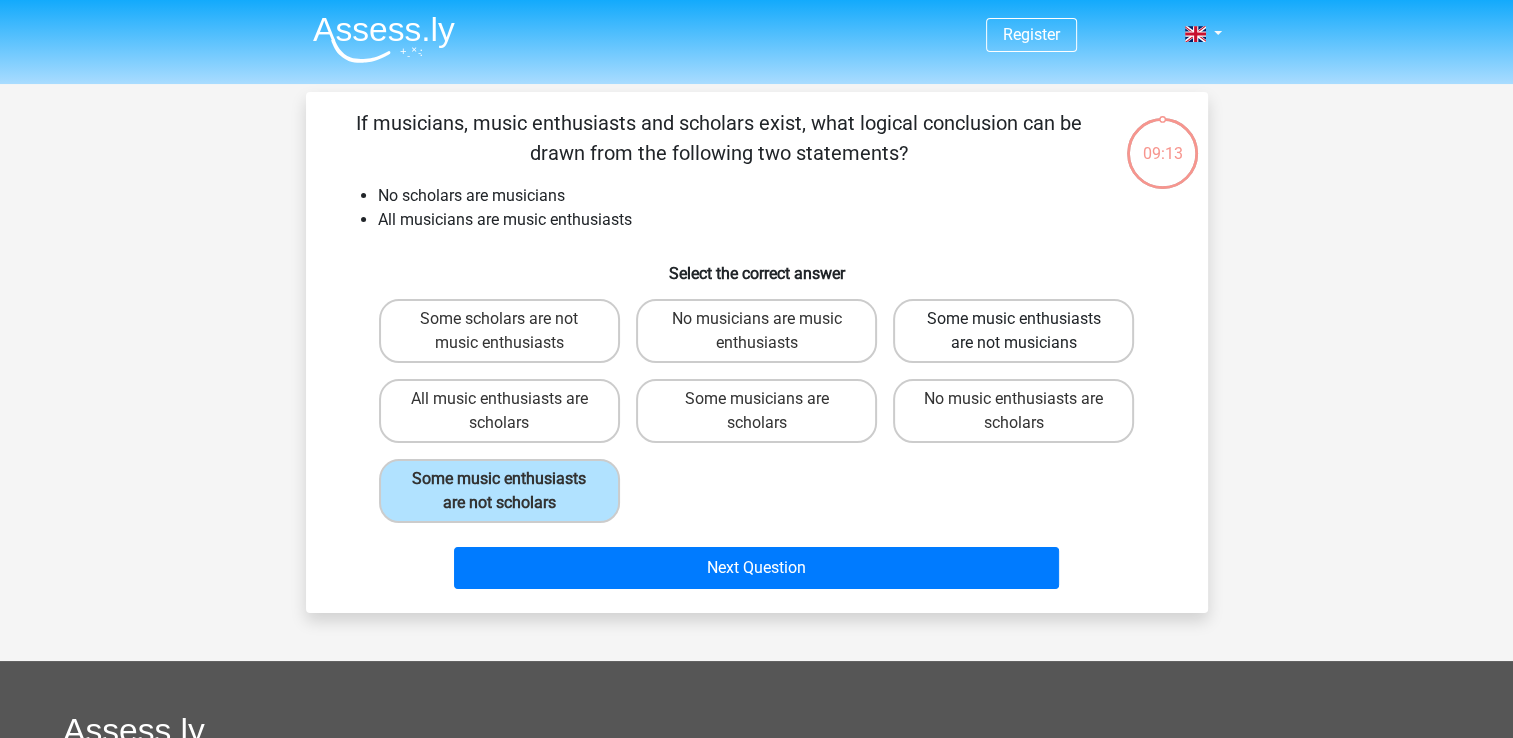 click on "Some music enthusiasts are not musicians" at bounding box center [1013, 331] 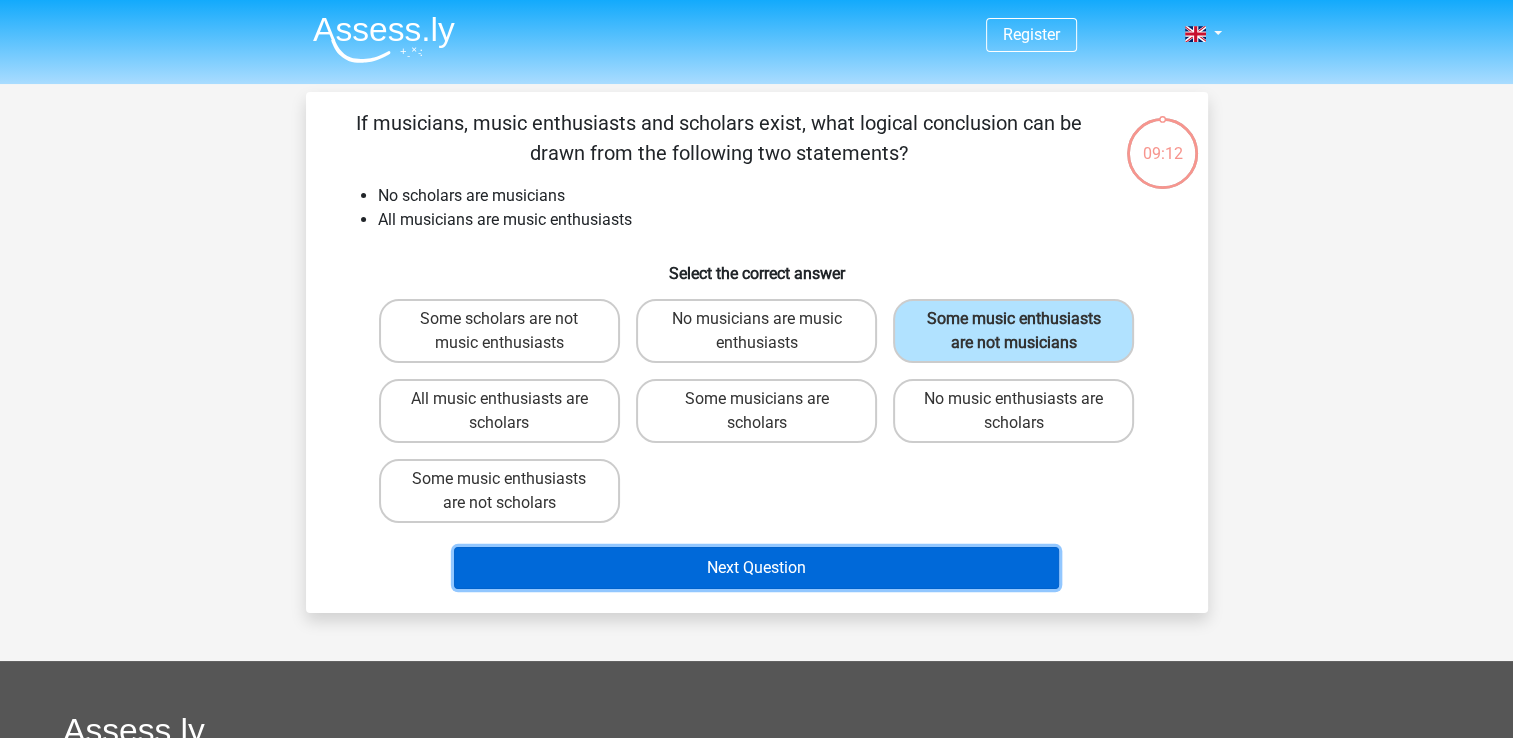 click on "Next Question" at bounding box center (756, 568) 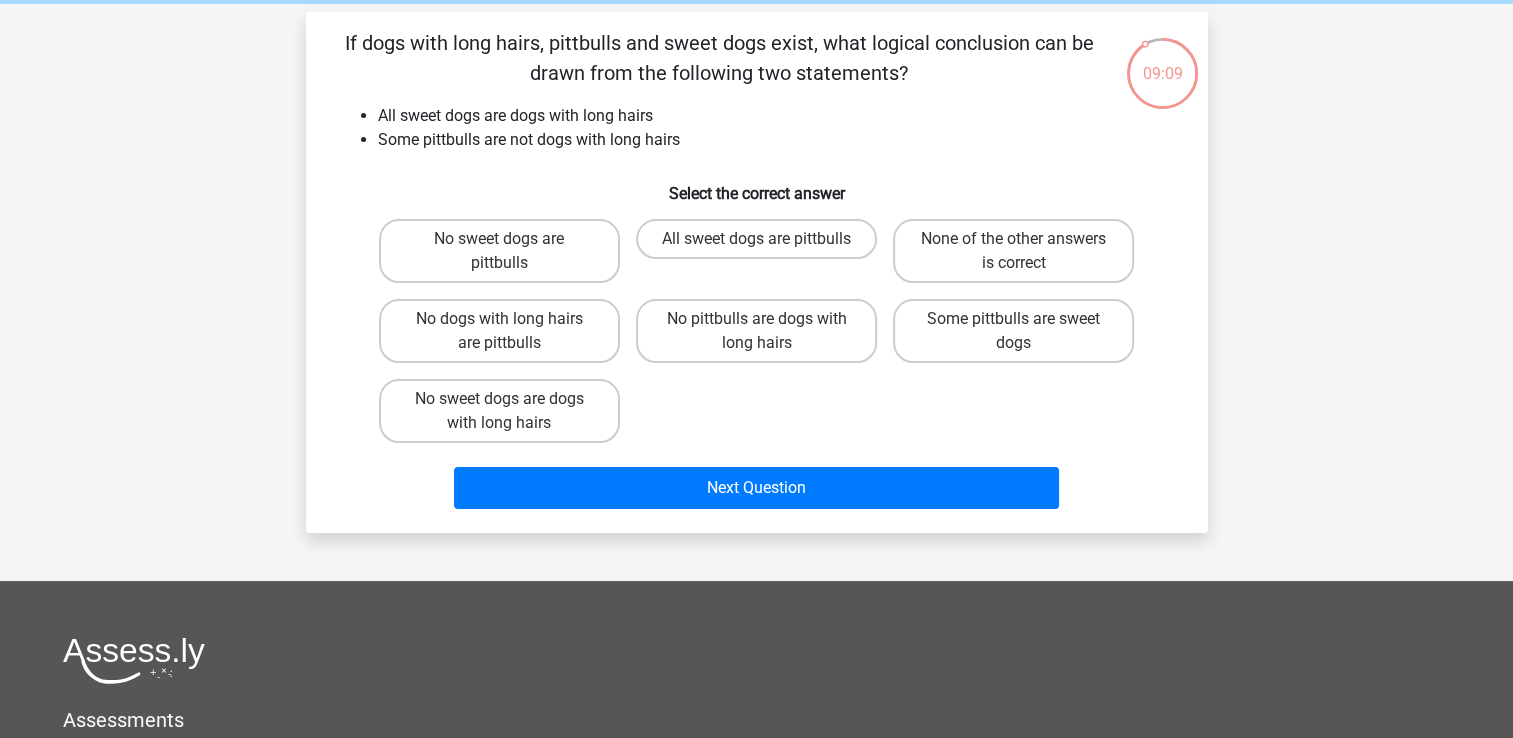 scroll, scrollTop: 0, scrollLeft: 0, axis: both 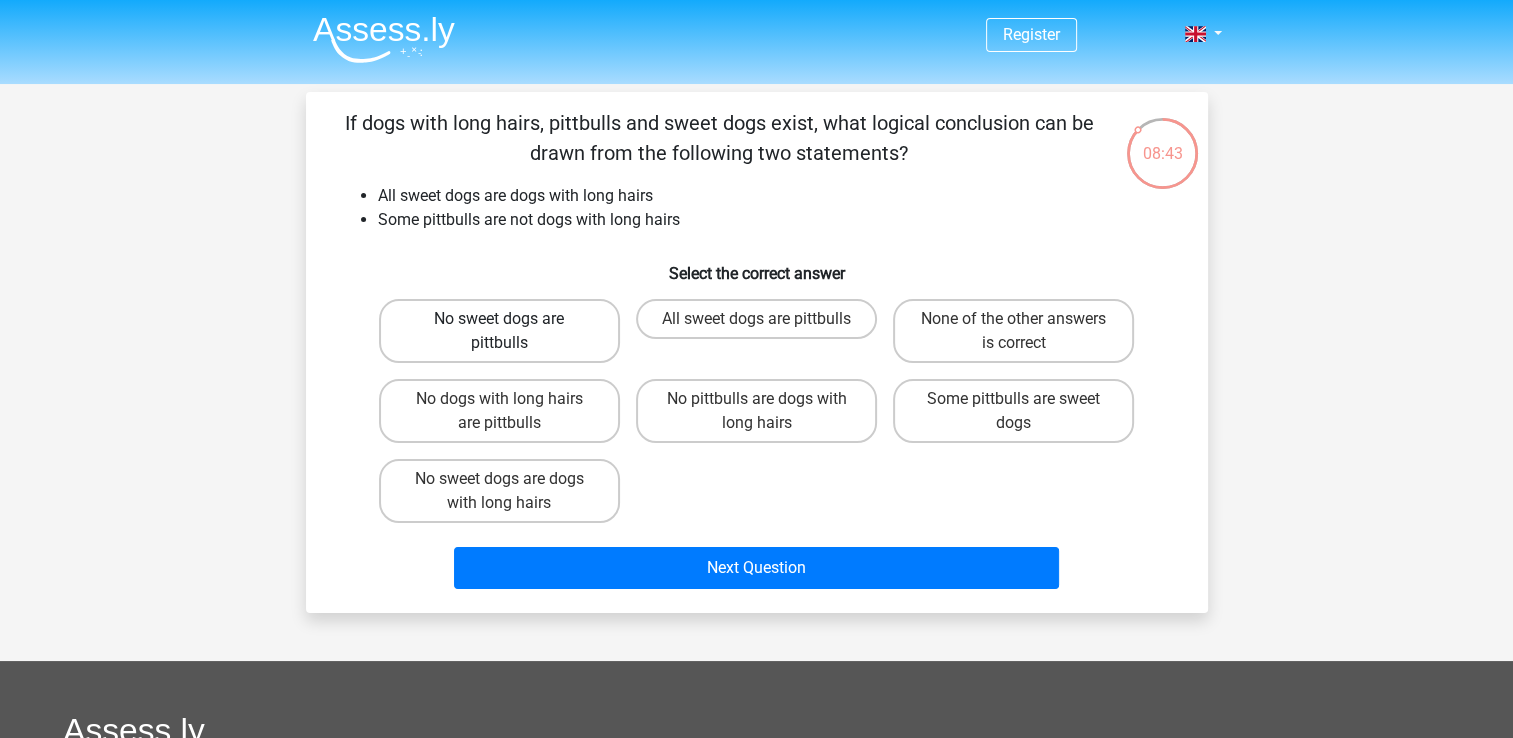 click on "No sweet dogs are pittbulls" at bounding box center (499, 331) 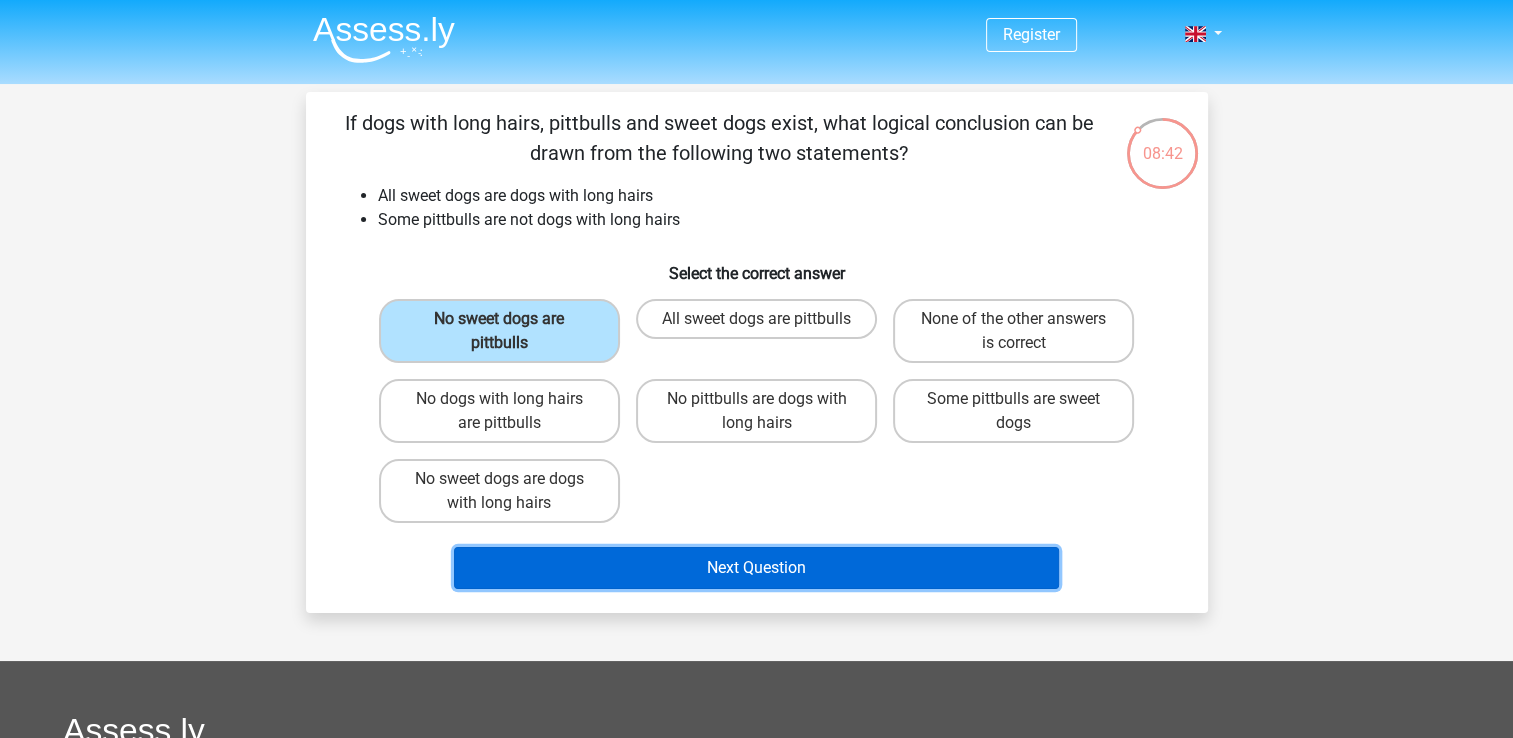click on "Next Question" at bounding box center [756, 568] 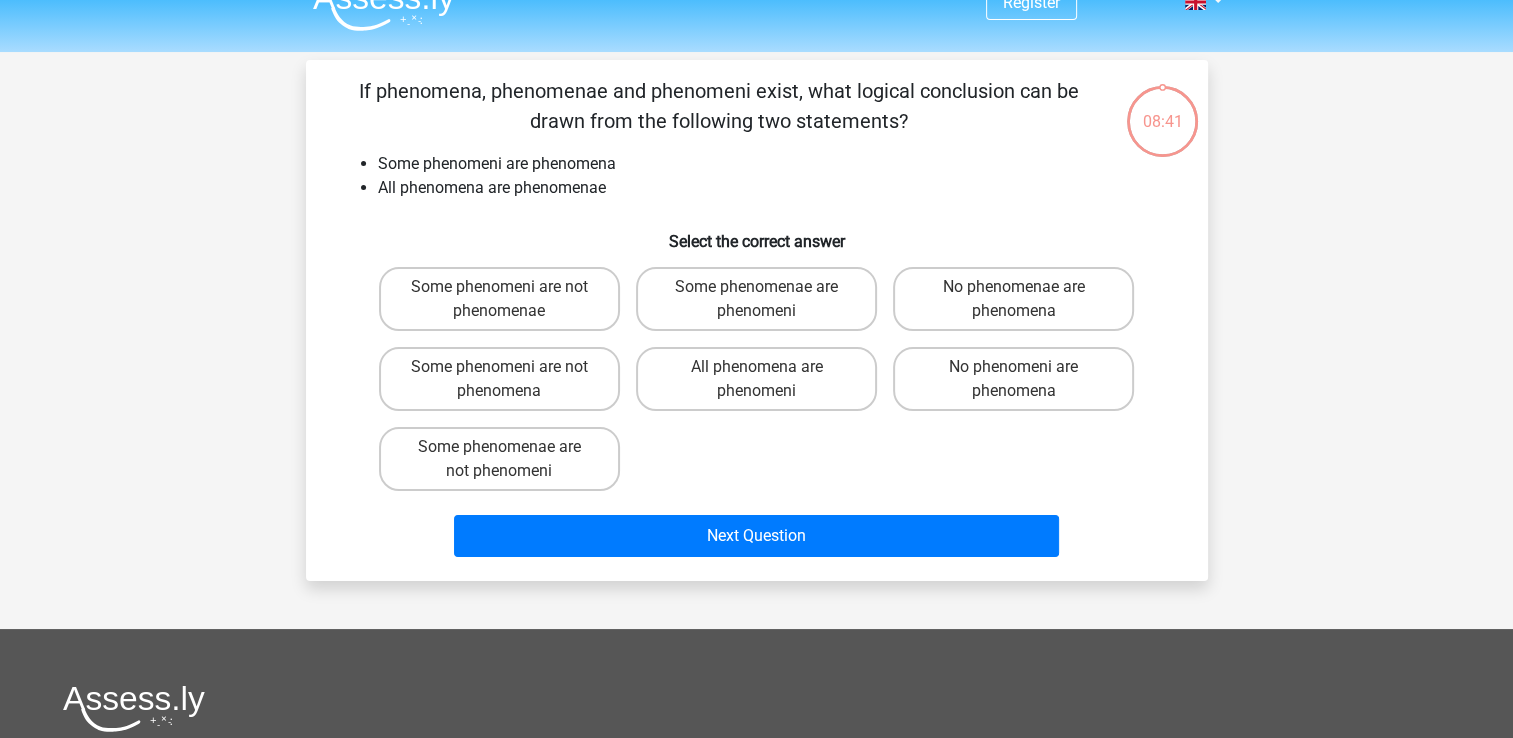 scroll, scrollTop: 0, scrollLeft: 0, axis: both 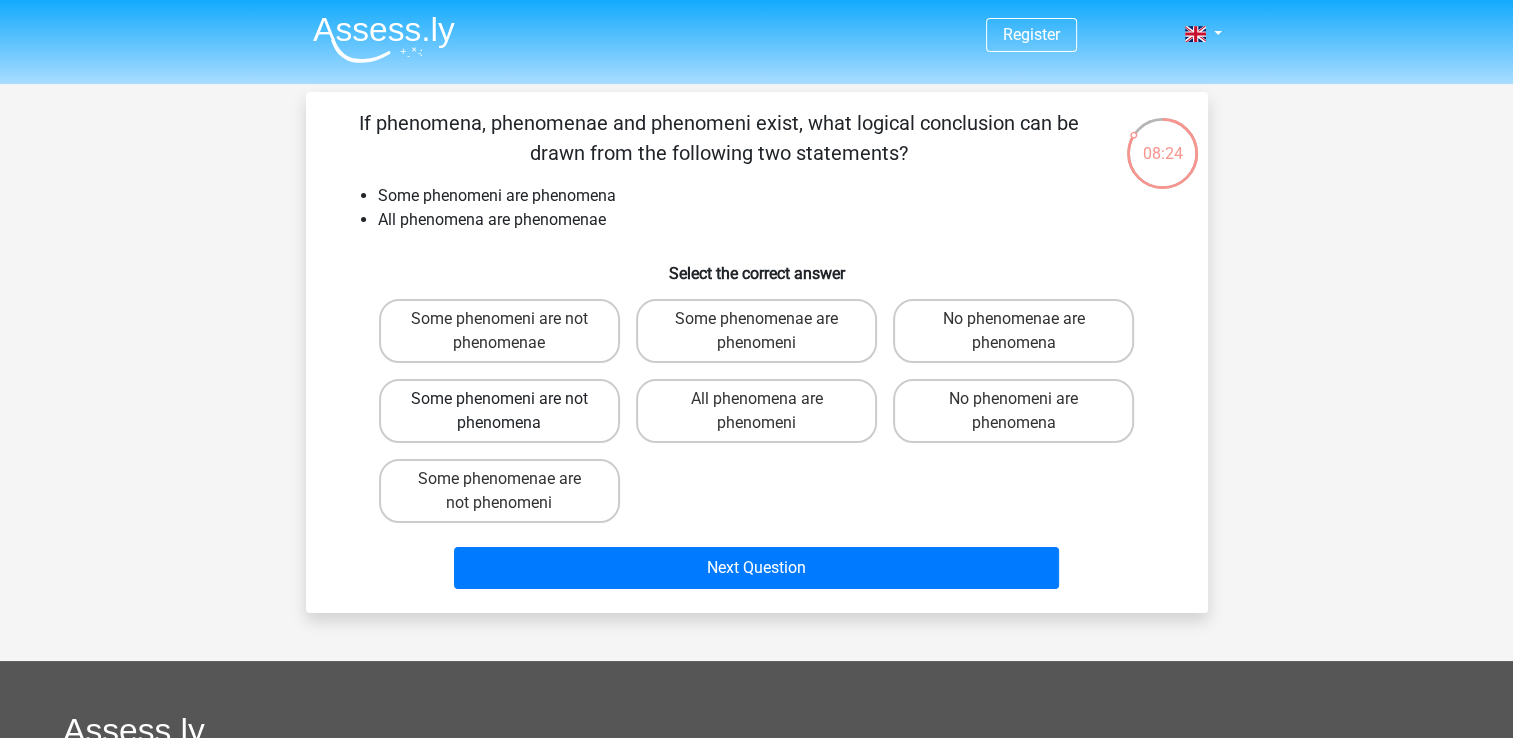 click on "Some phenomeni are not phenomena" at bounding box center [499, 411] 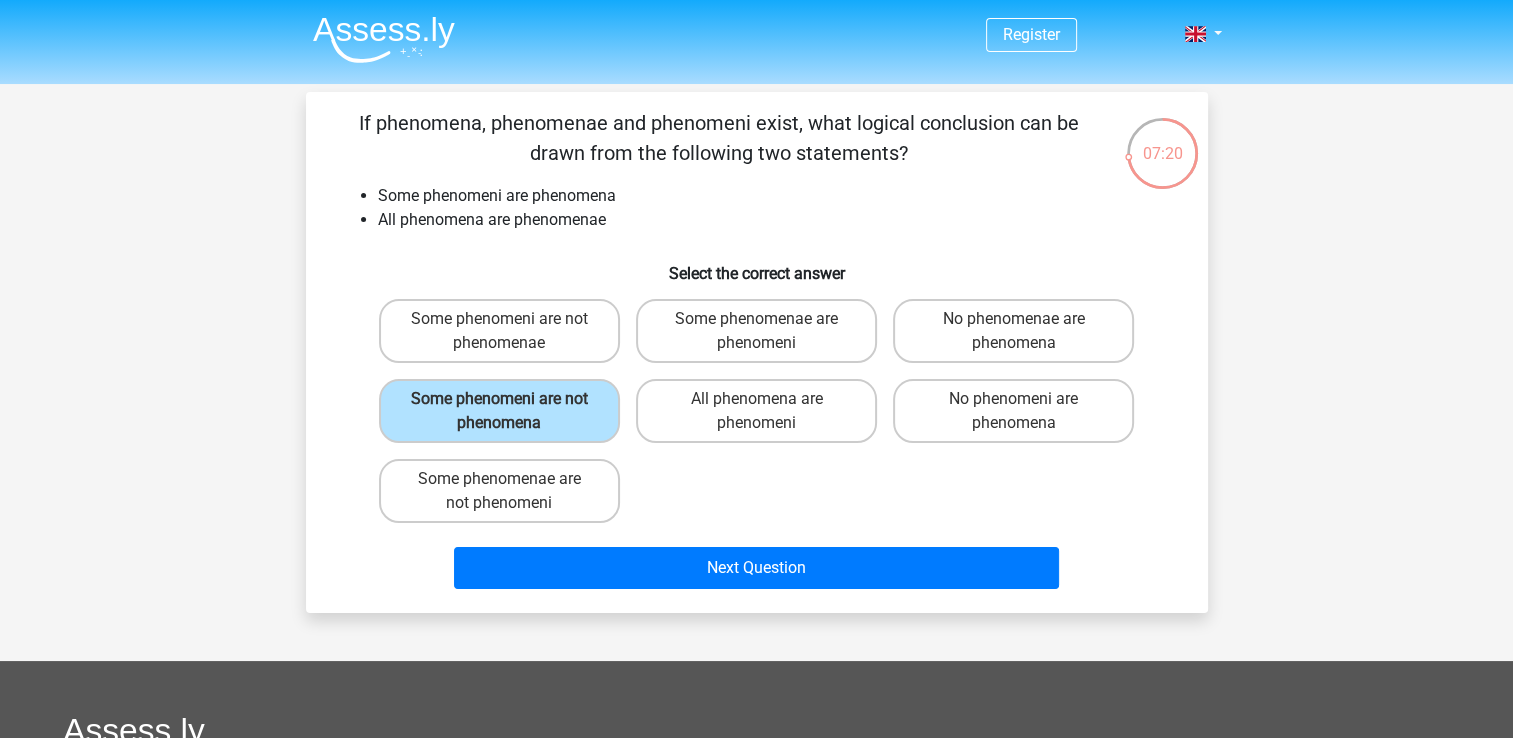 click on "Some phenomenae are not phenomeni" at bounding box center (505, 485) 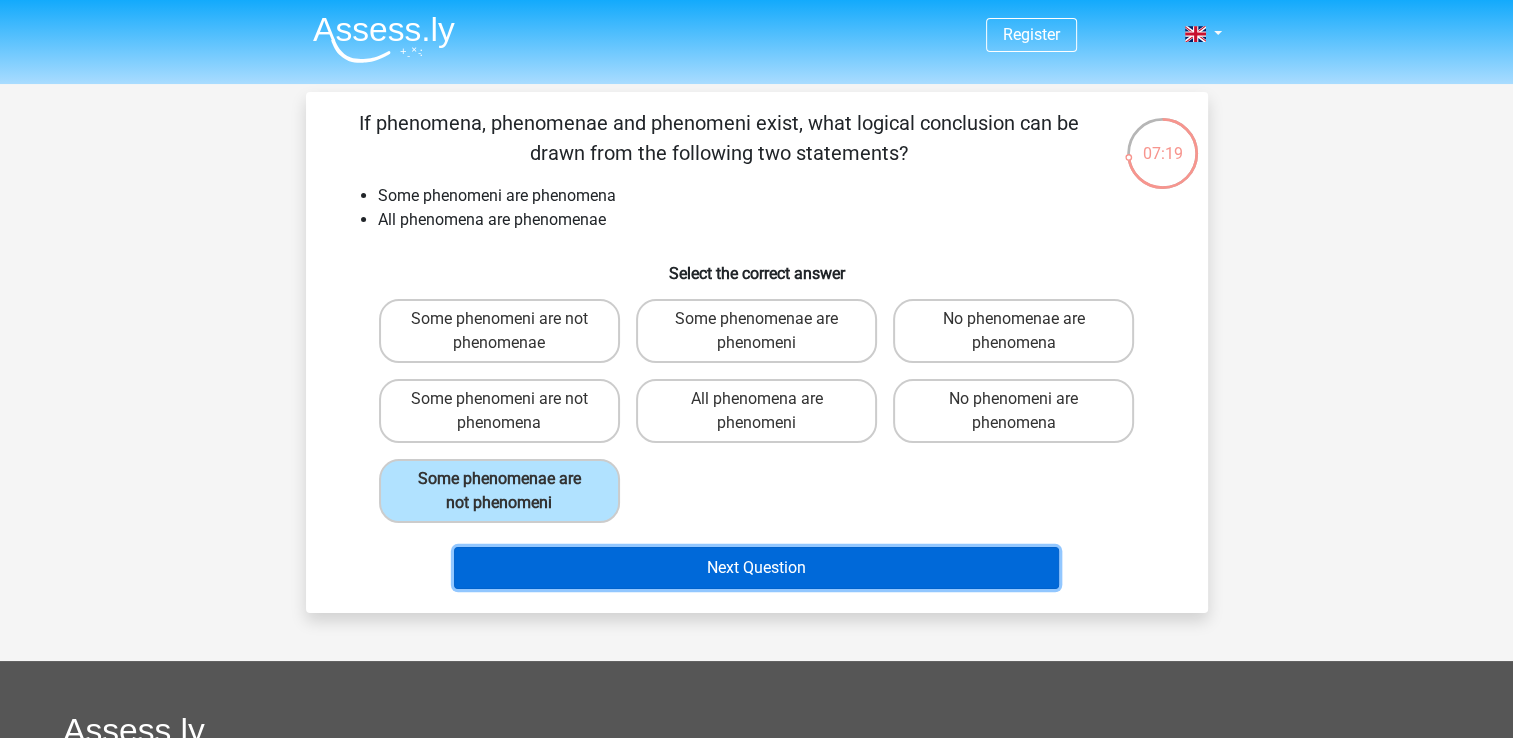 click on "Next Question" at bounding box center [756, 568] 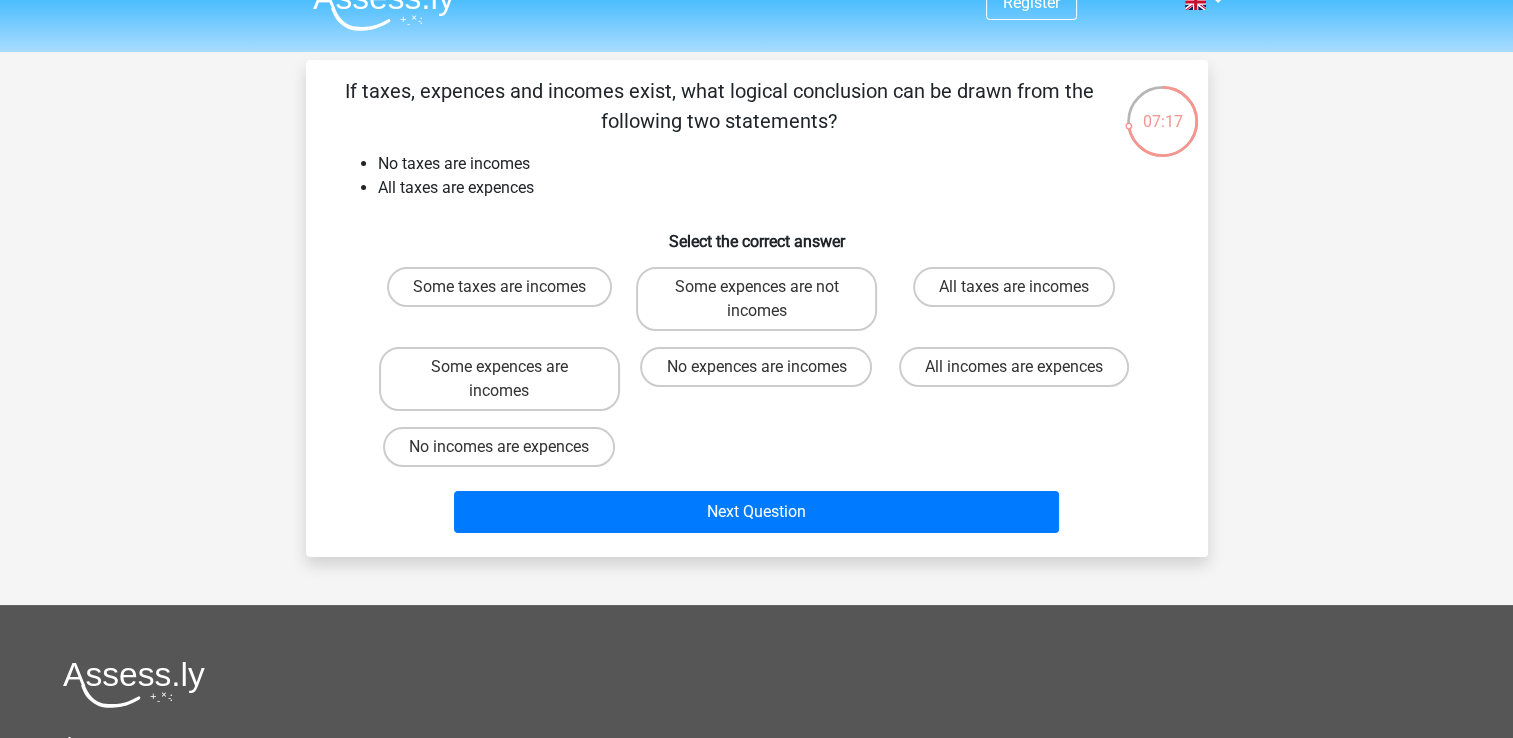scroll, scrollTop: 0, scrollLeft: 0, axis: both 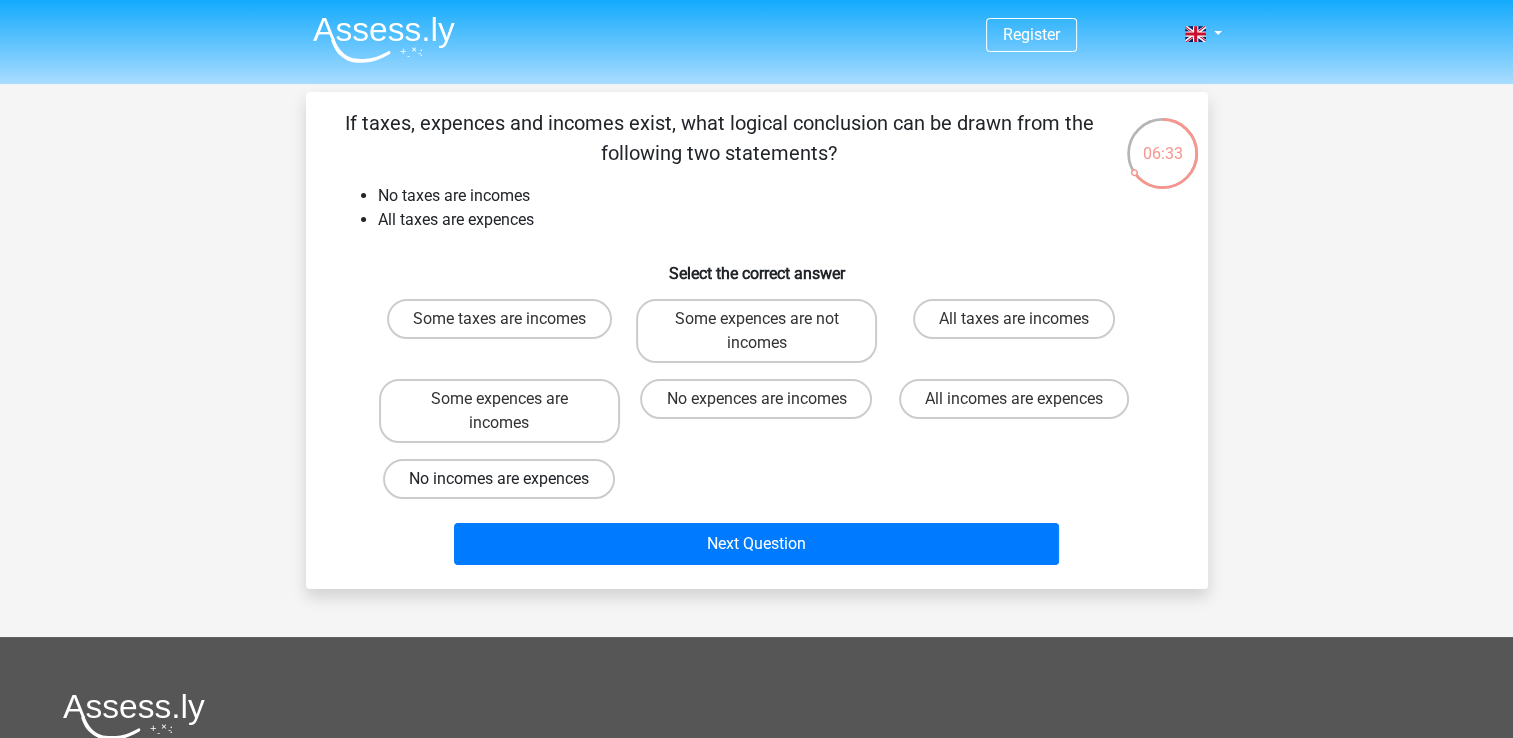 click on "No incomes are expences" at bounding box center (499, 479) 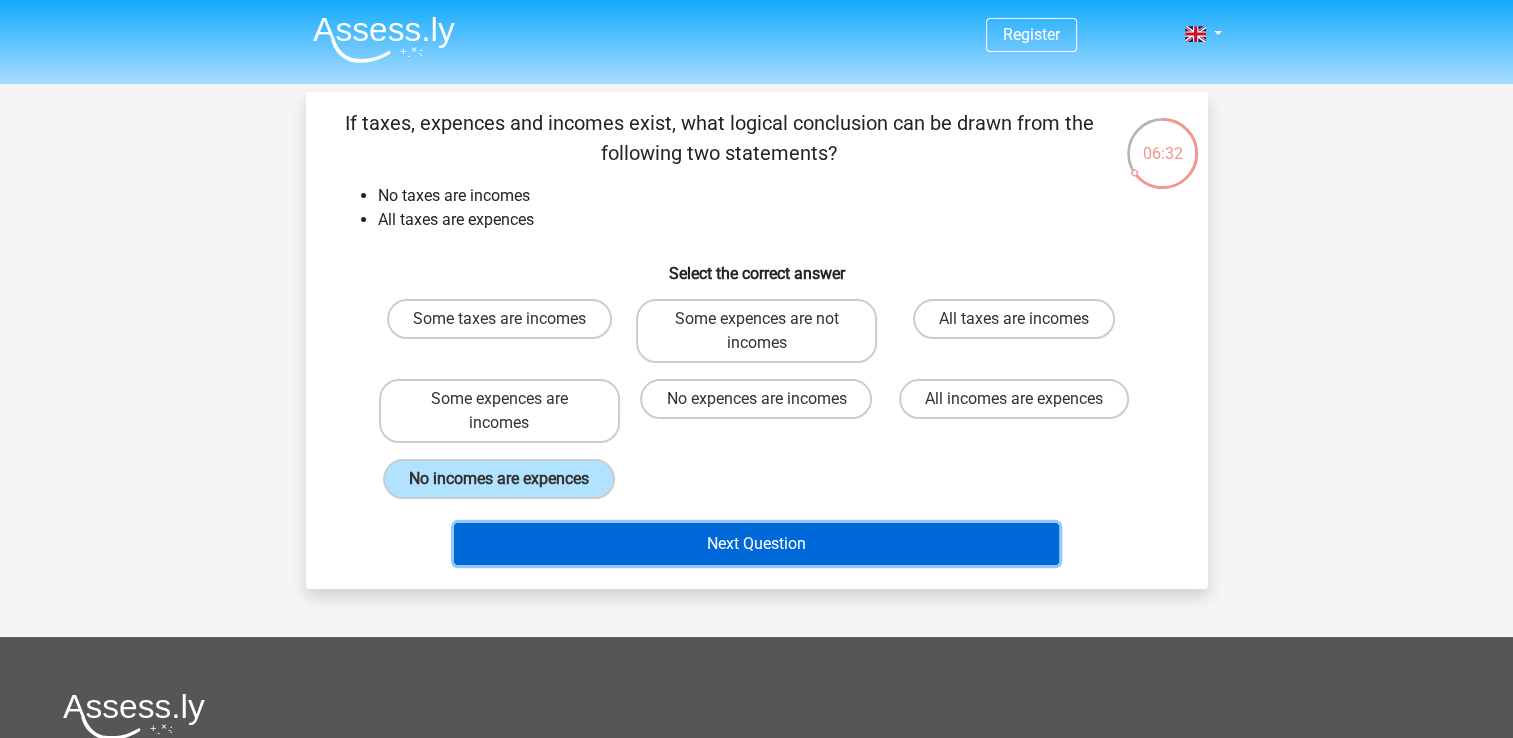 click on "Next Question" at bounding box center [756, 544] 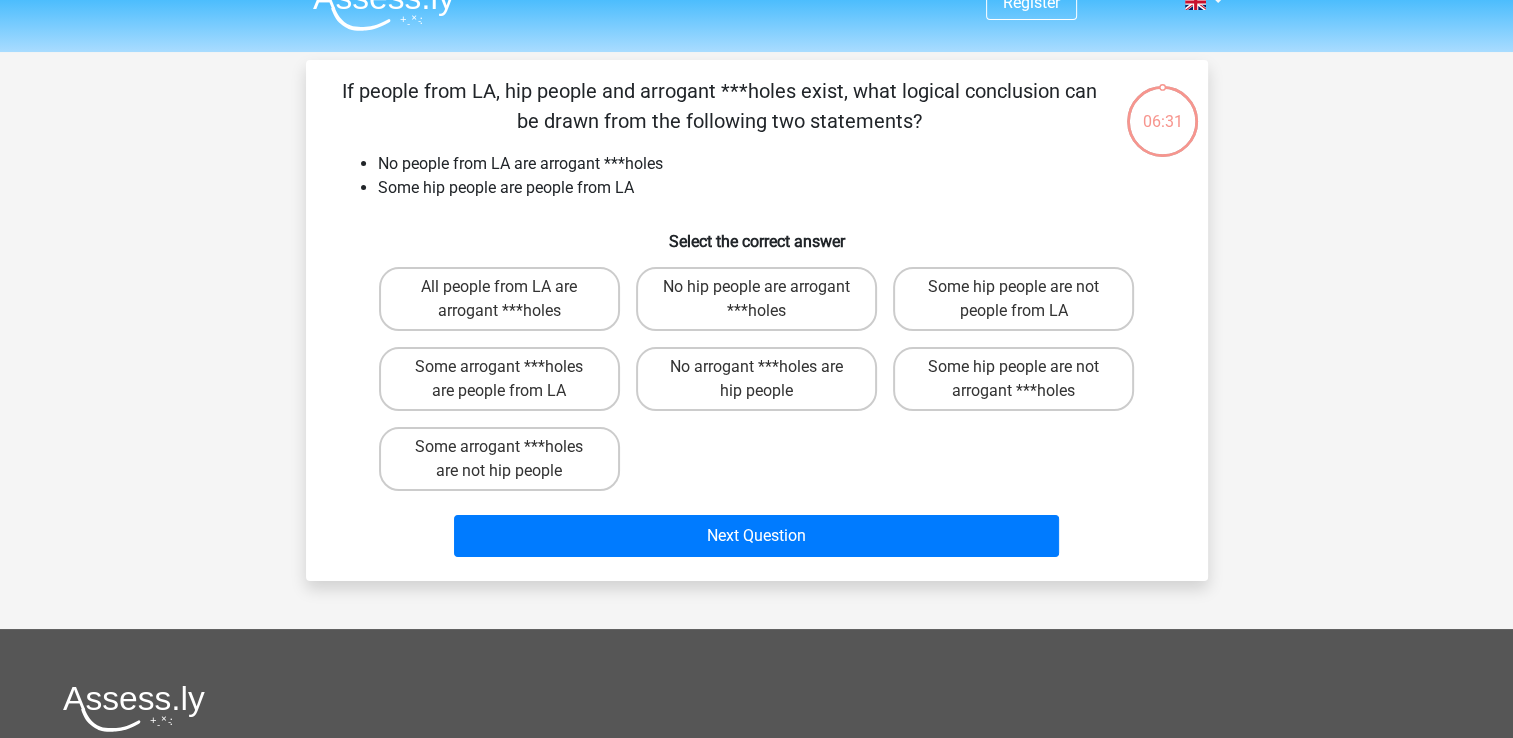 scroll, scrollTop: 0, scrollLeft: 0, axis: both 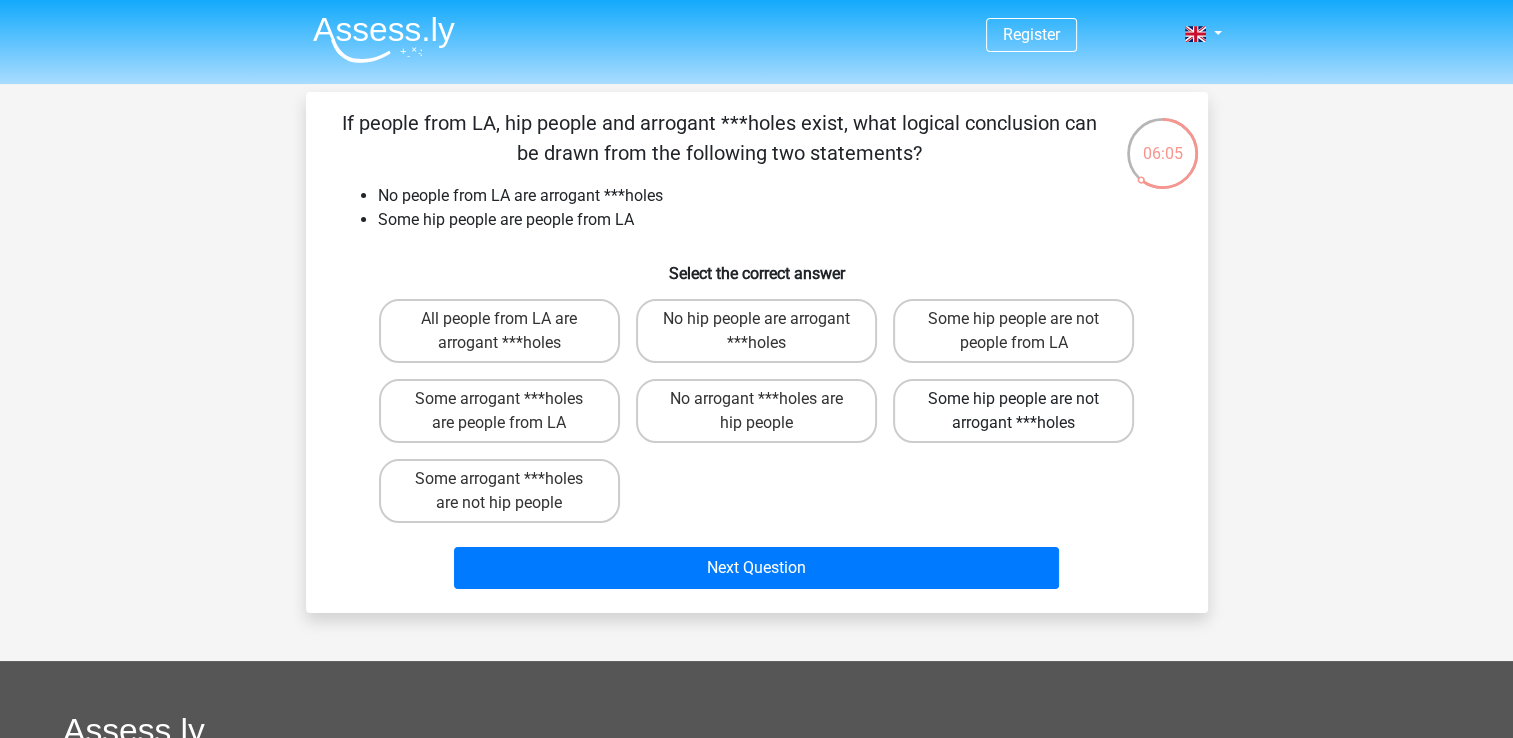 click on "Some hip people are not arrogant ***holes" at bounding box center (1013, 411) 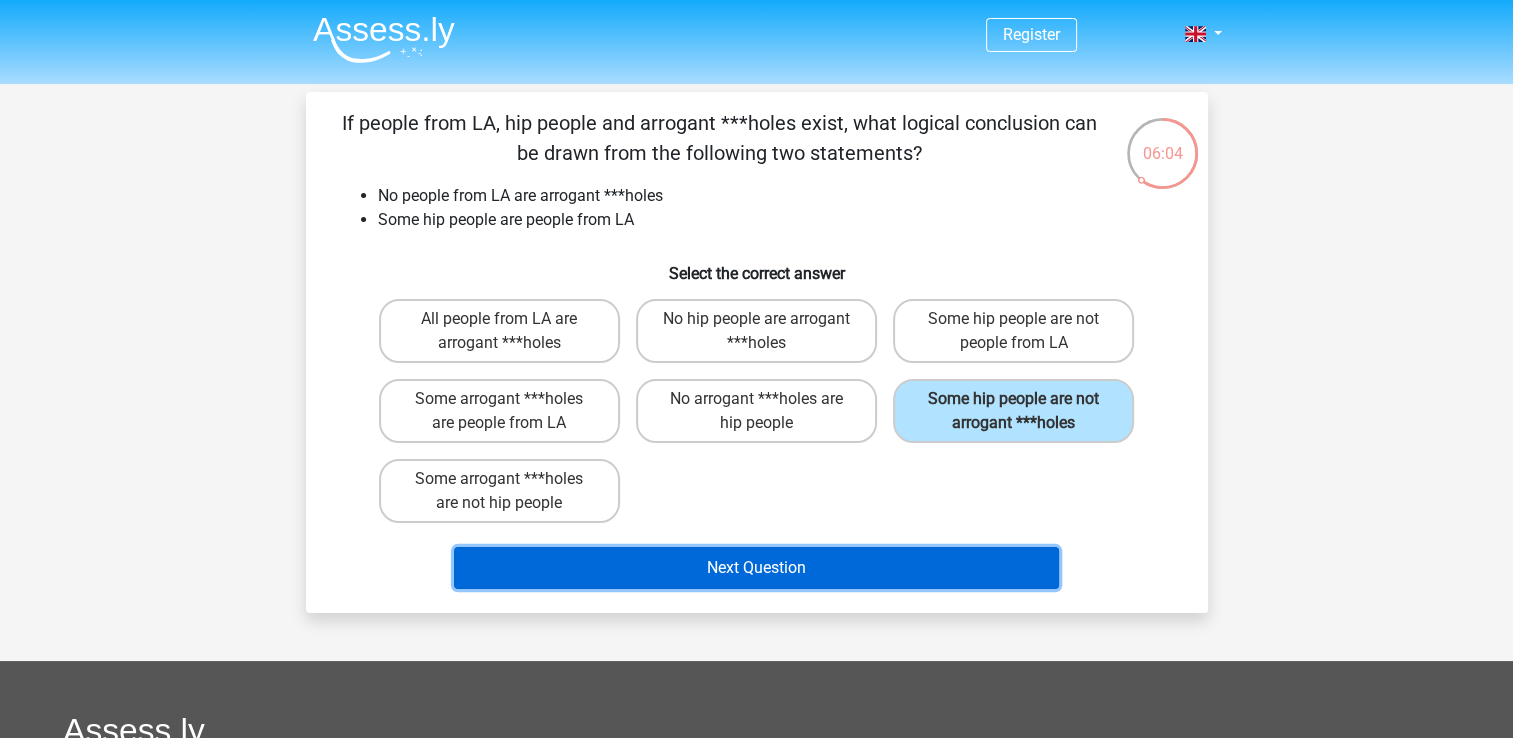 click on "Next Question" at bounding box center [756, 568] 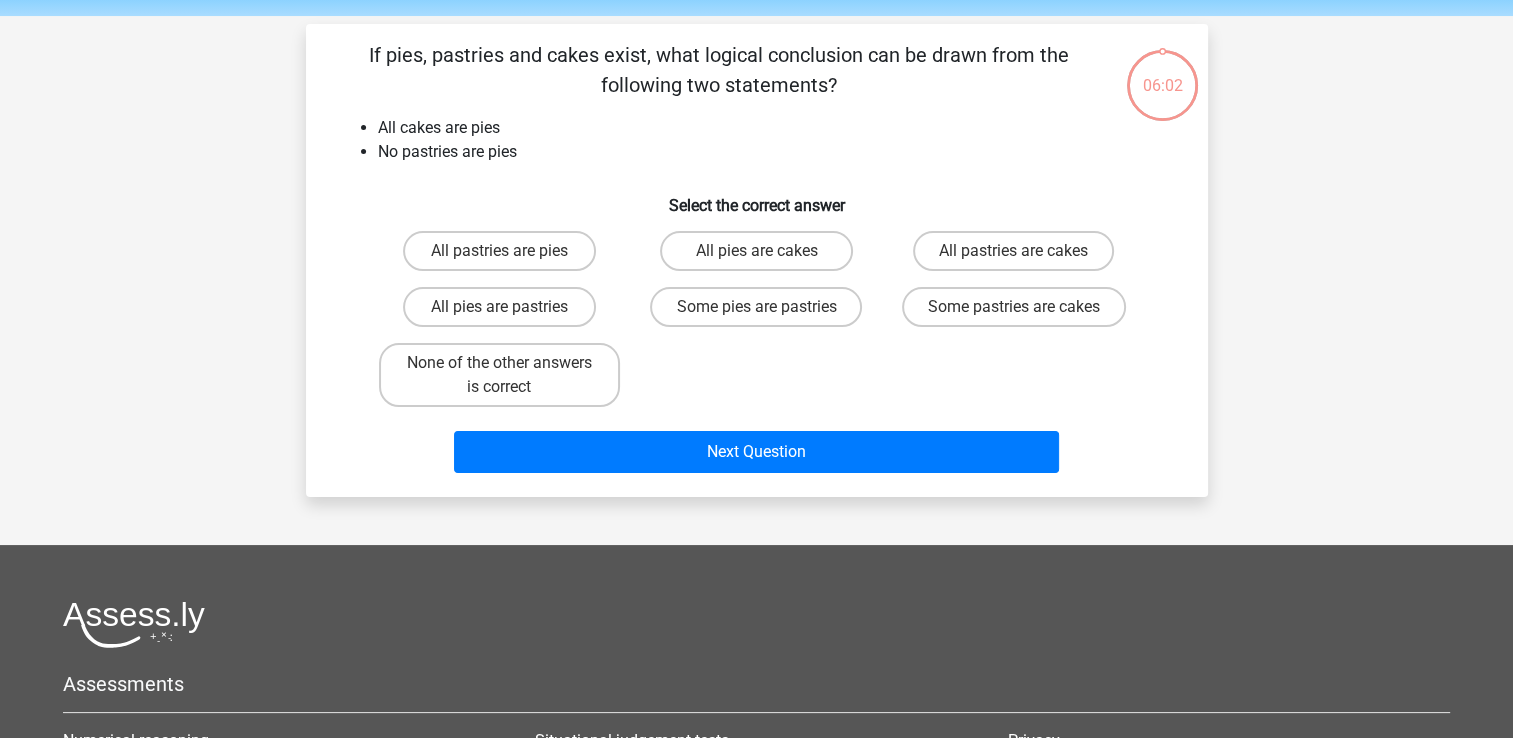scroll, scrollTop: 92, scrollLeft: 0, axis: vertical 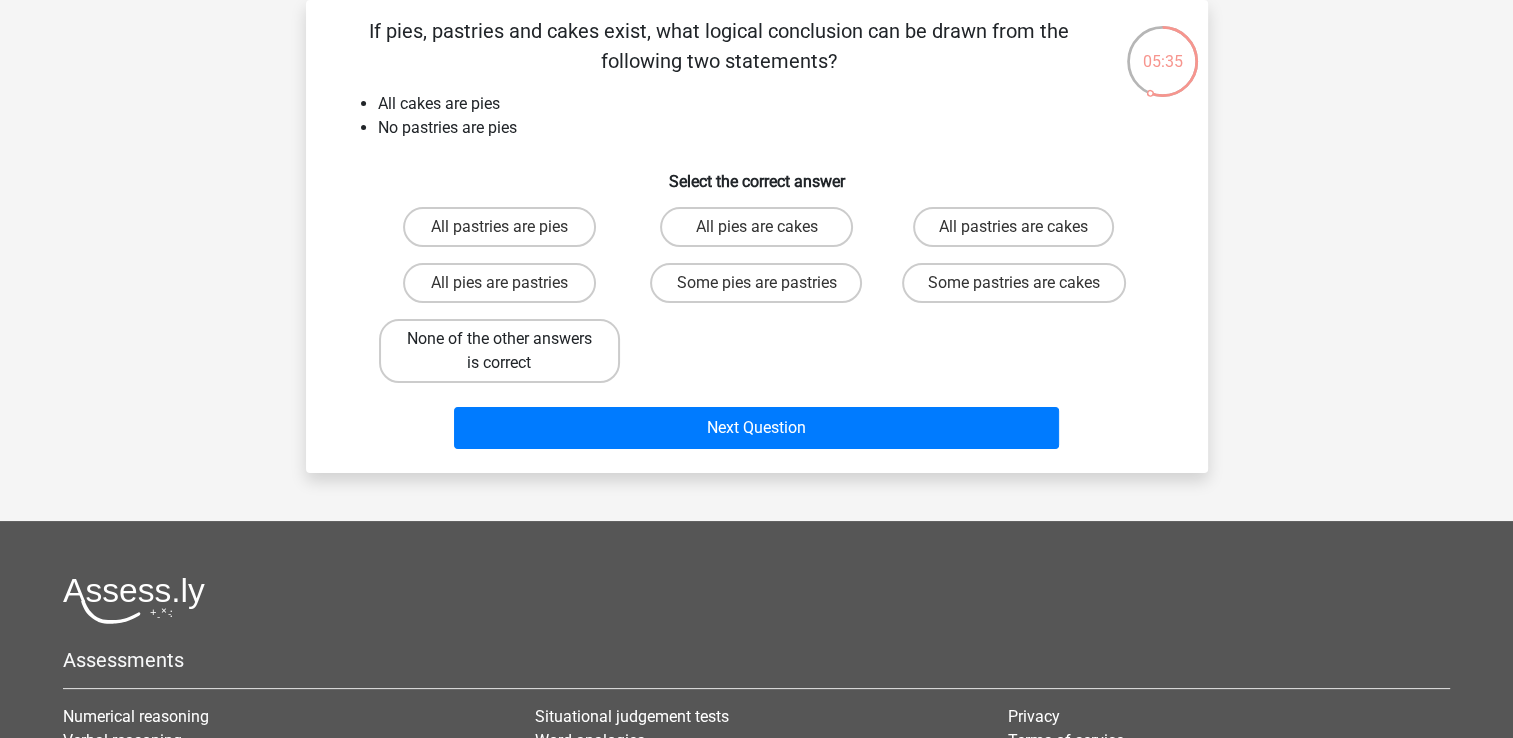 click on "None of the other answers is correct" at bounding box center (499, 351) 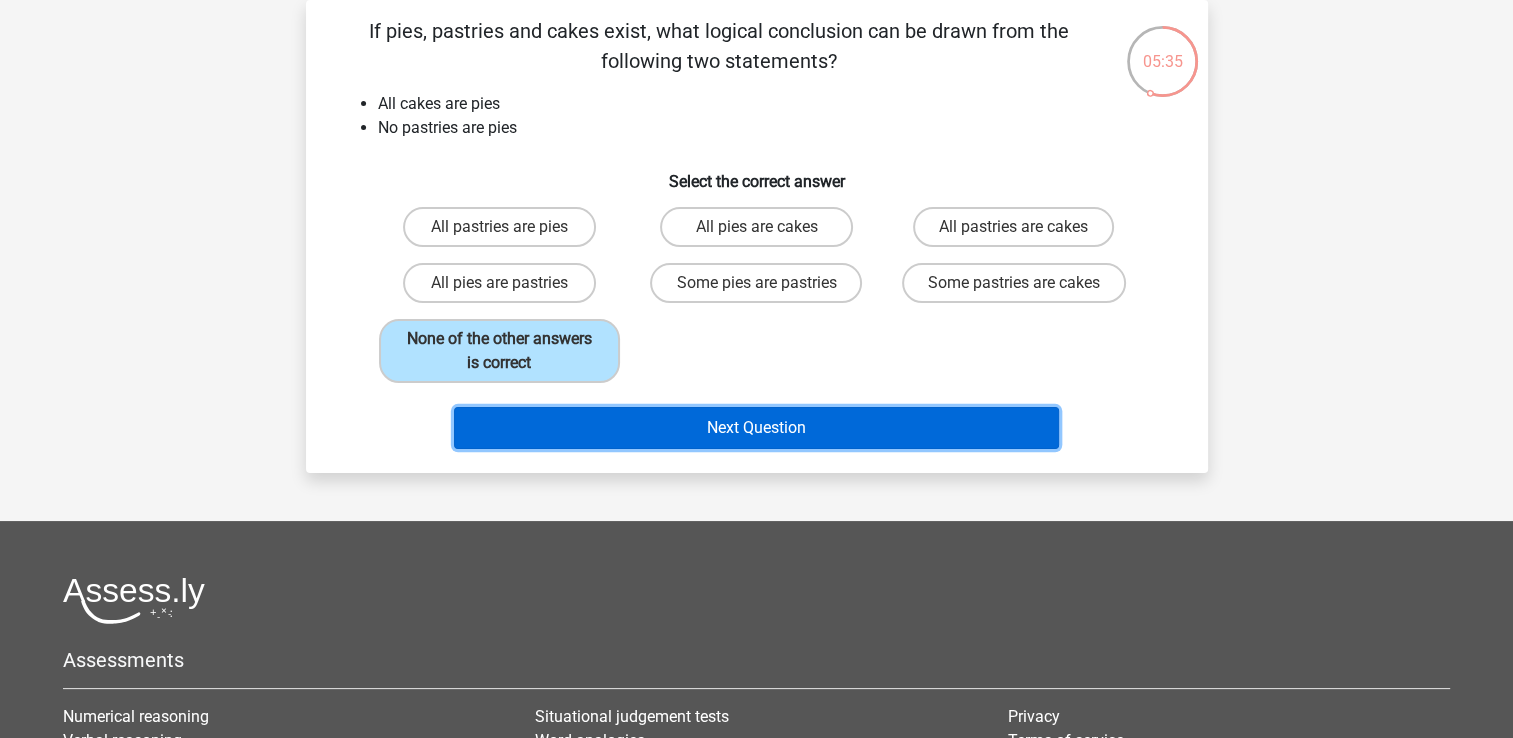 click on "Next Question" at bounding box center [756, 428] 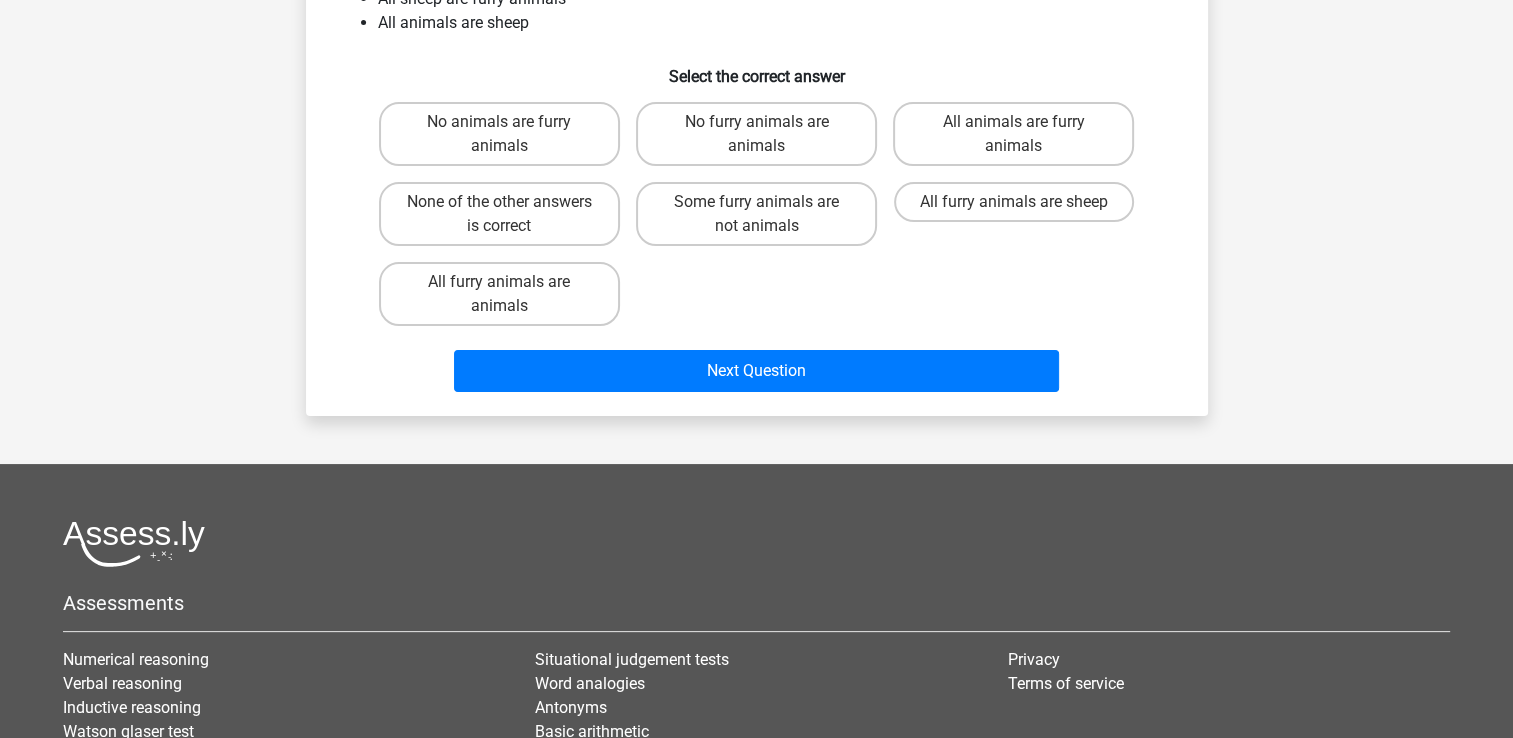 scroll, scrollTop: 0, scrollLeft: 0, axis: both 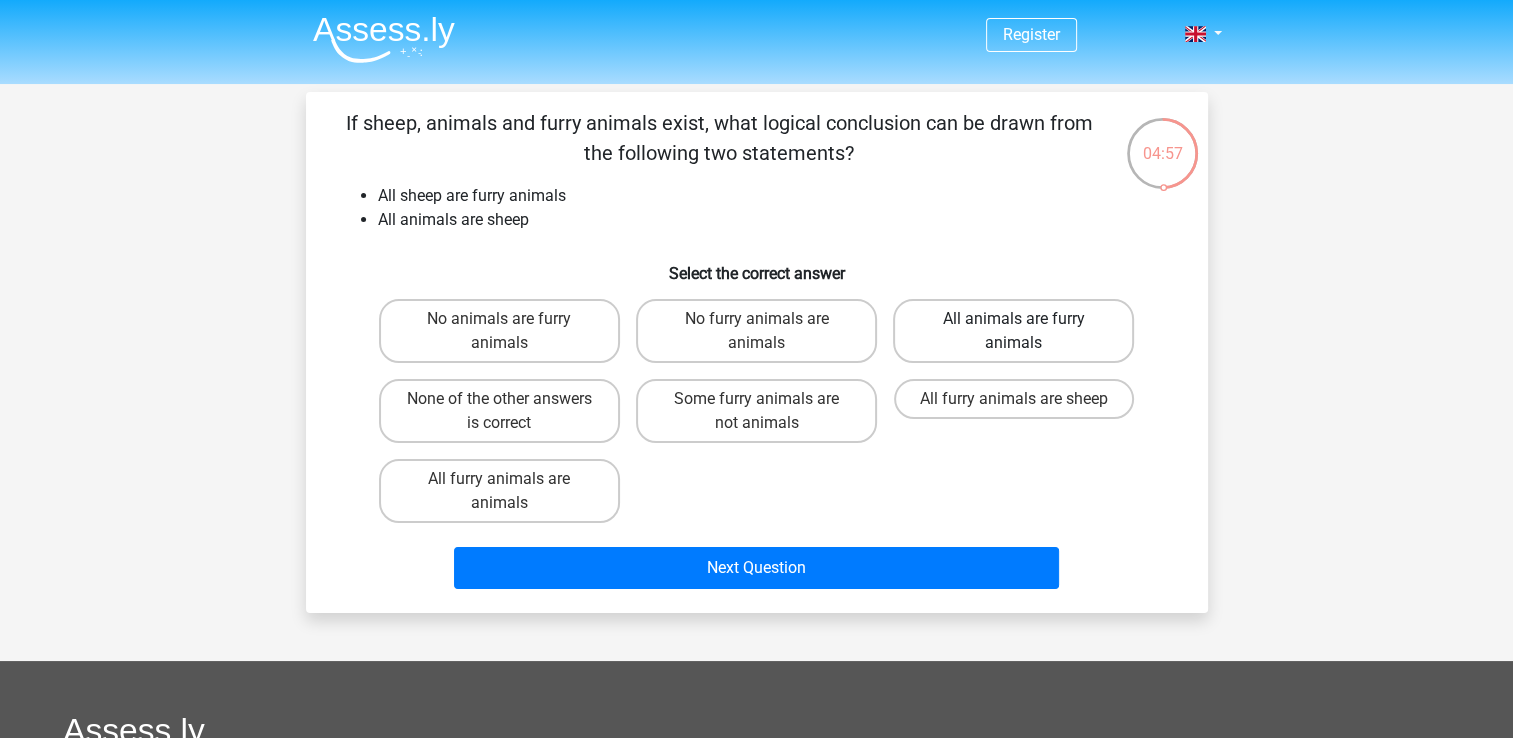 click on "All animals are furry animals" at bounding box center (1013, 331) 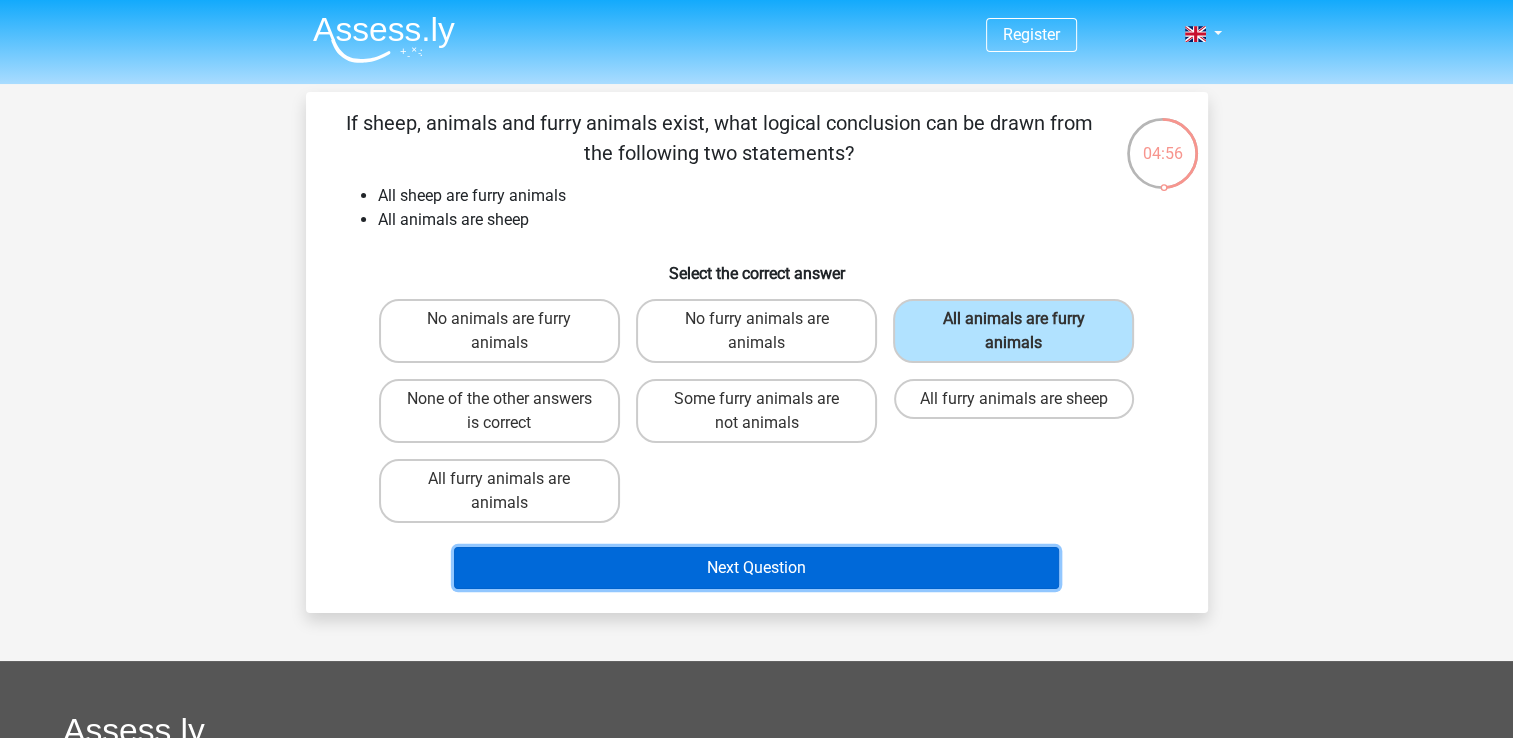 click on "Next Question" at bounding box center (756, 568) 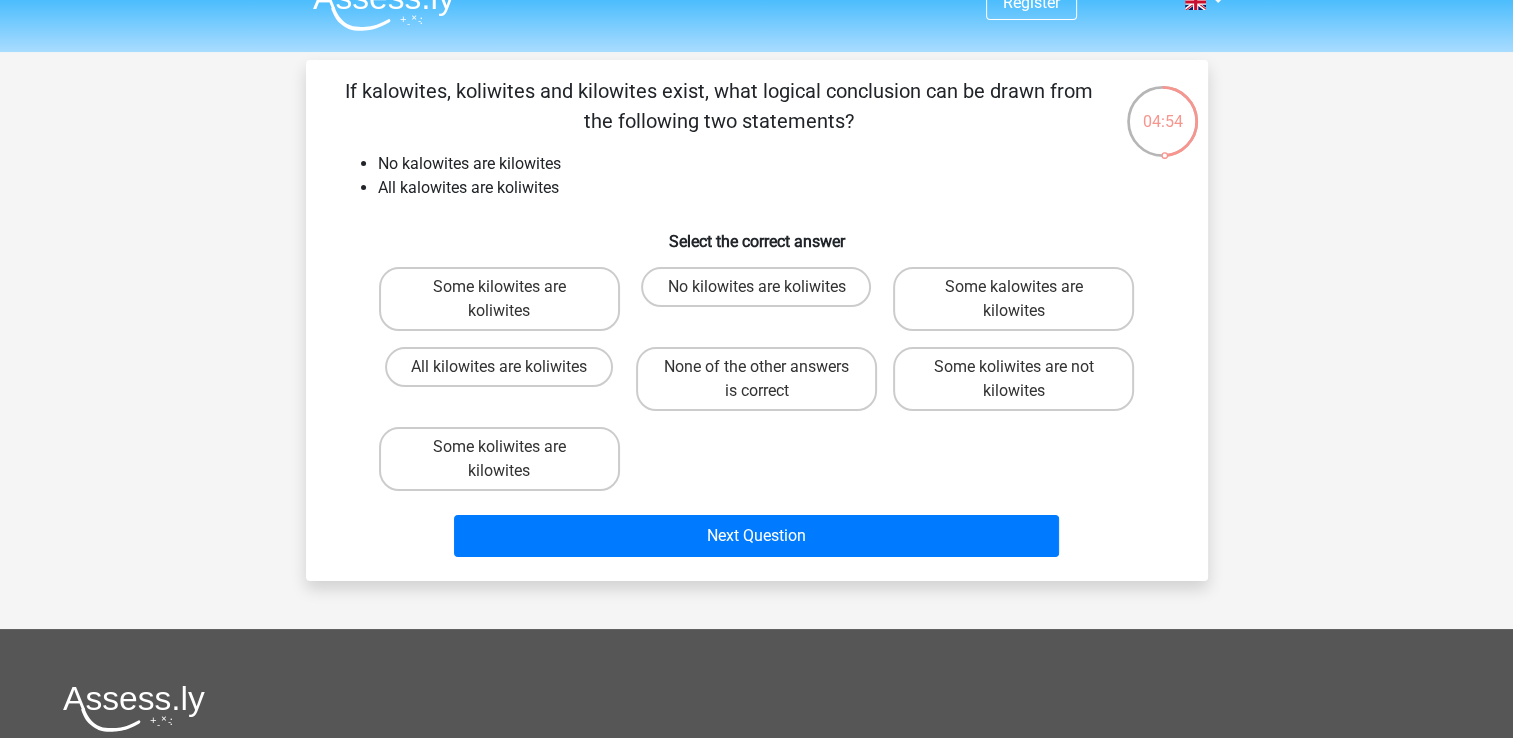 scroll, scrollTop: 0, scrollLeft: 0, axis: both 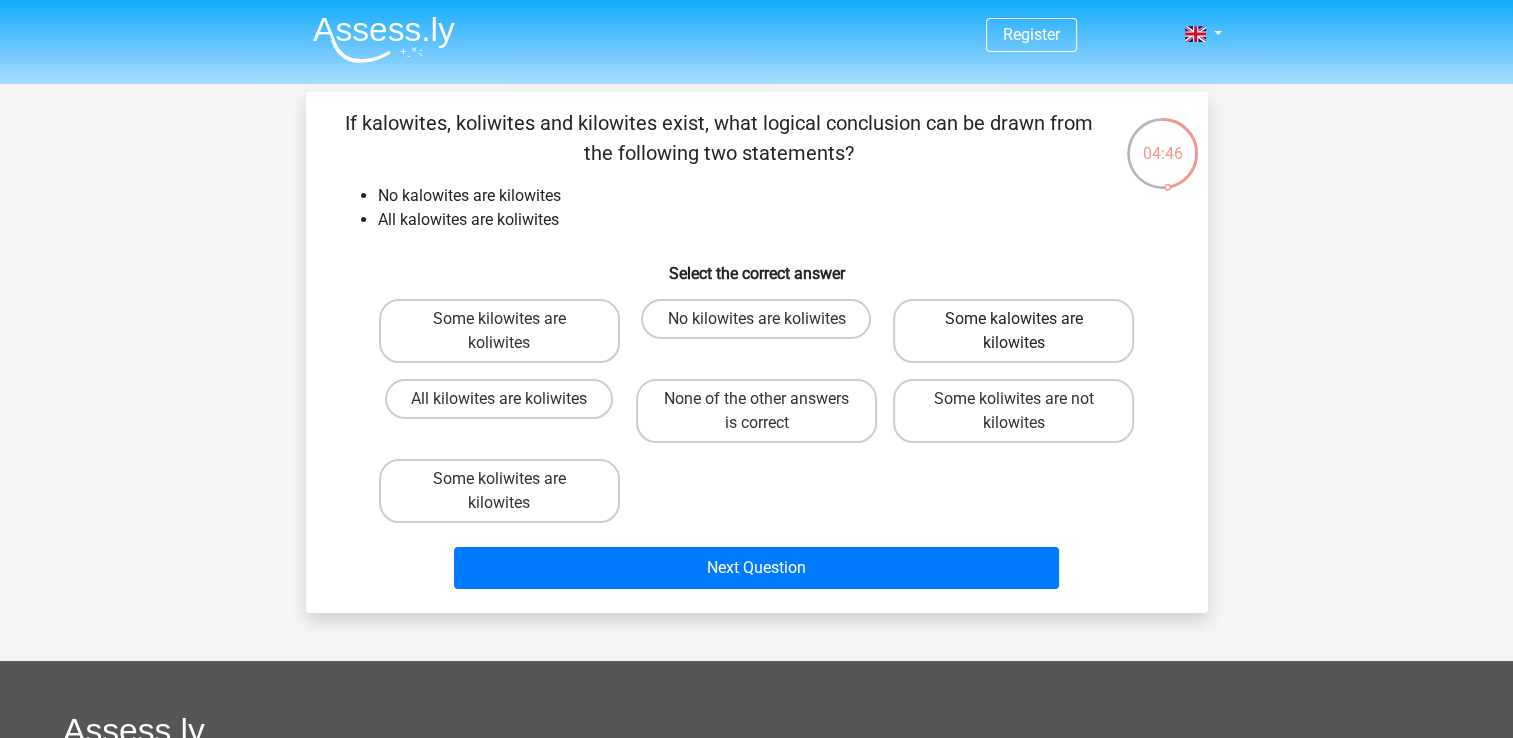 click on "Some kalowites are kilowites" at bounding box center (1013, 331) 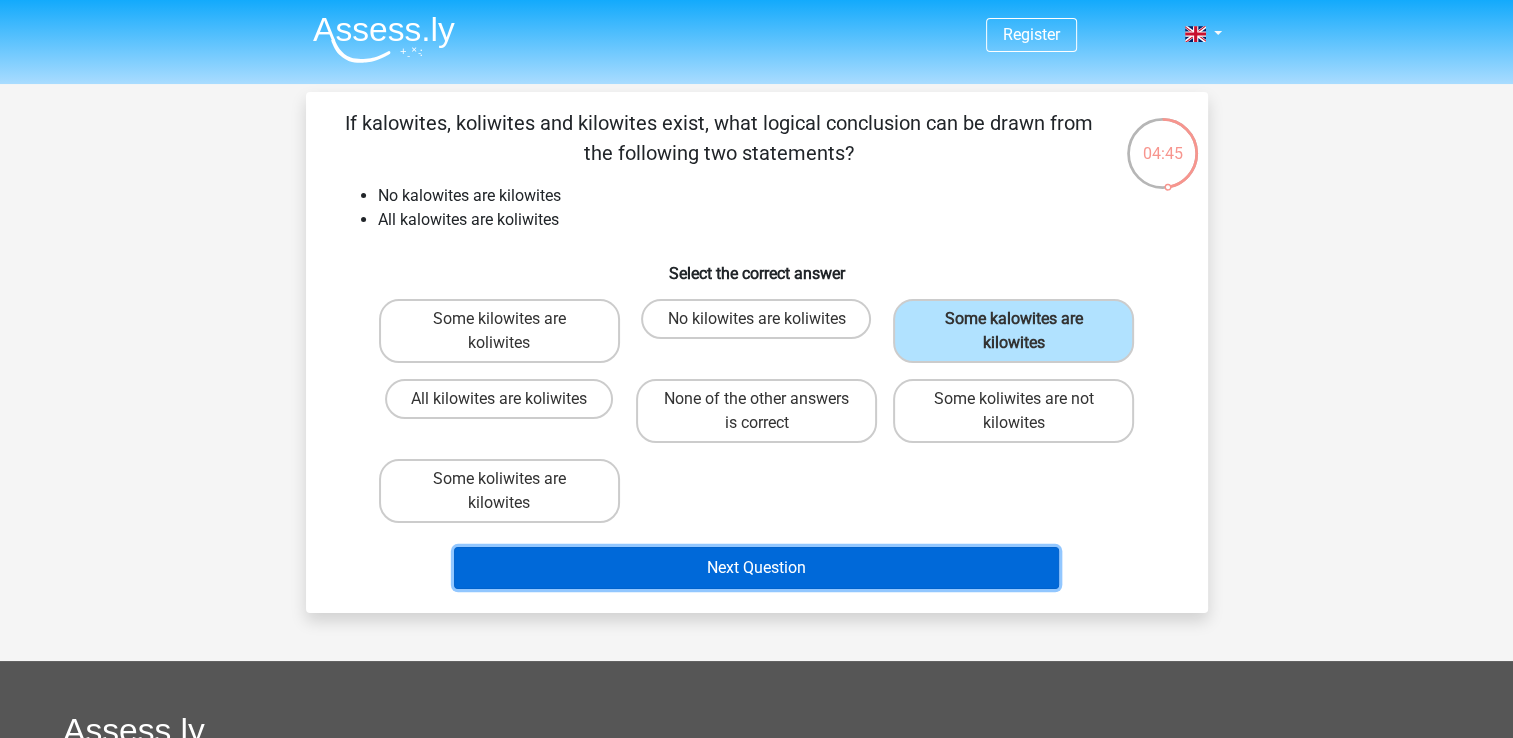 click on "Next Question" at bounding box center [756, 568] 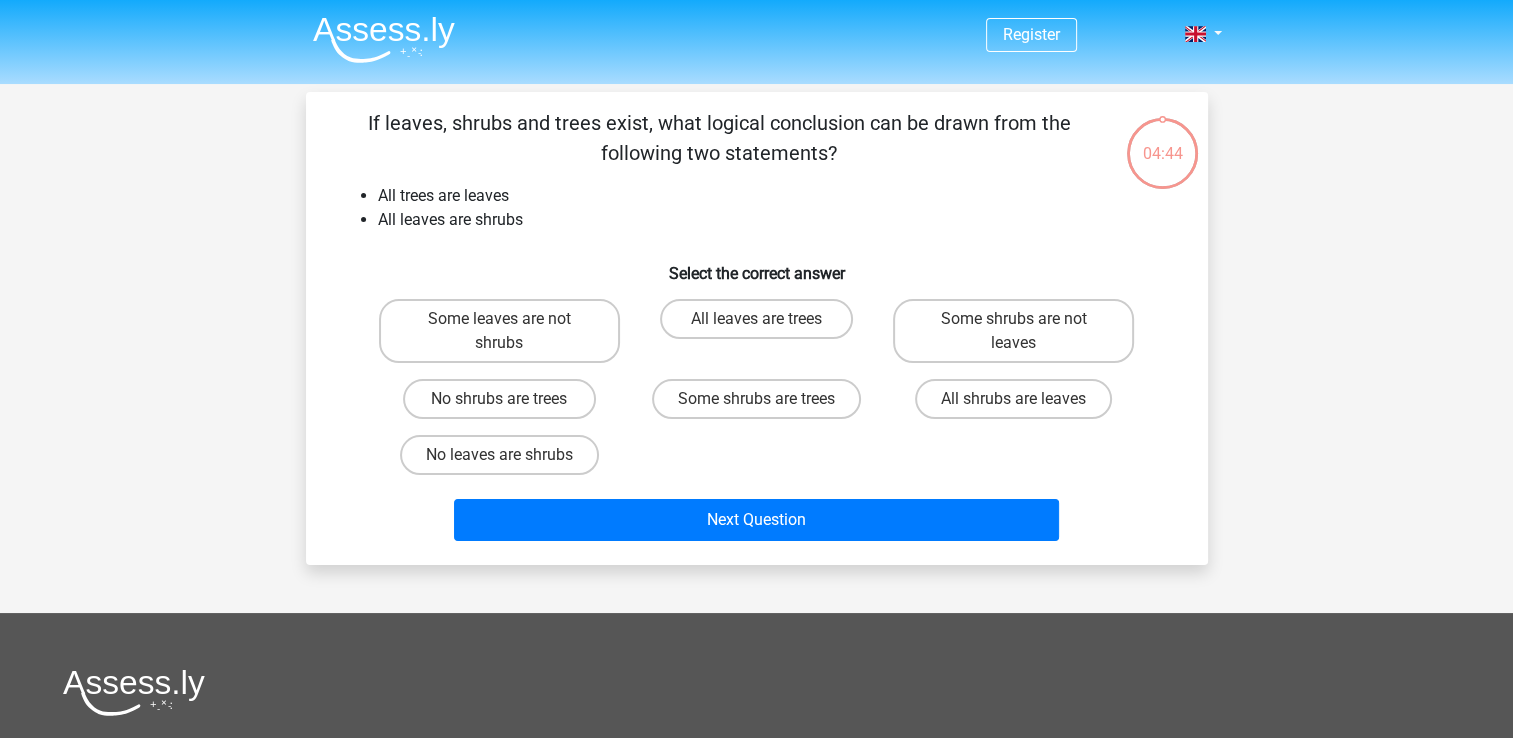 scroll, scrollTop: 92, scrollLeft: 0, axis: vertical 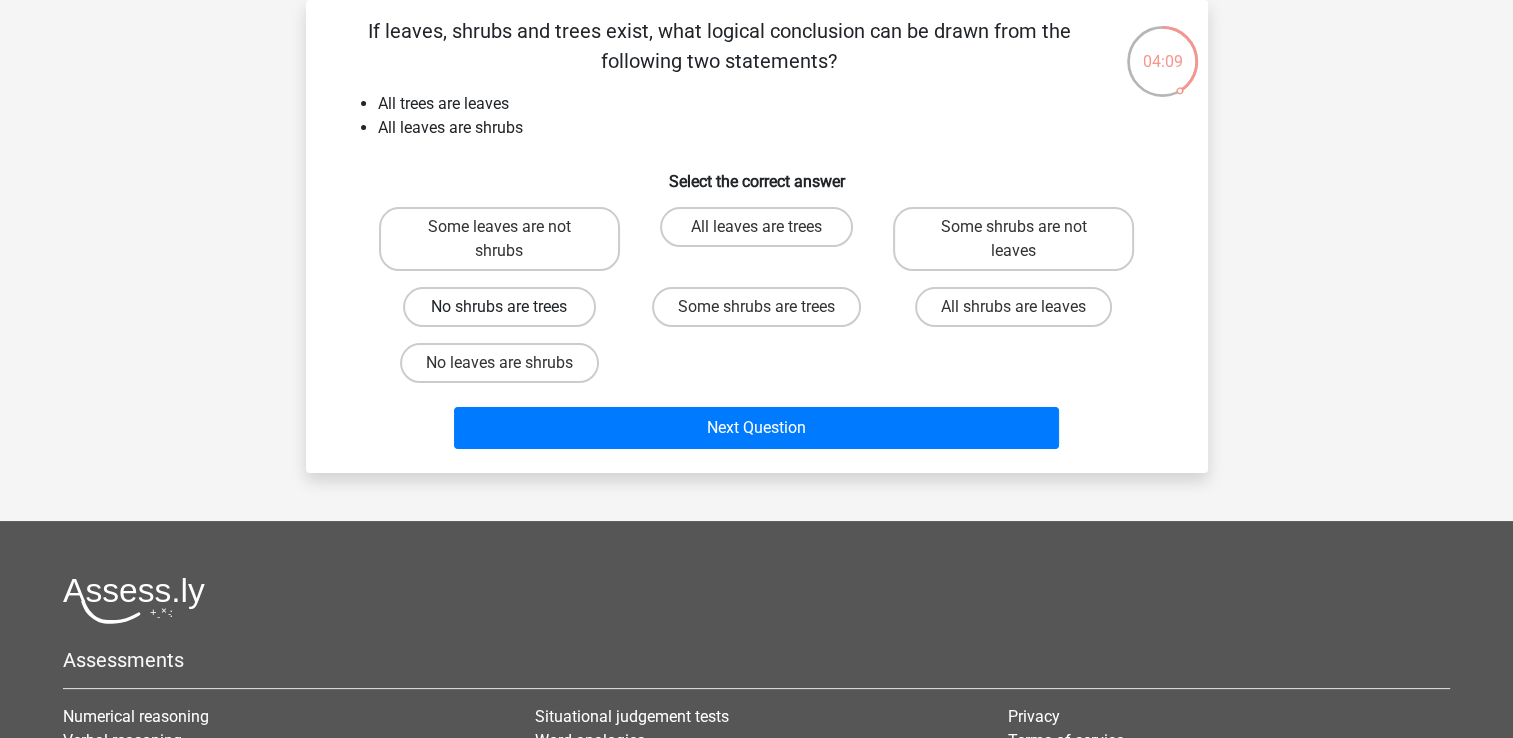click on "No shrubs are trees" at bounding box center (499, 307) 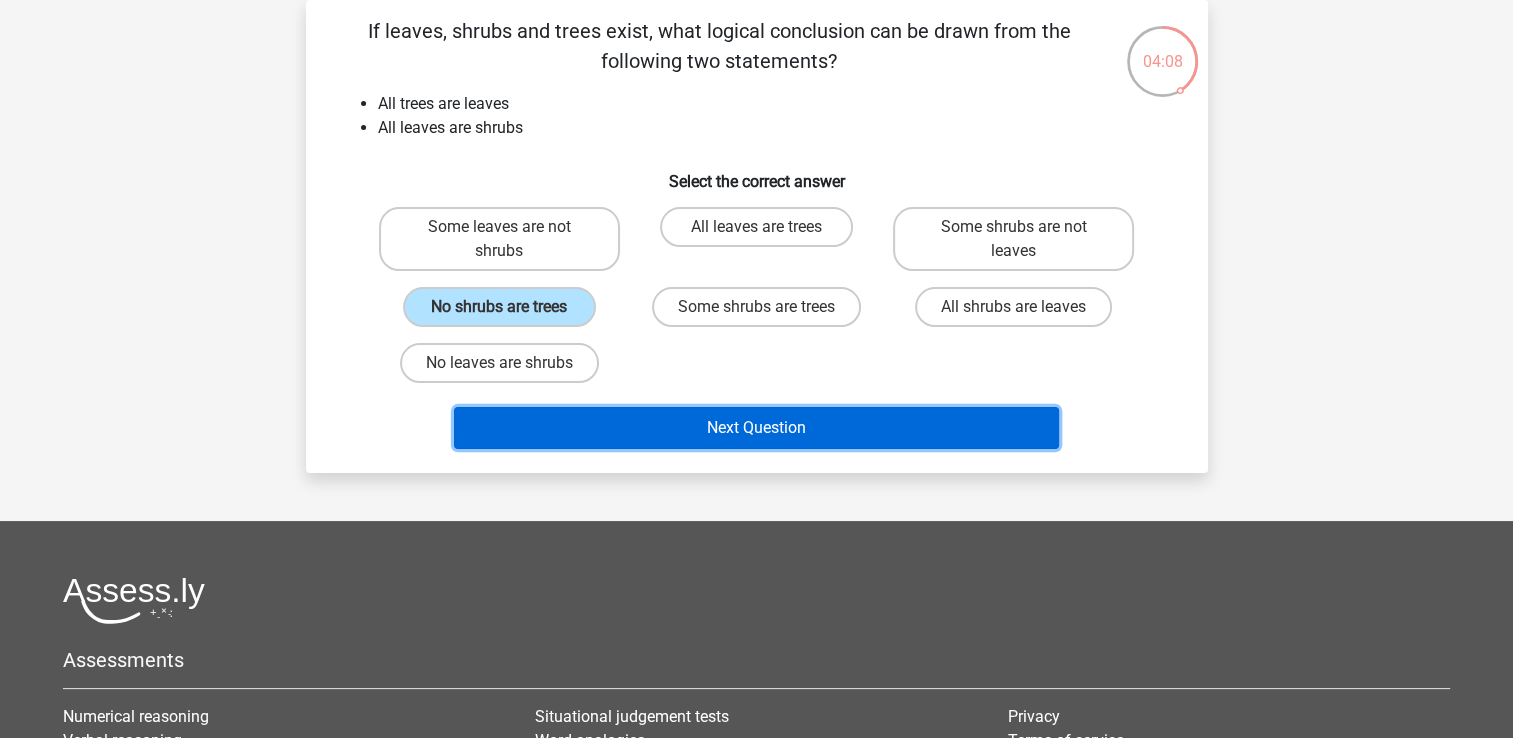 click on "Next Question" at bounding box center [756, 428] 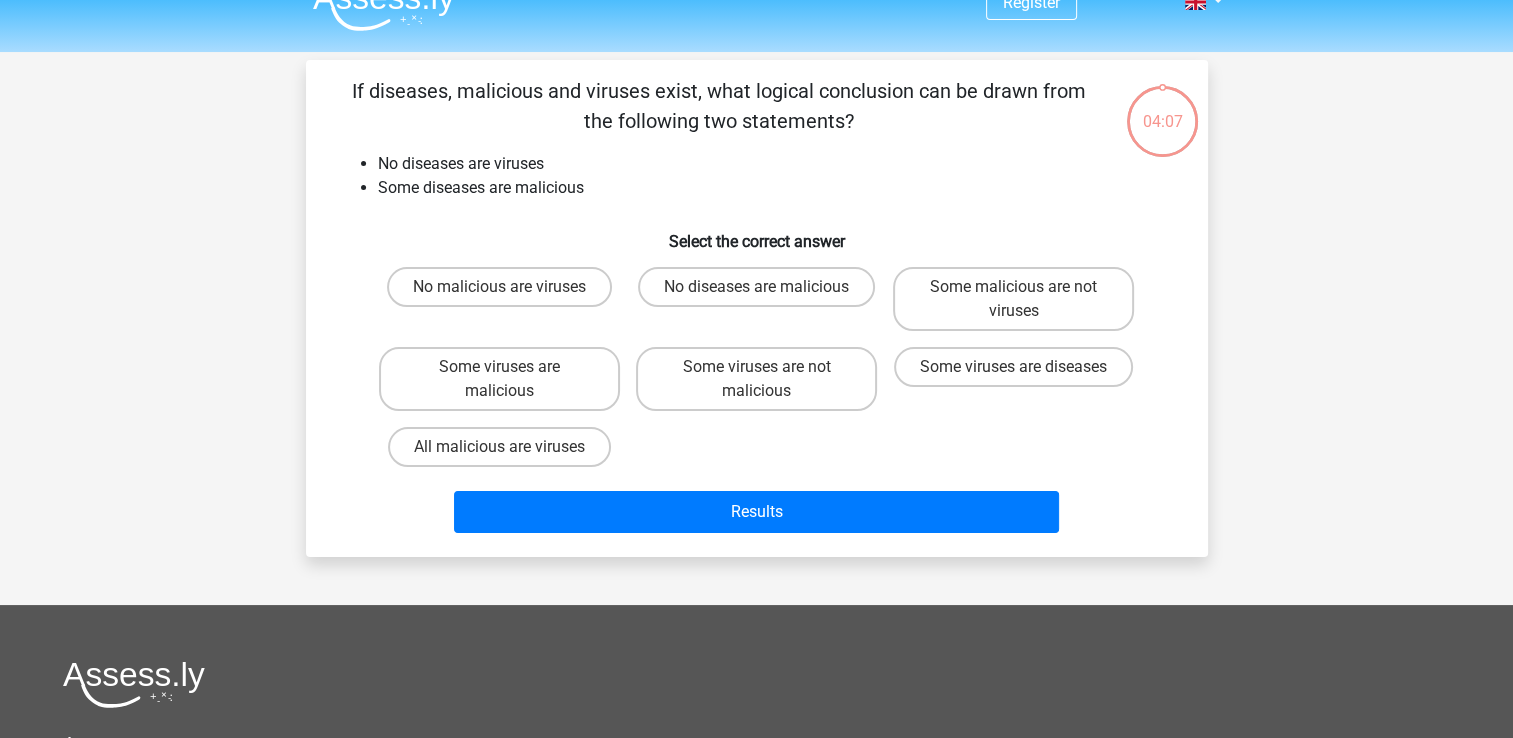 scroll, scrollTop: 0, scrollLeft: 0, axis: both 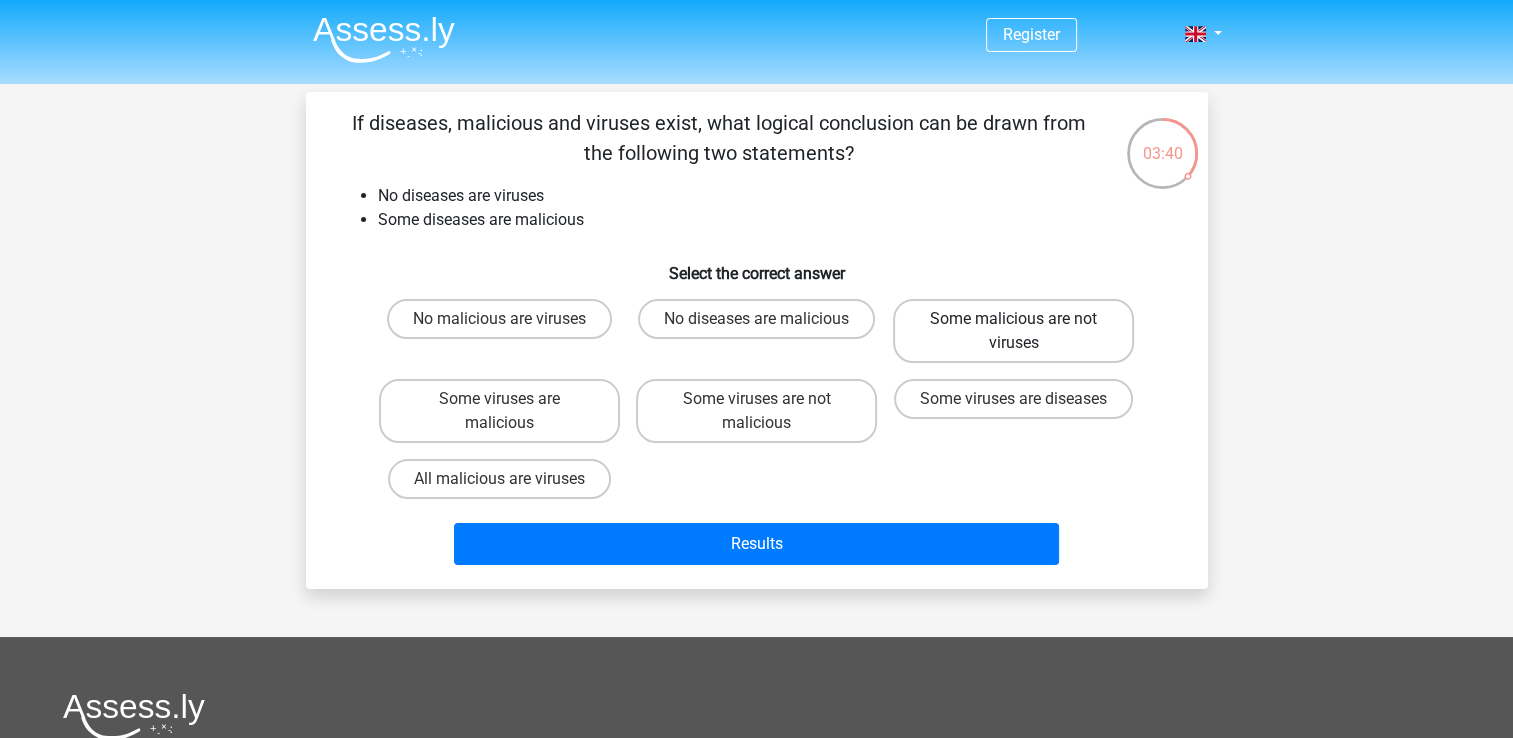 click on "Some malicious are not viruses" at bounding box center (1013, 331) 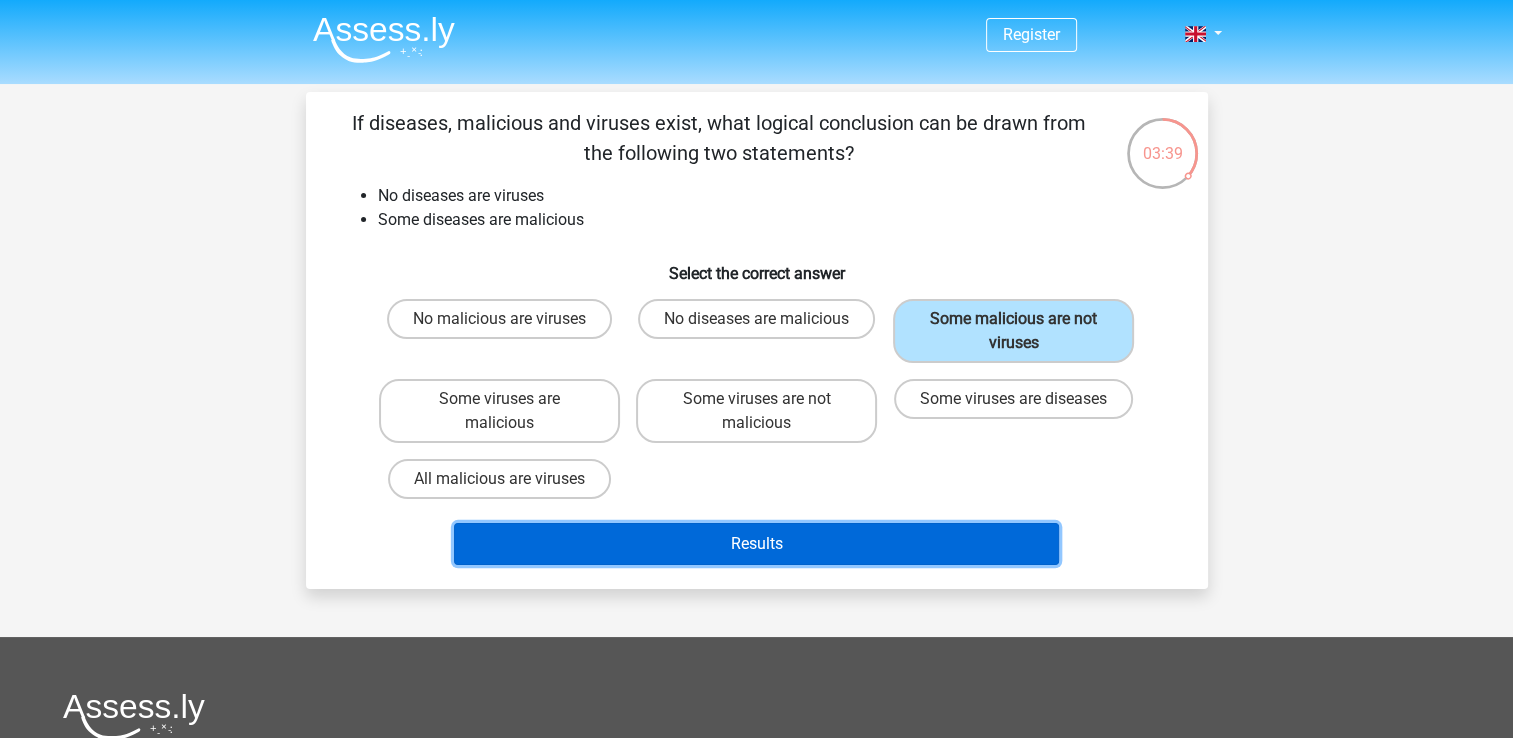 click on "Results" at bounding box center (756, 544) 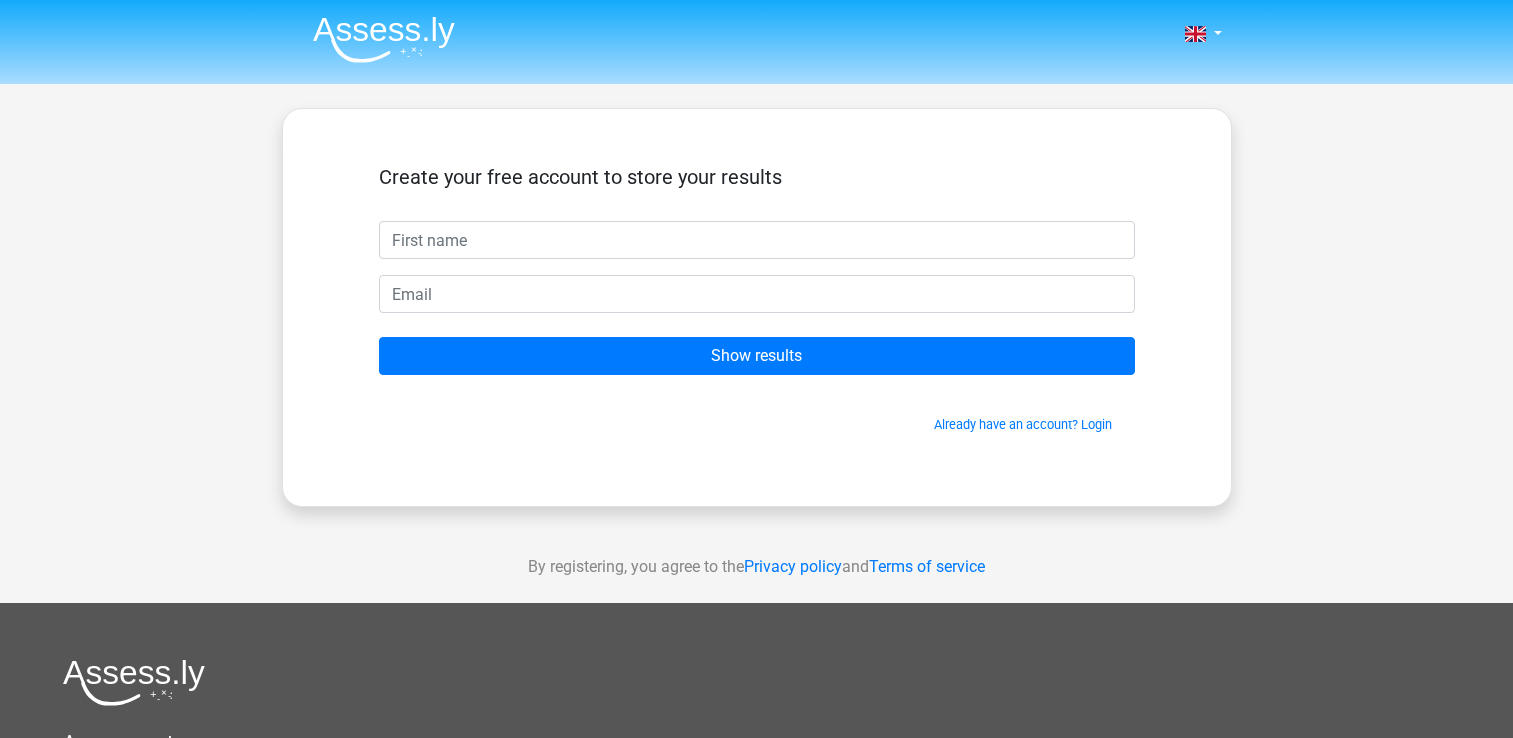 scroll, scrollTop: 0, scrollLeft: 0, axis: both 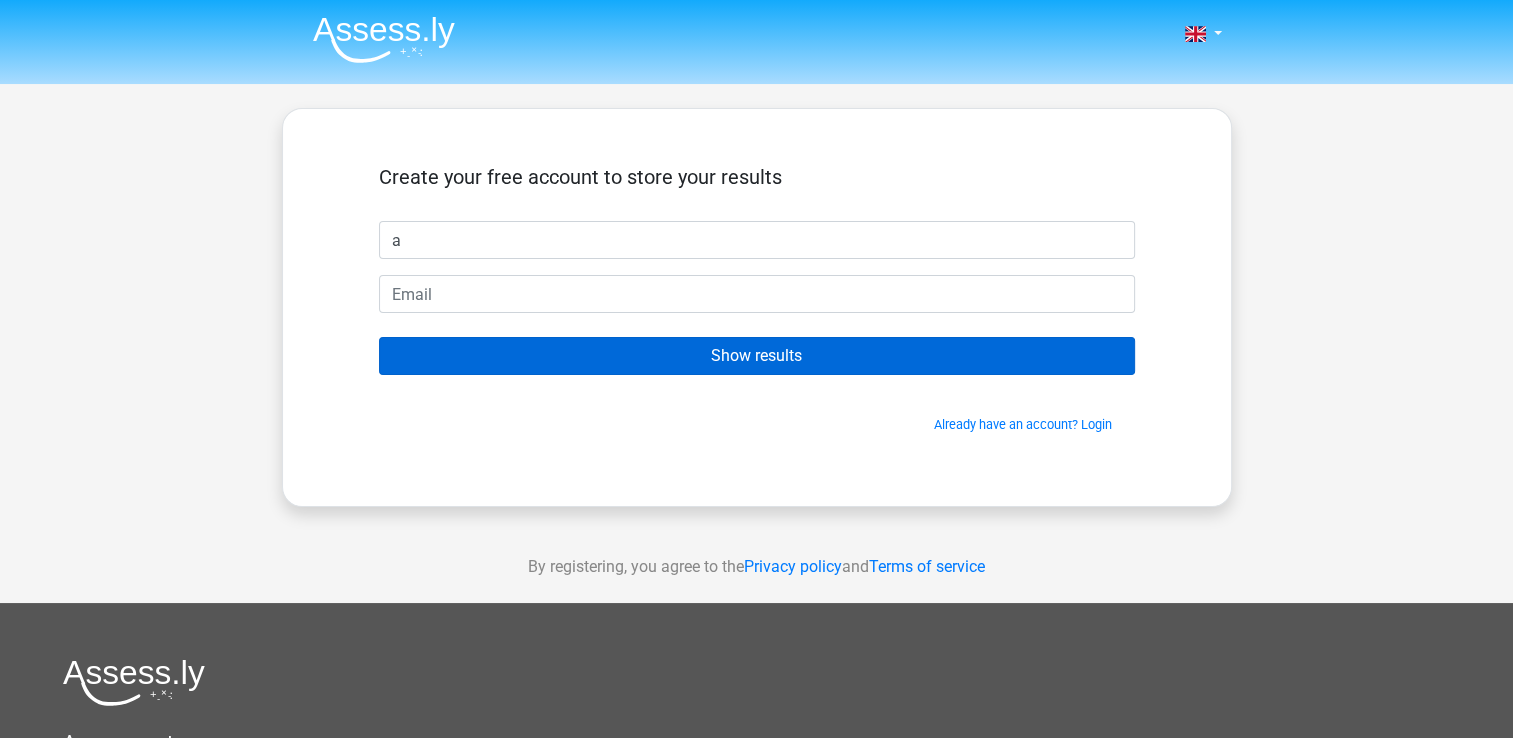type on "Anna" 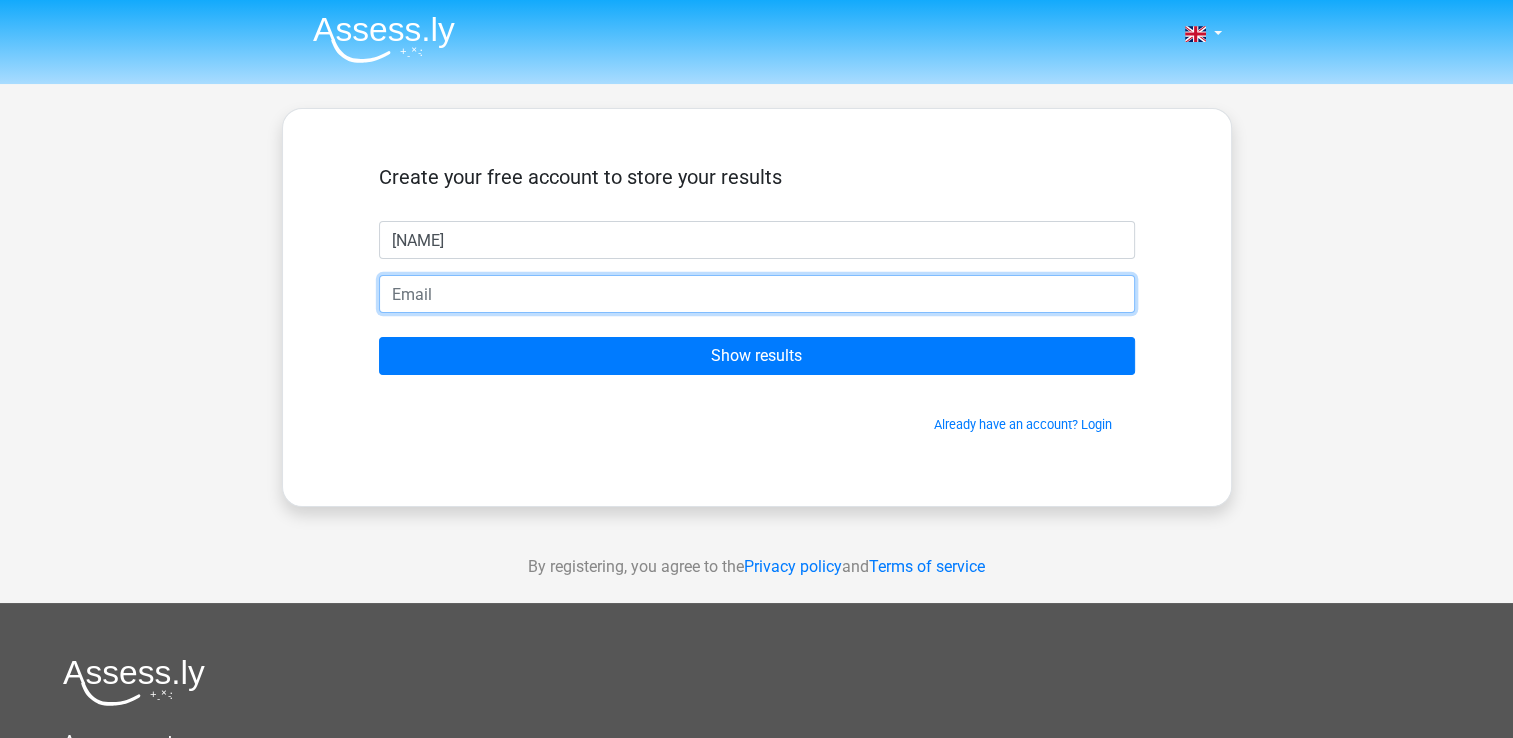 click at bounding box center (757, 294) 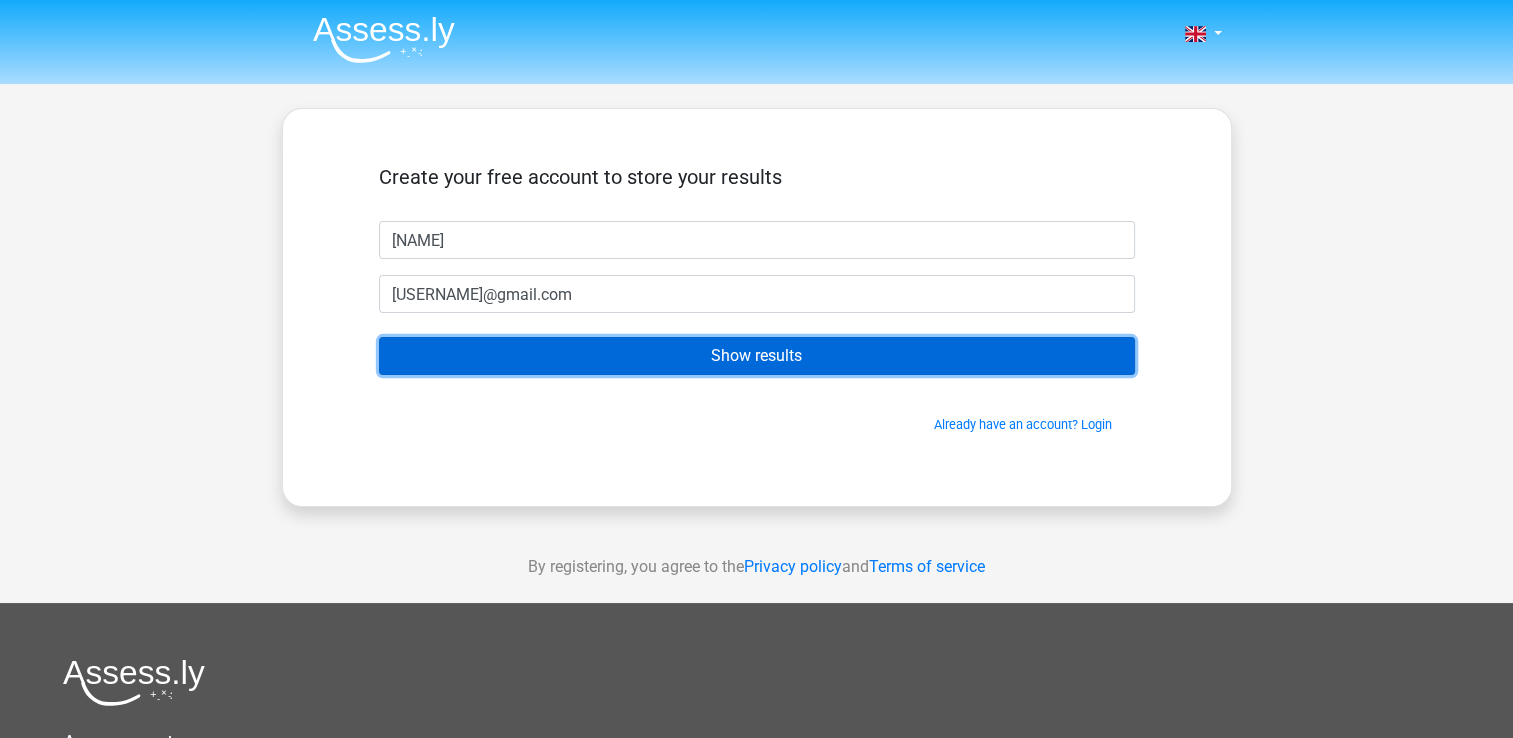 click on "Show results" at bounding box center [757, 356] 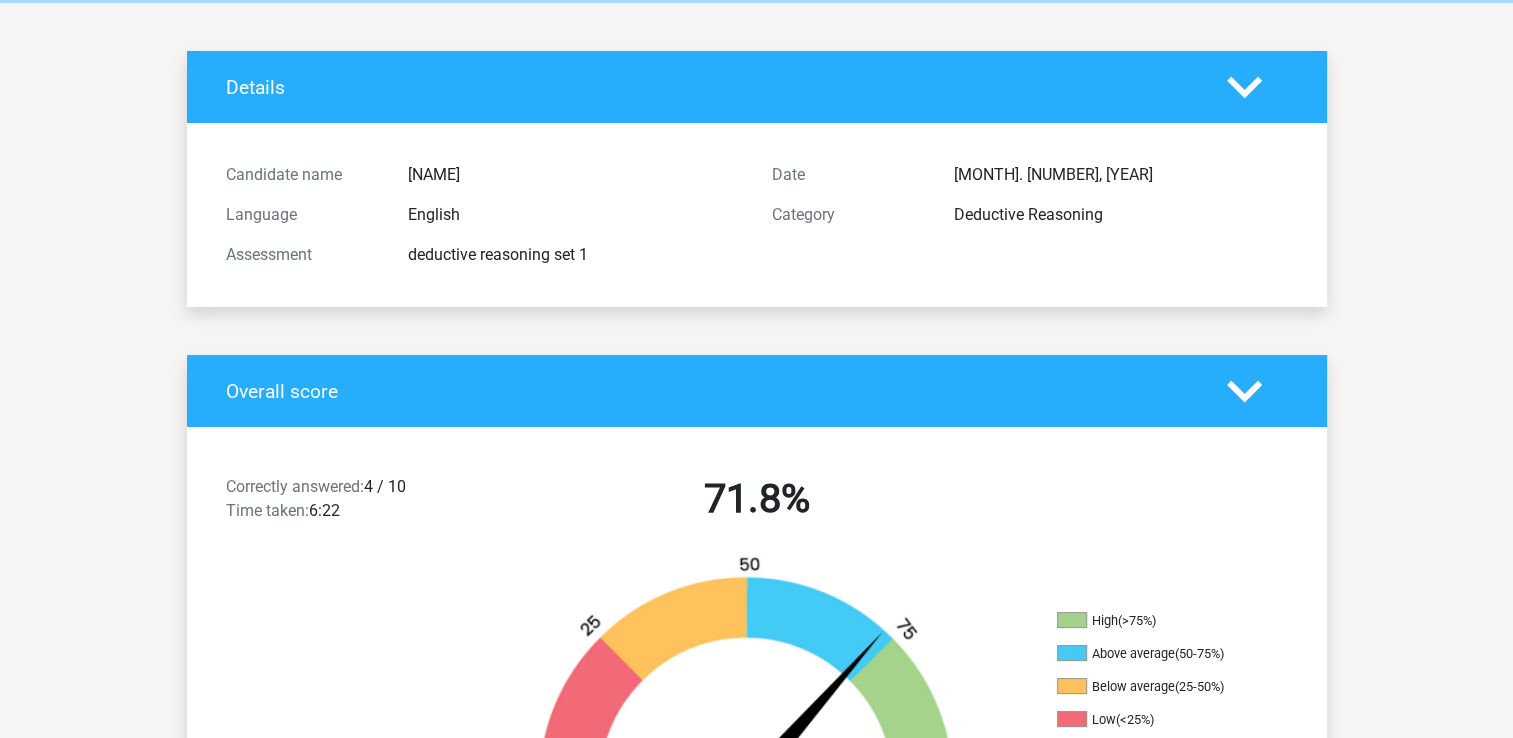 scroll, scrollTop: 0, scrollLeft: 0, axis: both 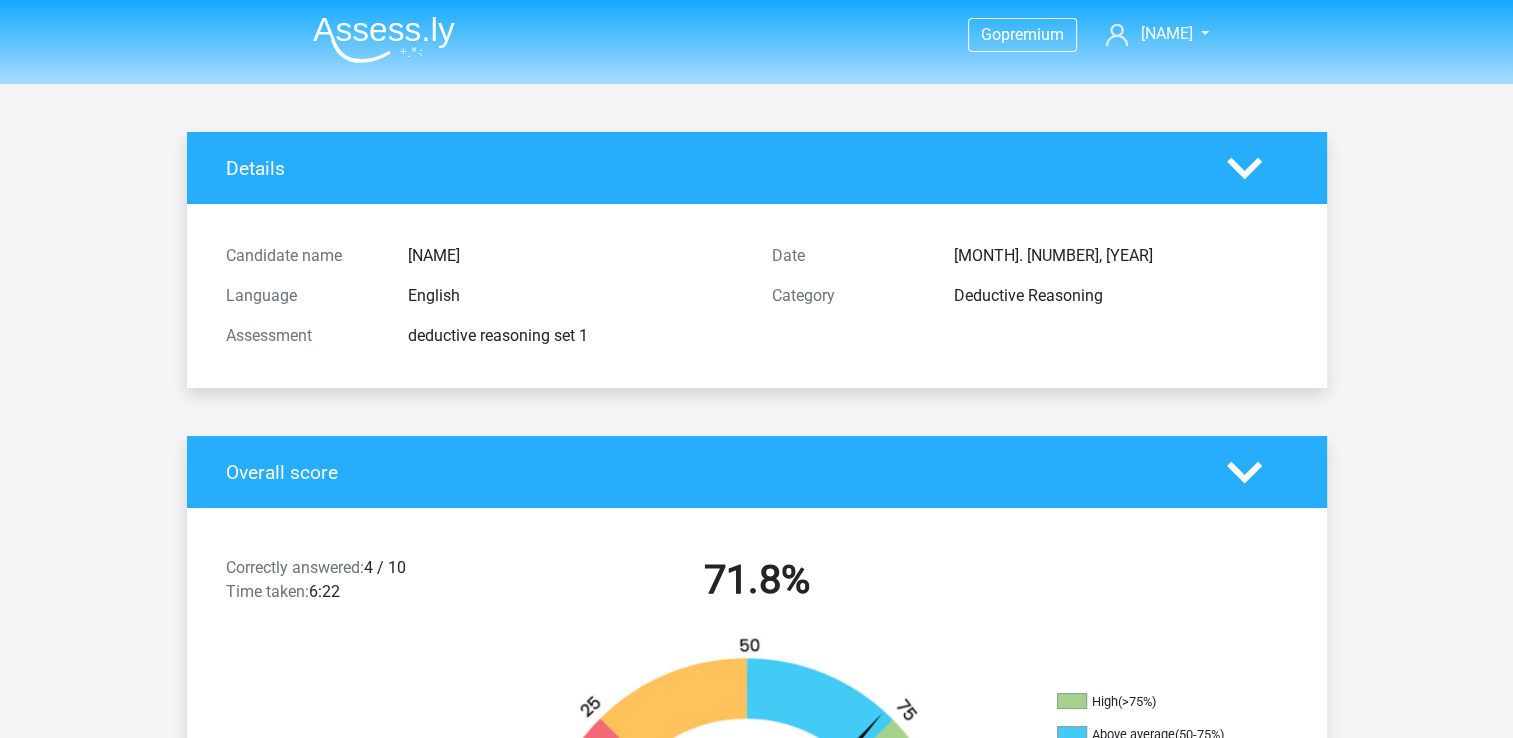 click at bounding box center [384, 39] 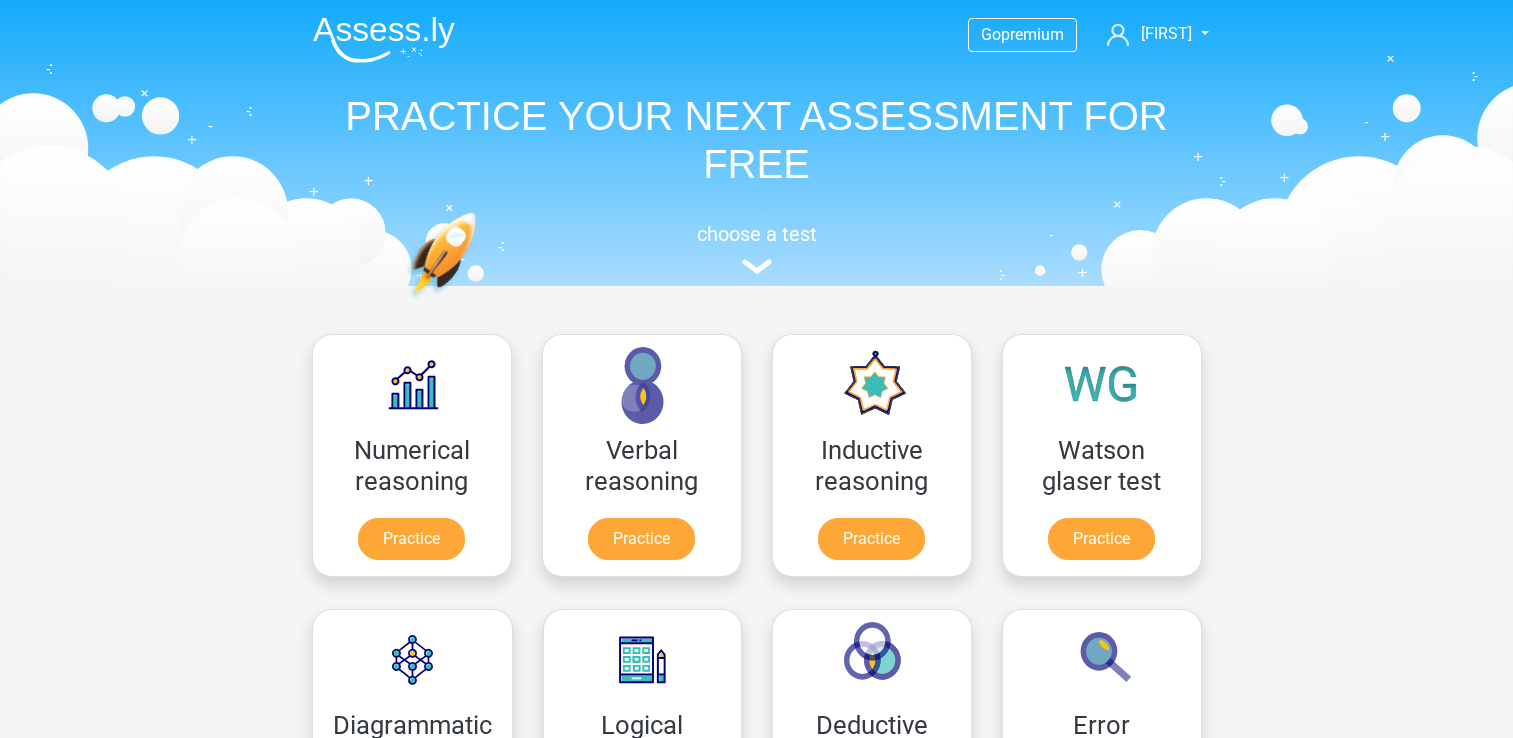 scroll, scrollTop: 0, scrollLeft: 0, axis: both 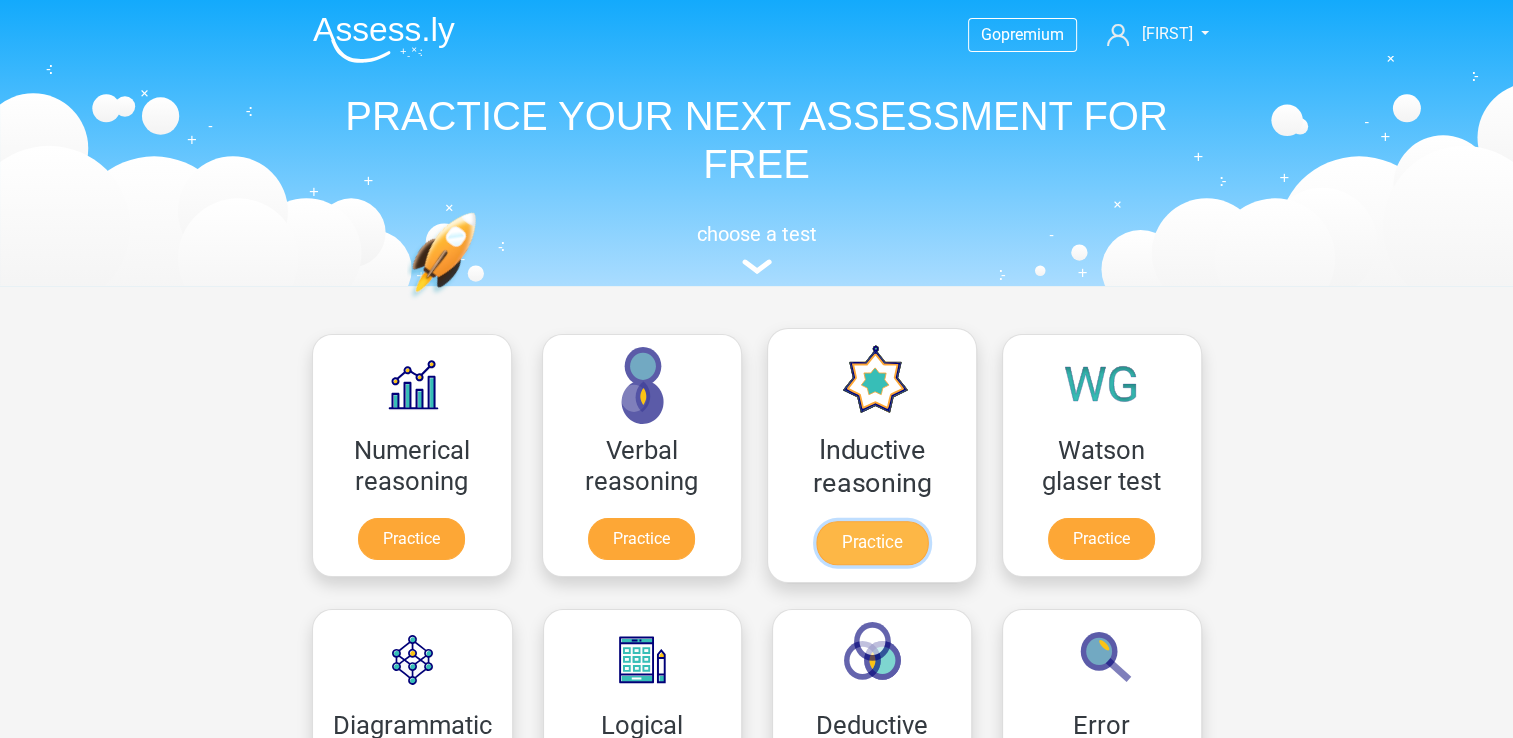 click on "Practice" at bounding box center (871, 543) 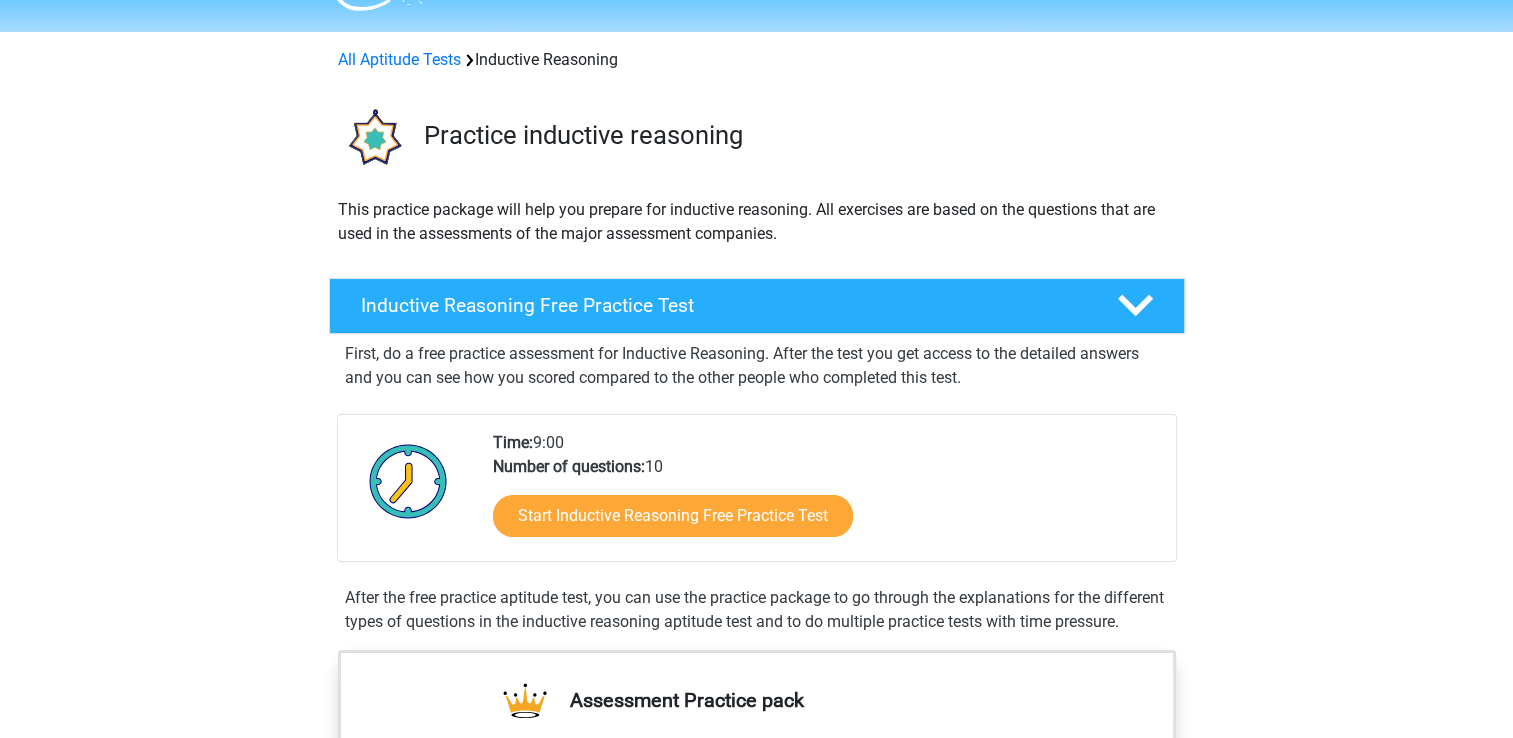scroll, scrollTop: 100, scrollLeft: 0, axis: vertical 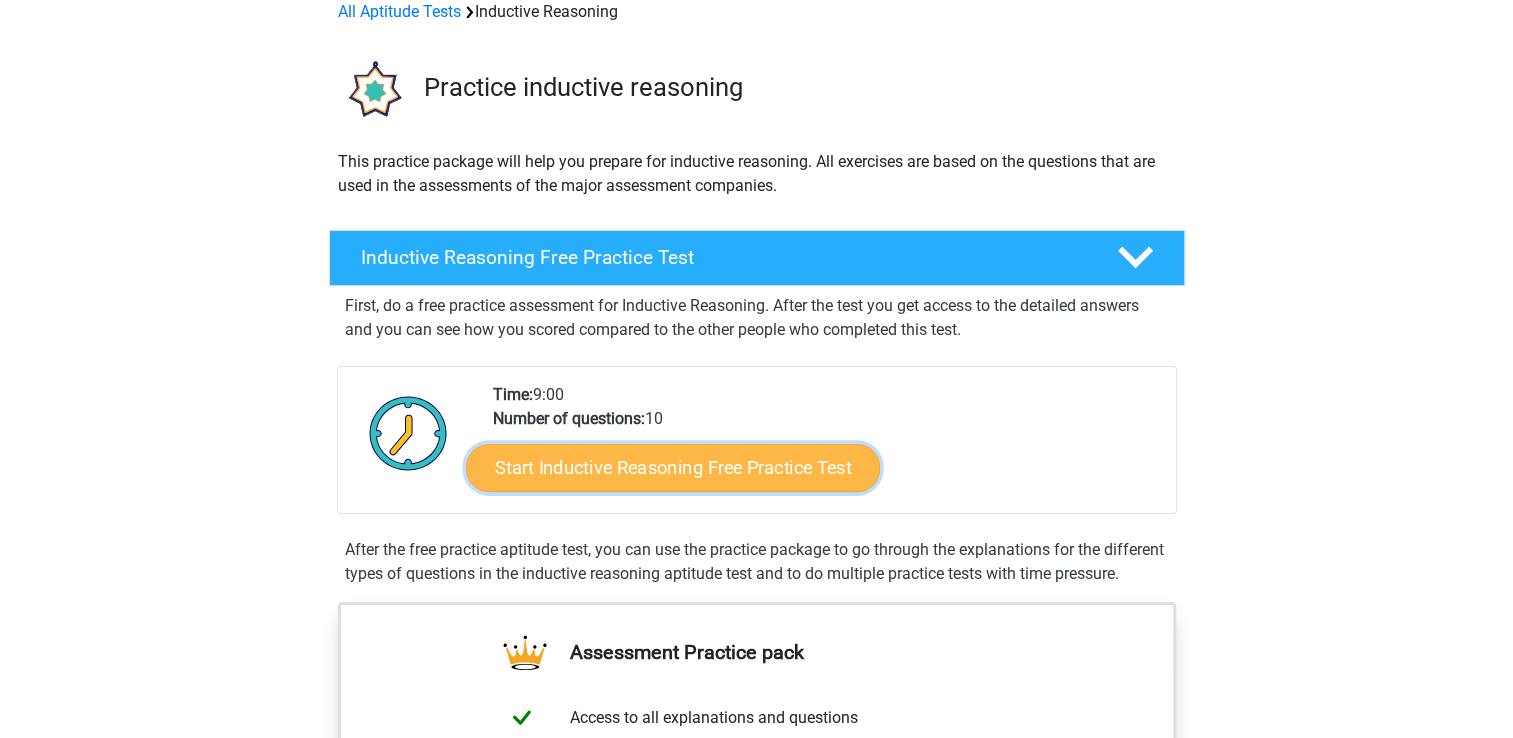 click on "Start Inductive Reasoning
Free Practice Test" at bounding box center [673, 467] 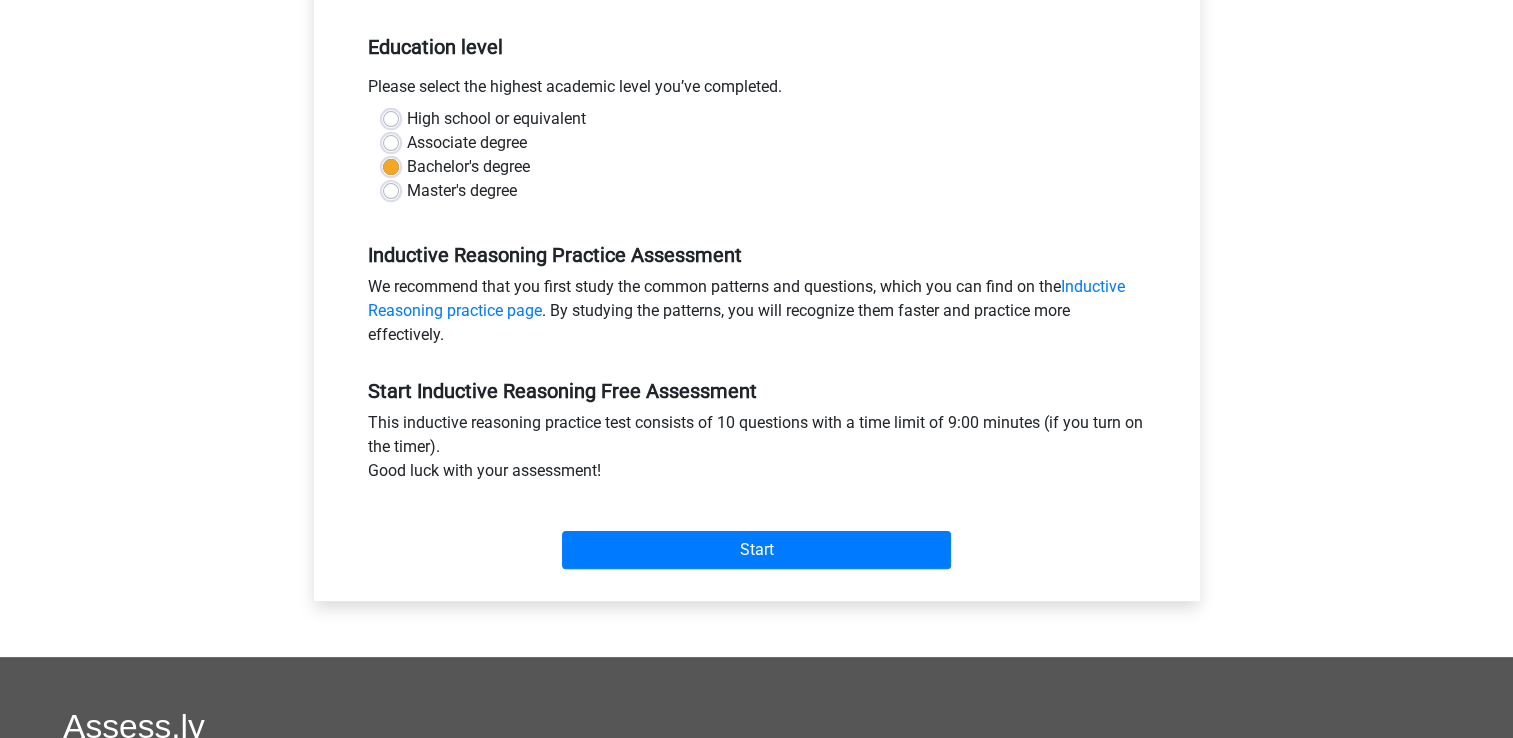 scroll, scrollTop: 400, scrollLeft: 0, axis: vertical 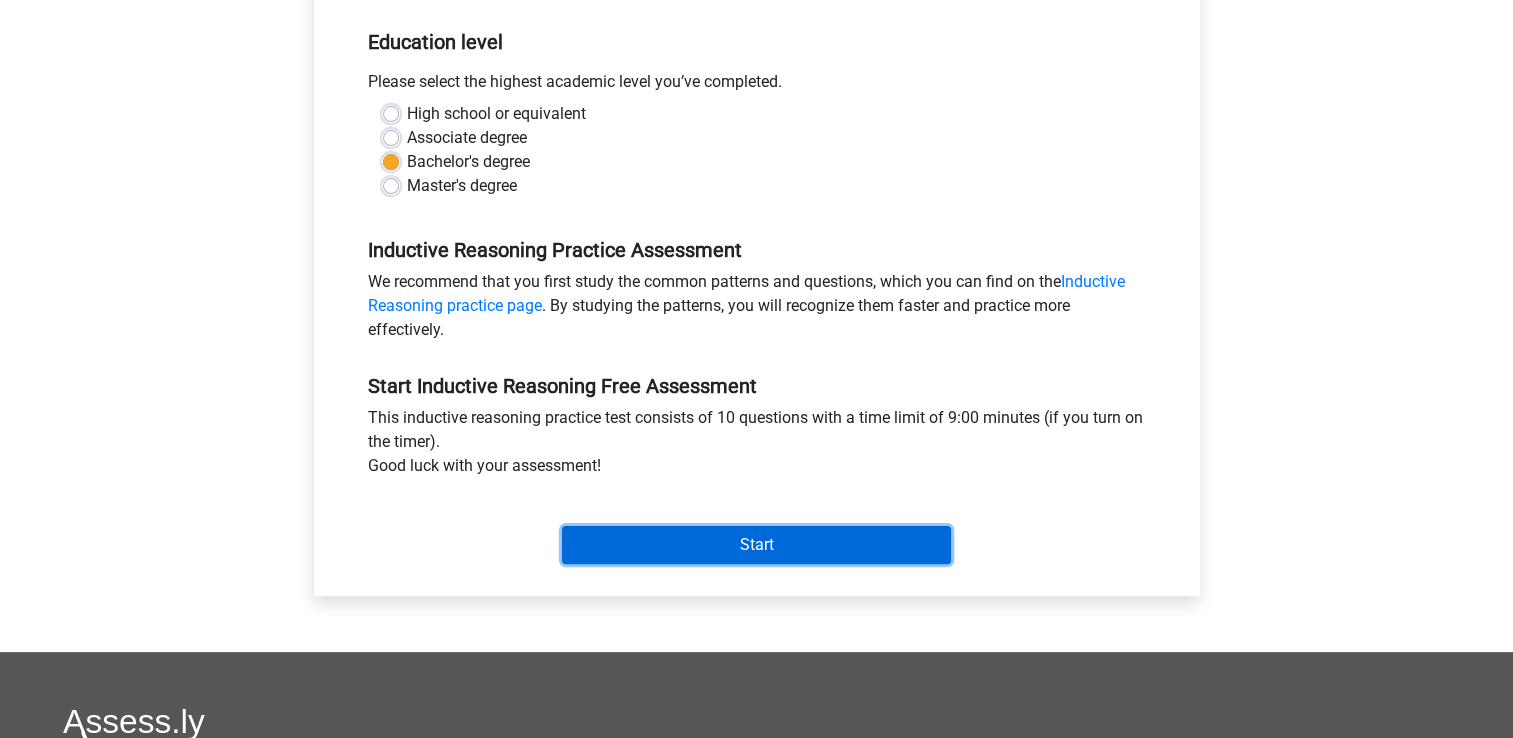 click on "Start" at bounding box center (756, 545) 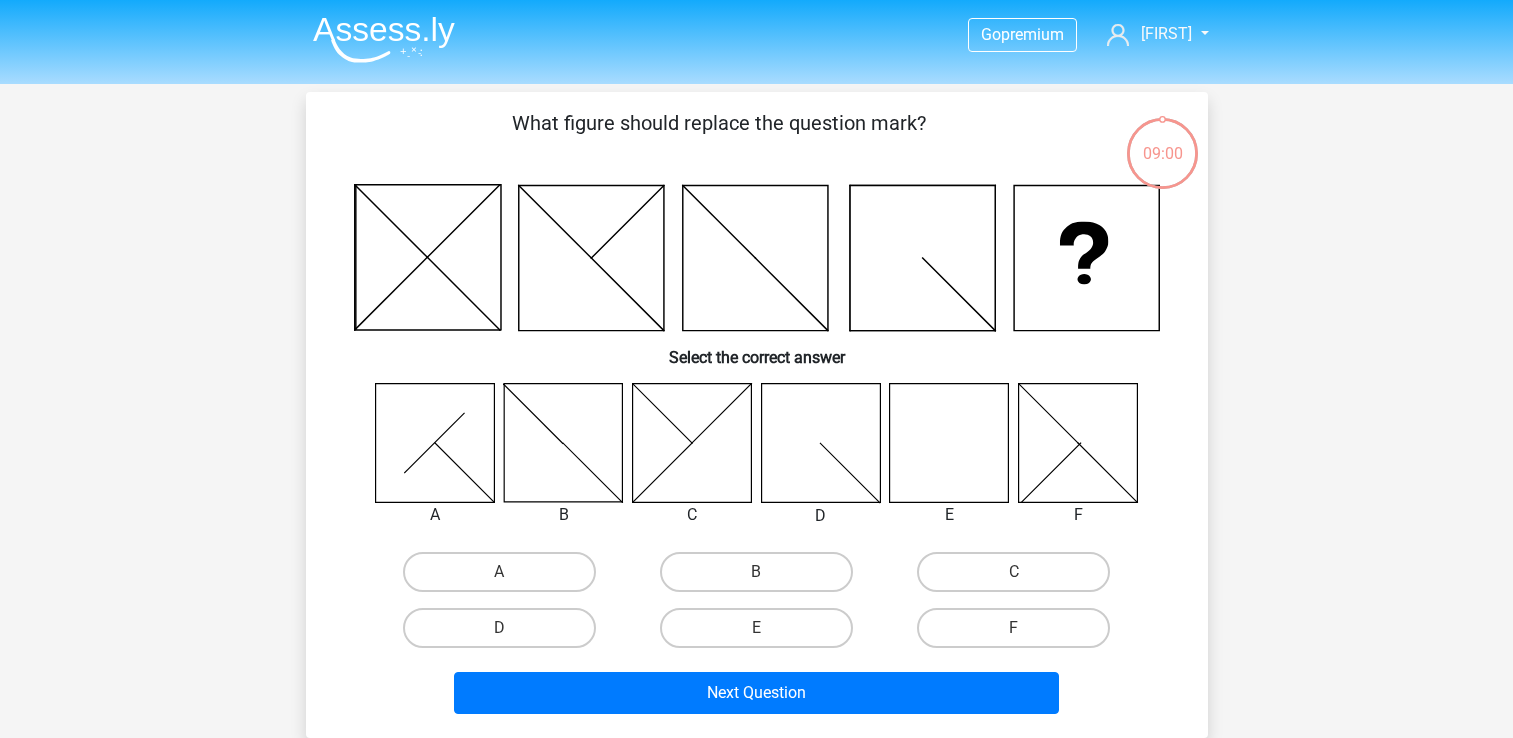 scroll, scrollTop: 0, scrollLeft: 0, axis: both 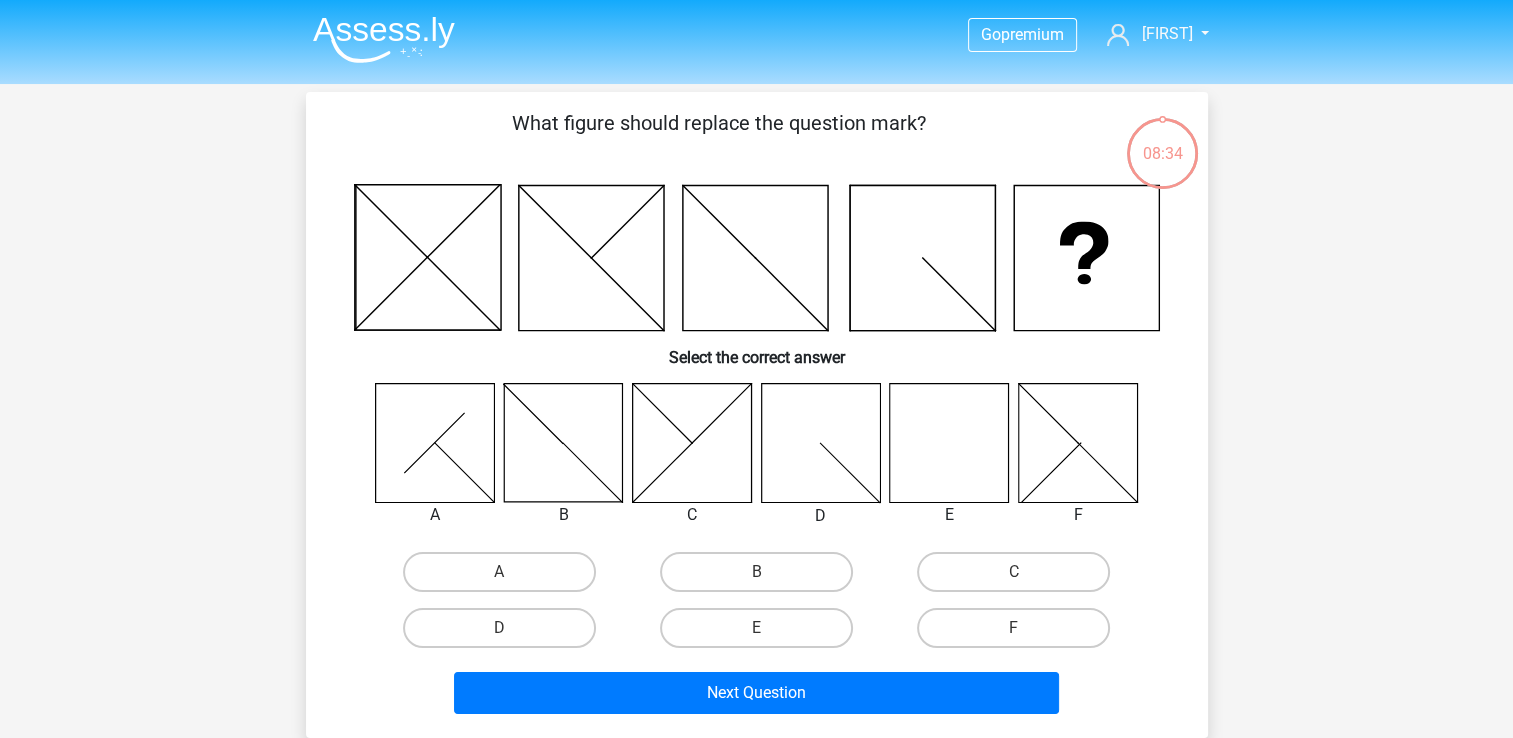 click 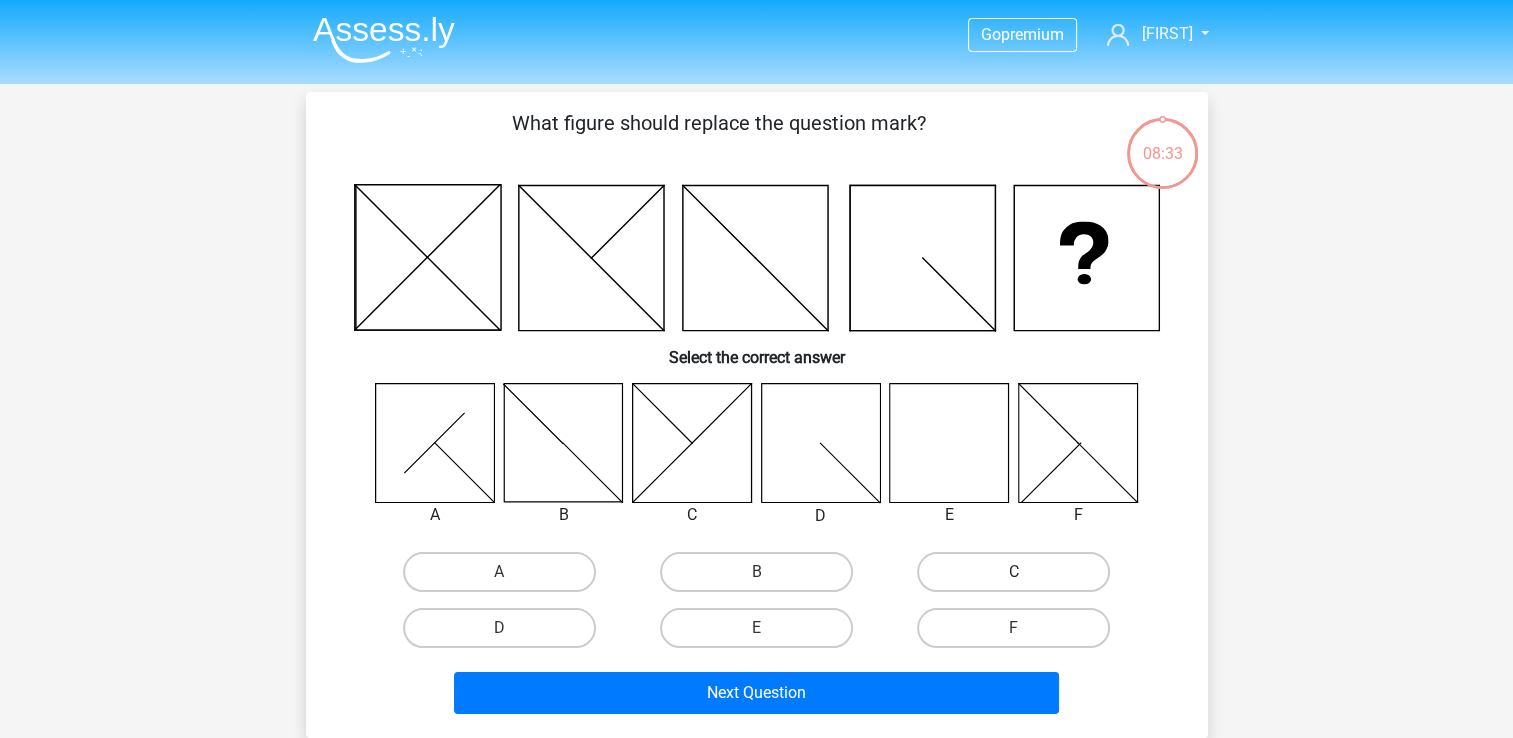 click on "C" at bounding box center (1013, 572) 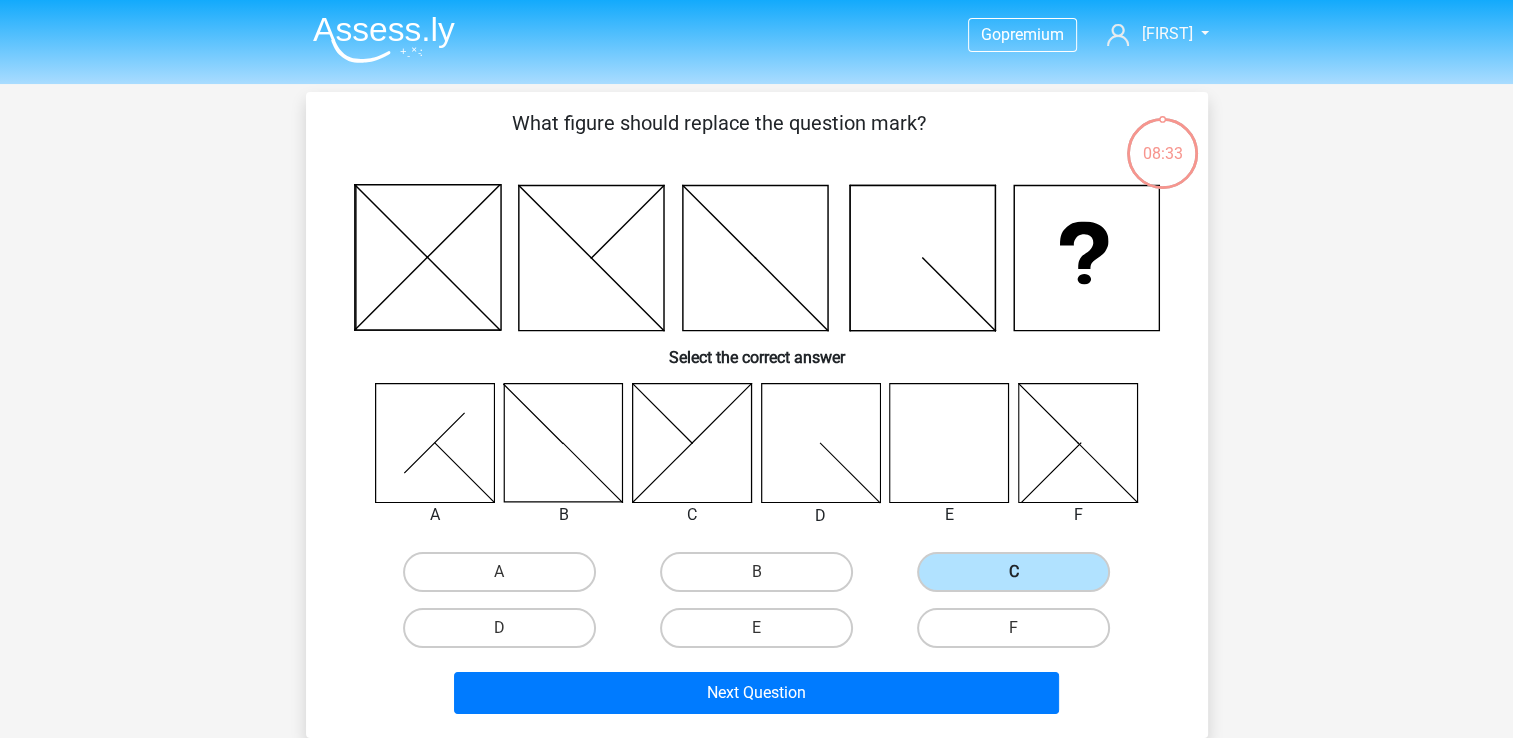 click on "C" at bounding box center (1013, 572) 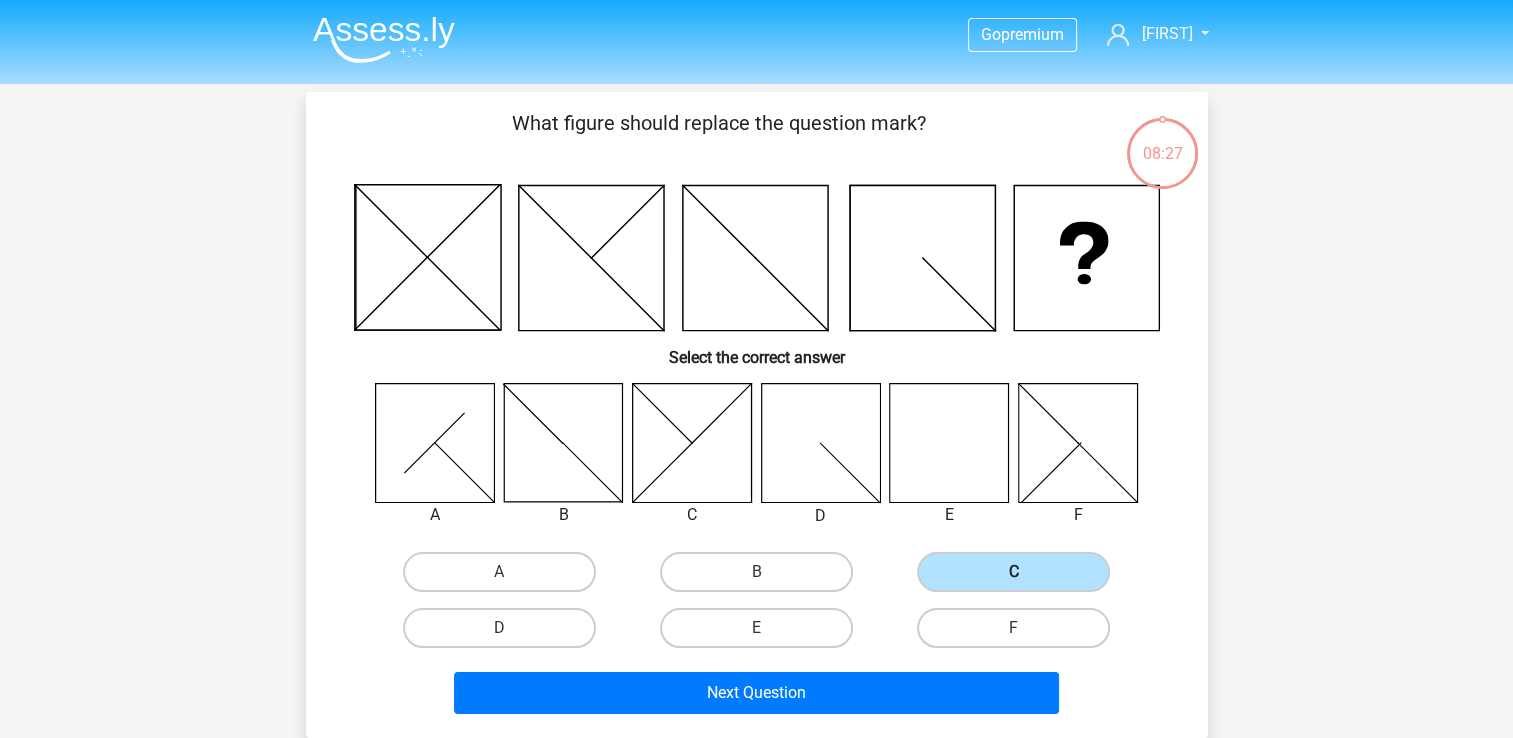 click on "C" at bounding box center (1013, 572) 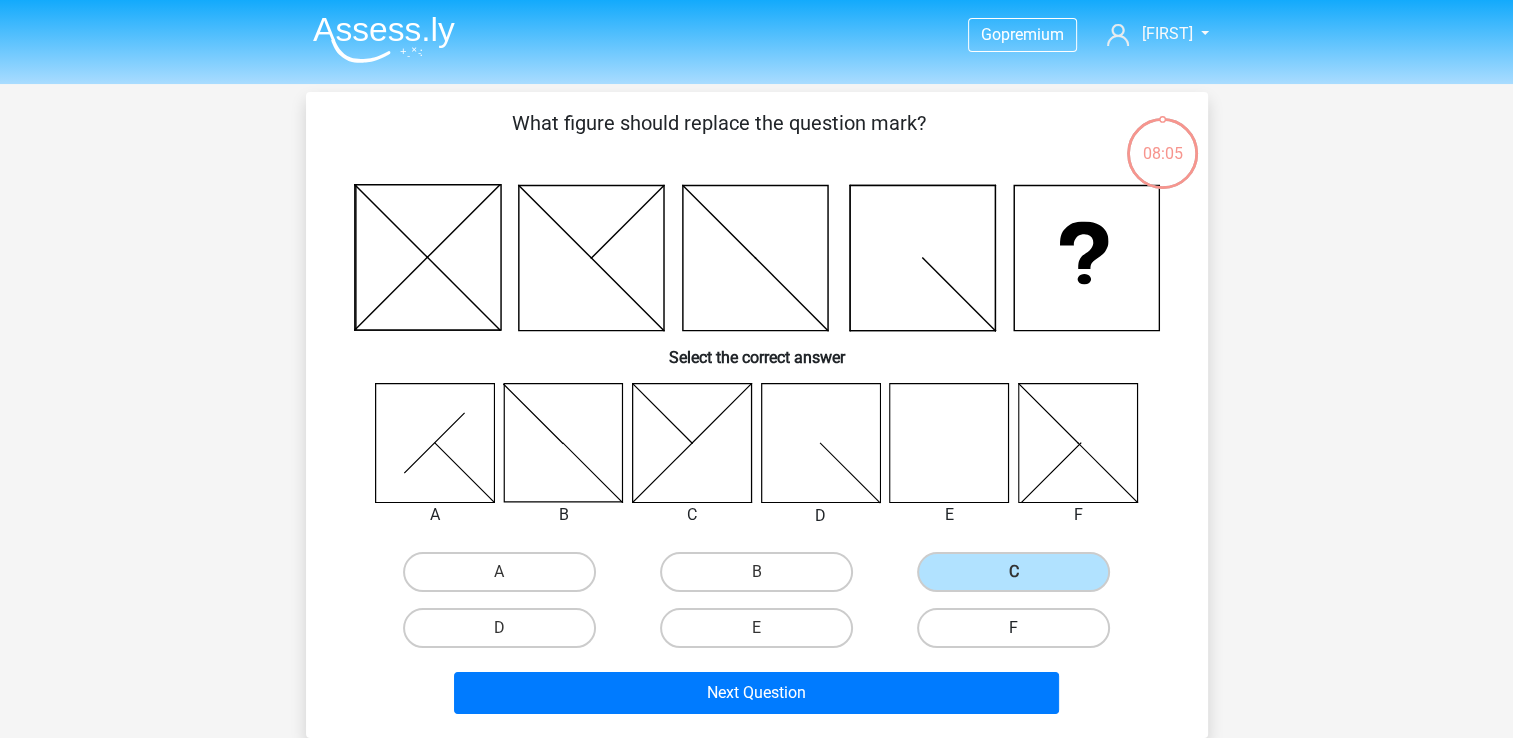 click on "F" at bounding box center [1013, 628] 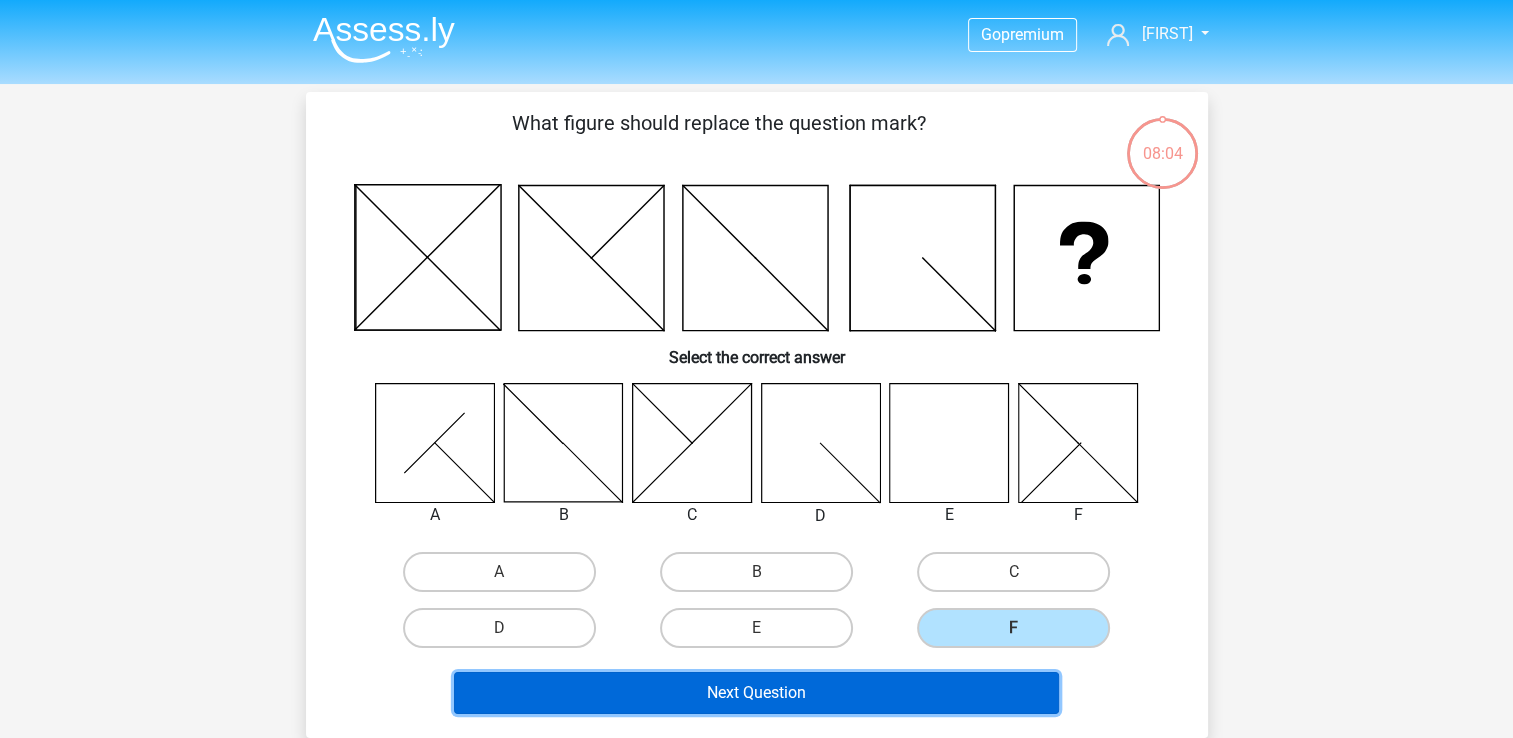 click on "Next Question" at bounding box center (756, 693) 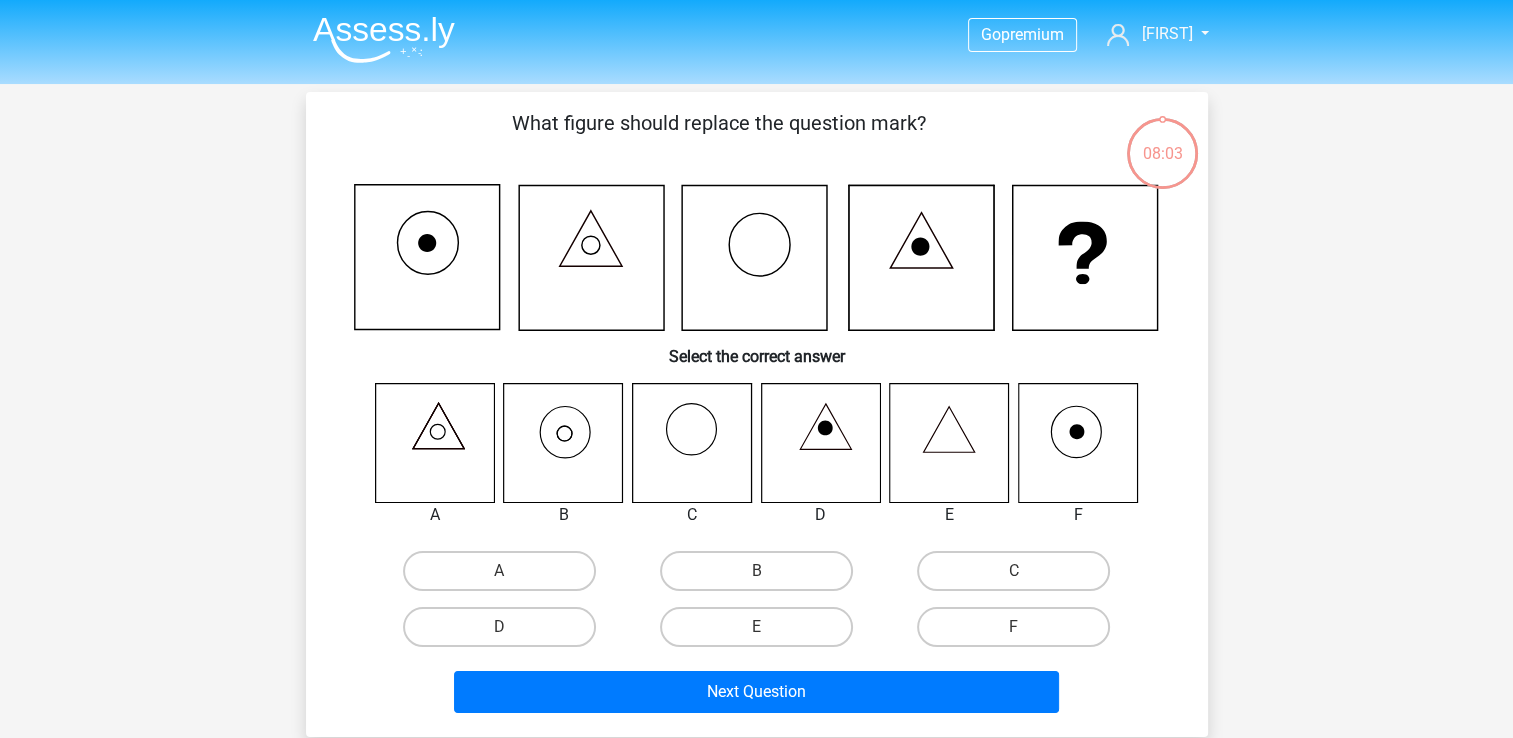 scroll, scrollTop: 92, scrollLeft: 0, axis: vertical 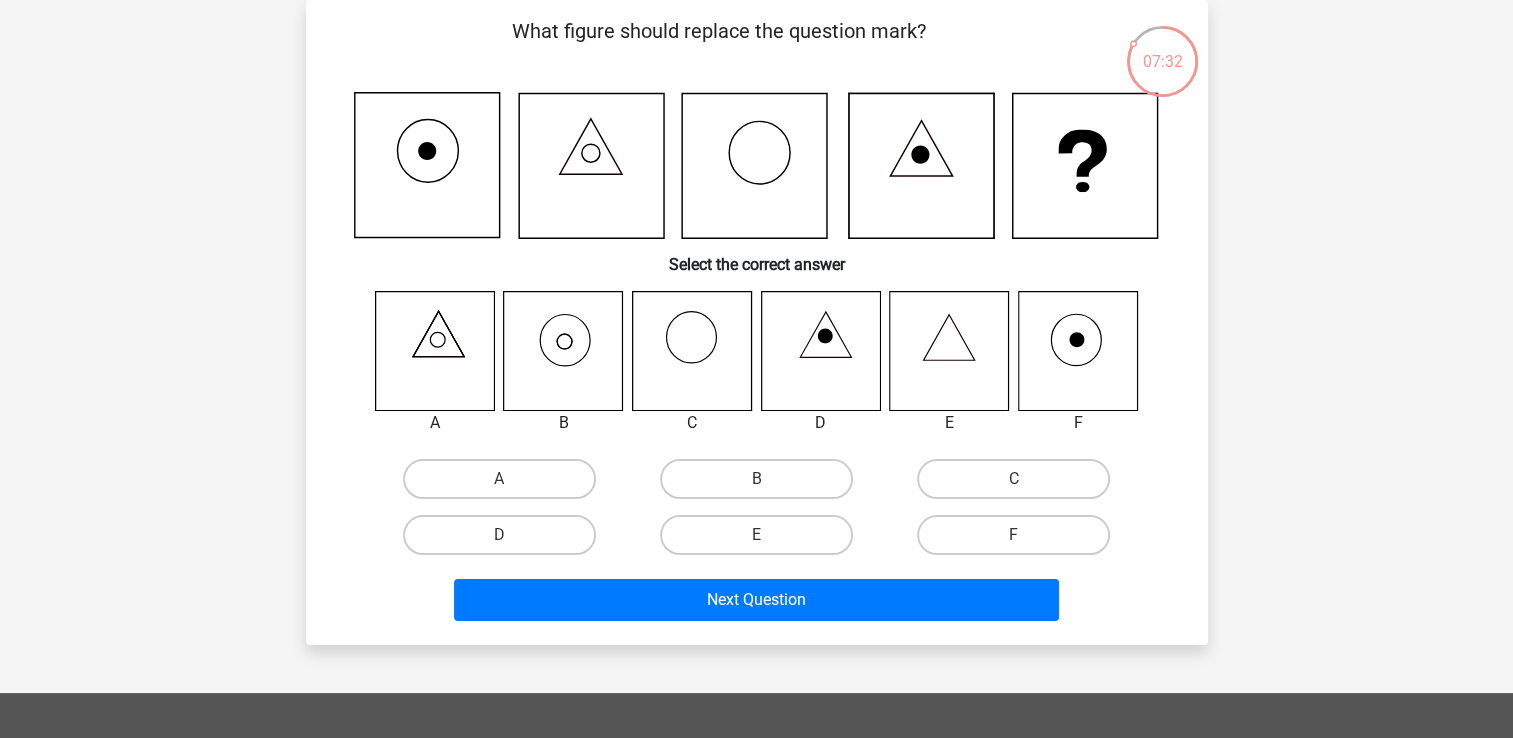 click 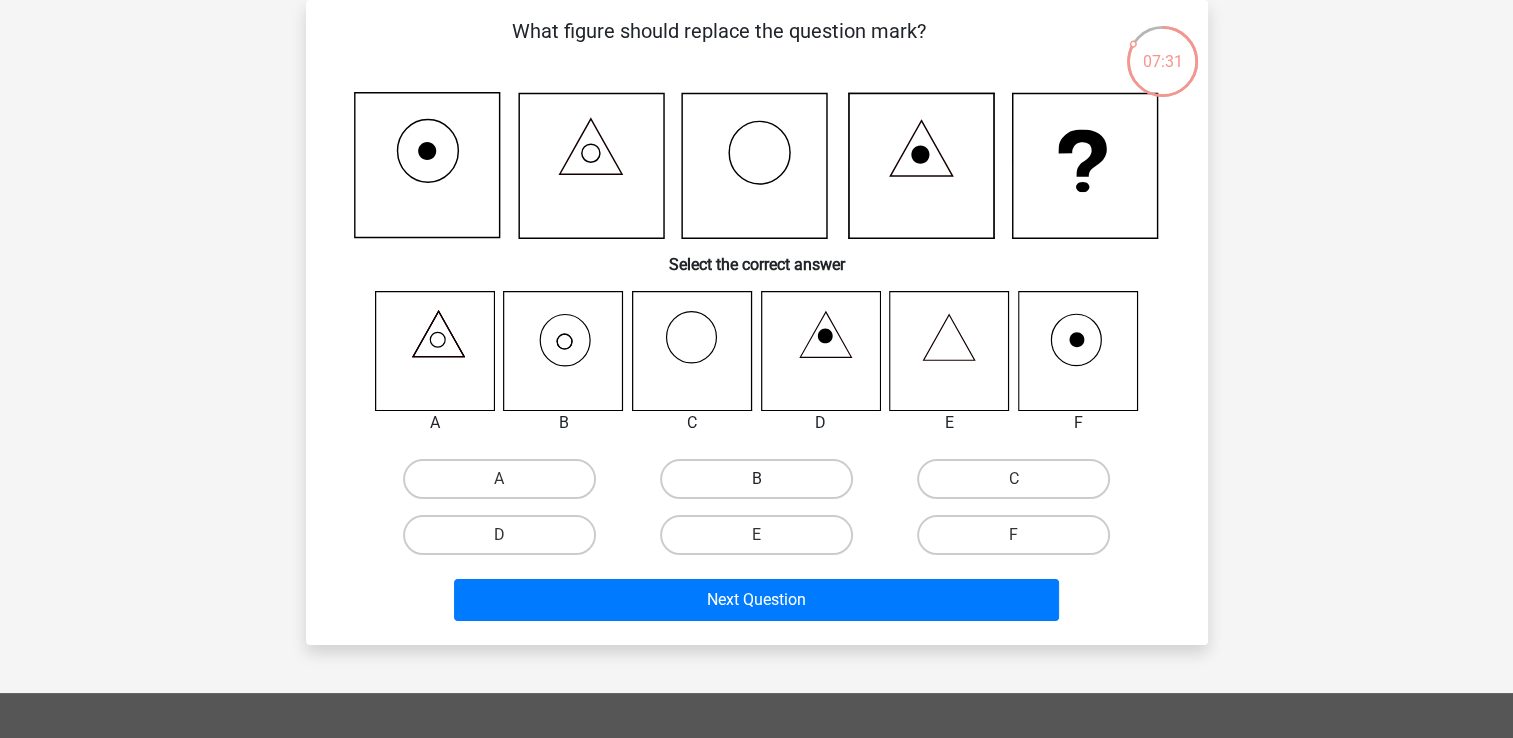 click on "B" at bounding box center [756, 479] 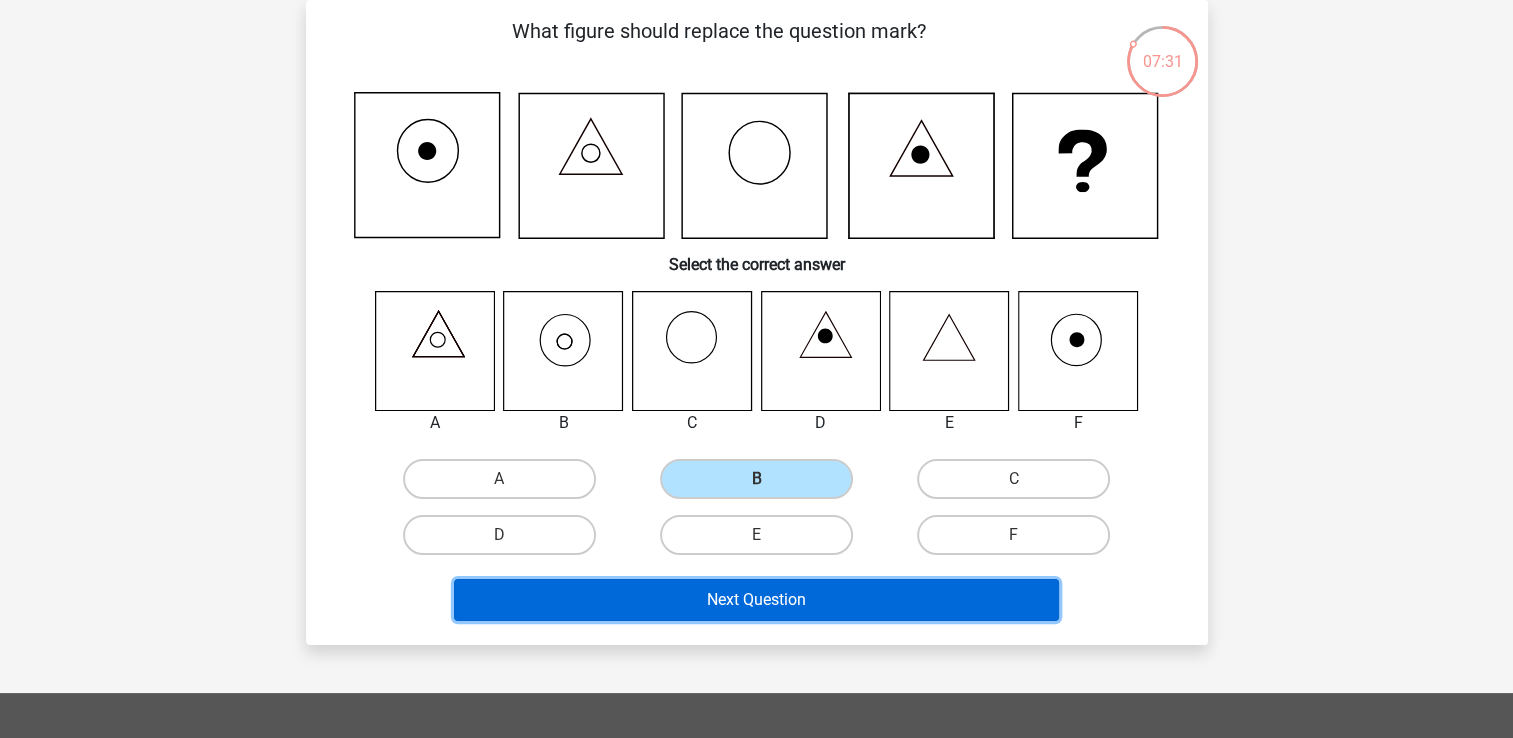 click on "Next Question" at bounding box center (756, 600) 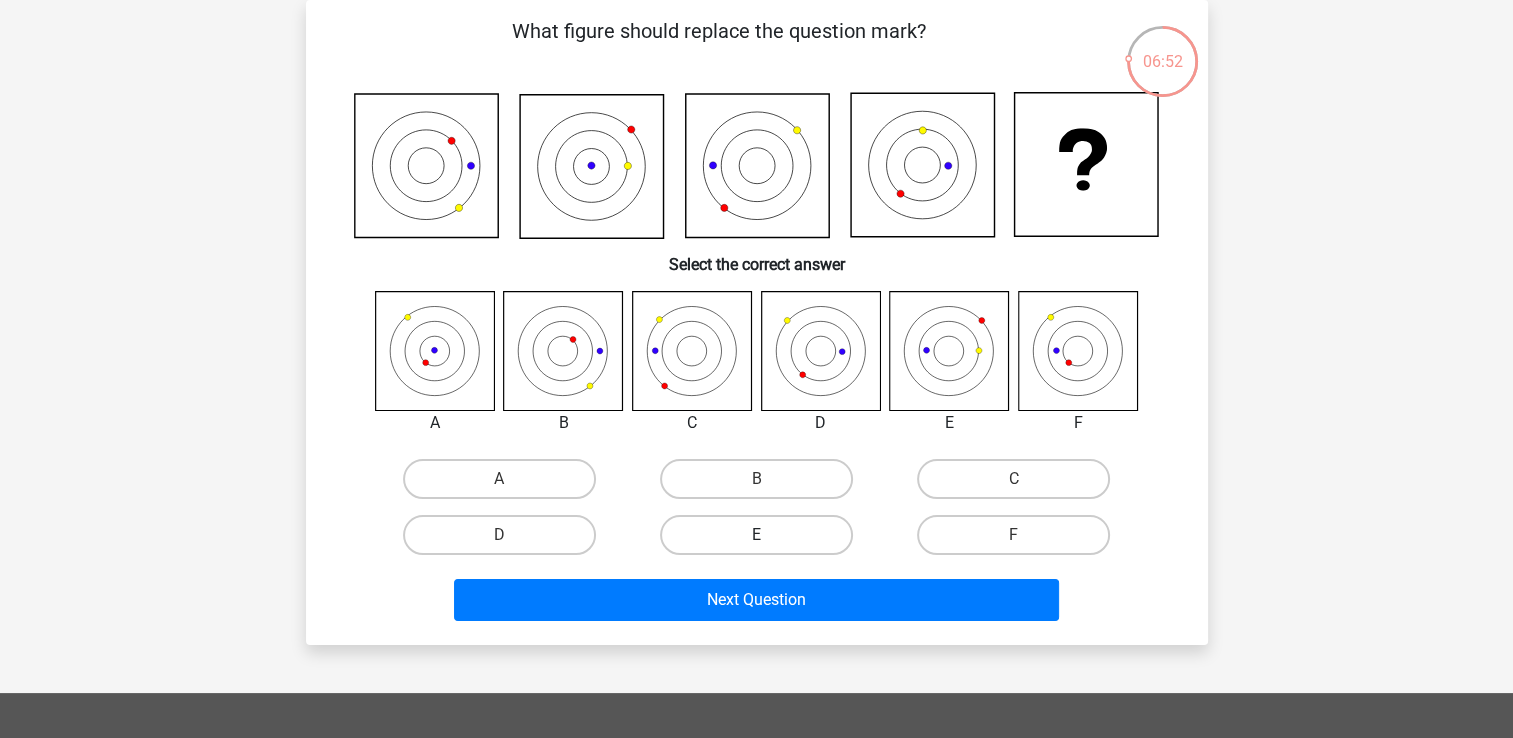 click on "E" at bounding box center (756, 535) 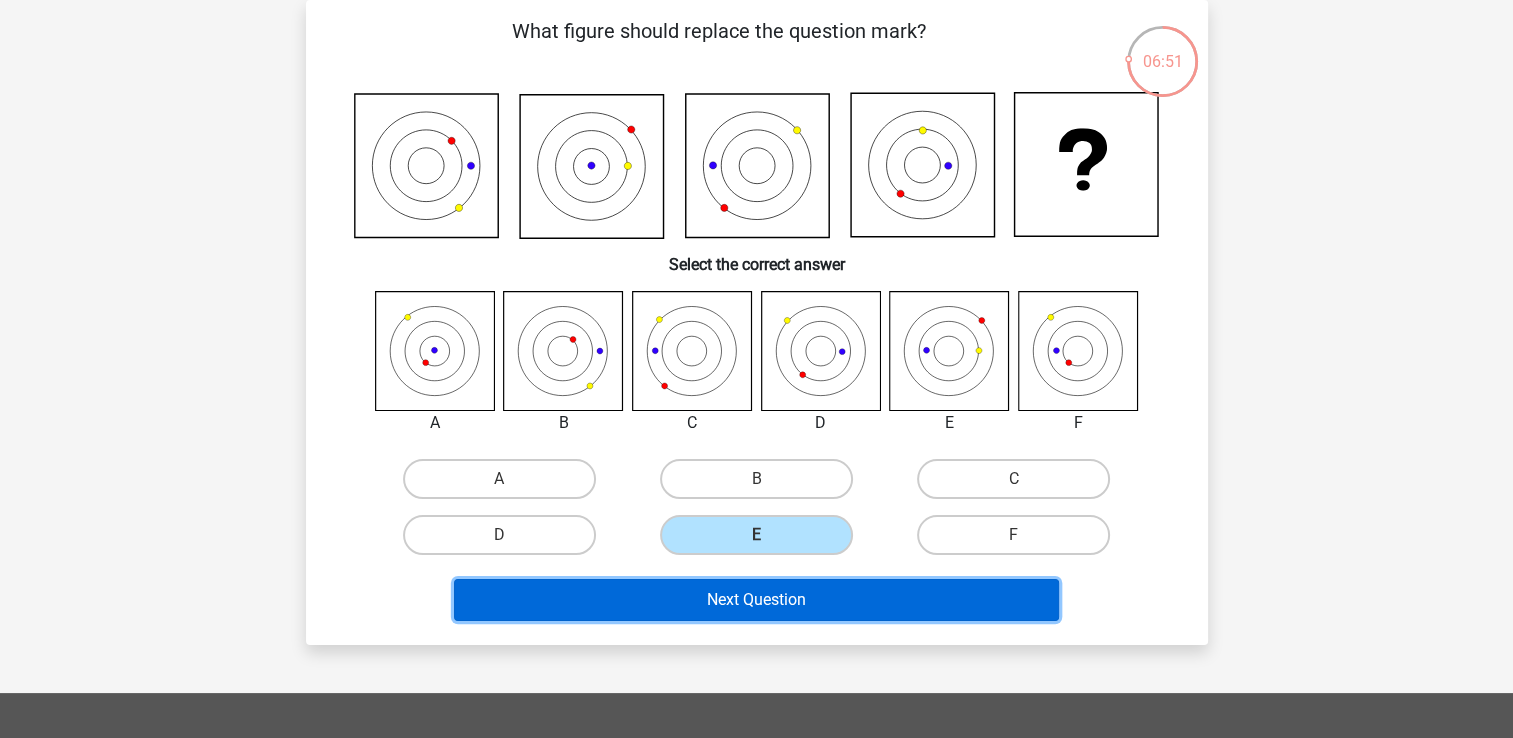 click on "Next Question" at bounding box center [756, 600] 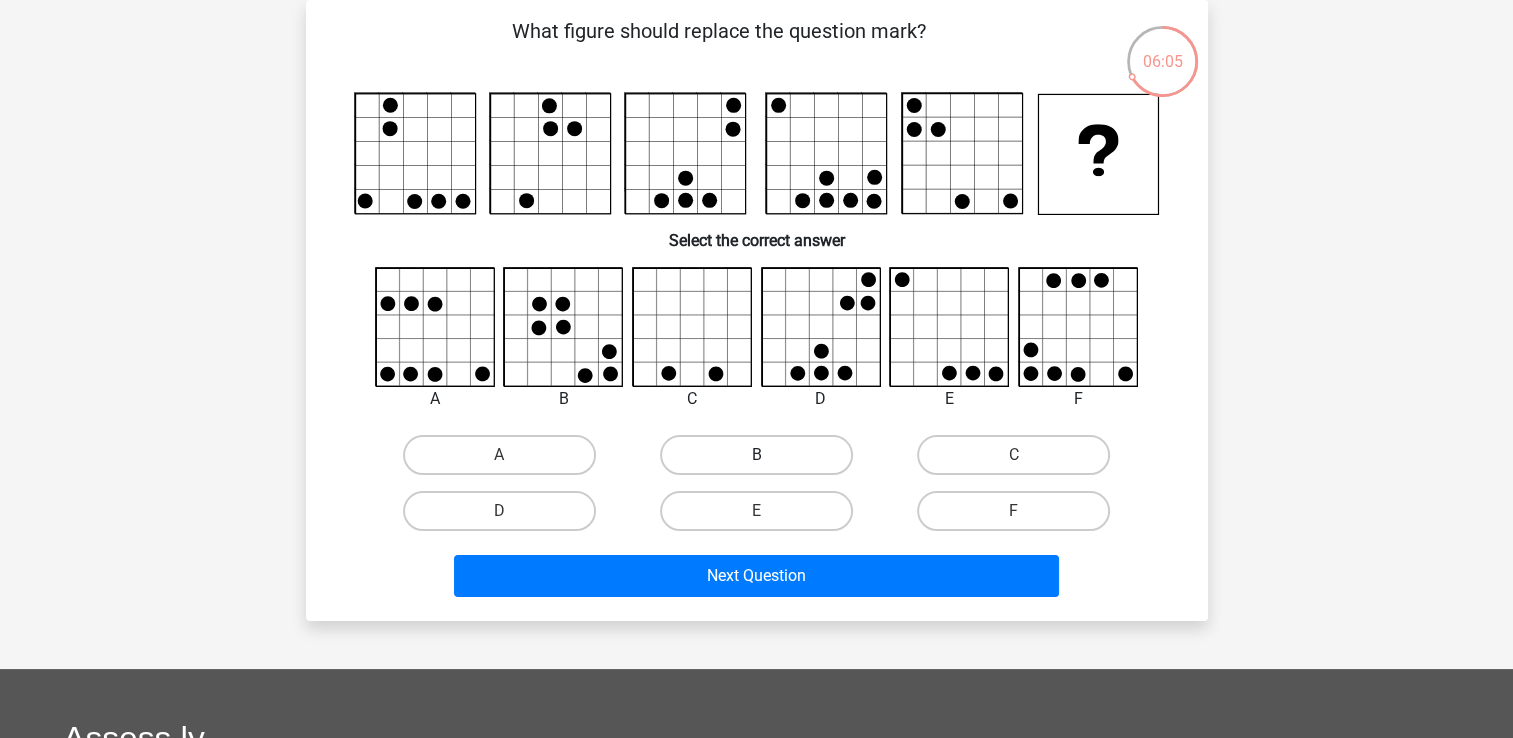 click on "B" at bounding box center [756, 455] 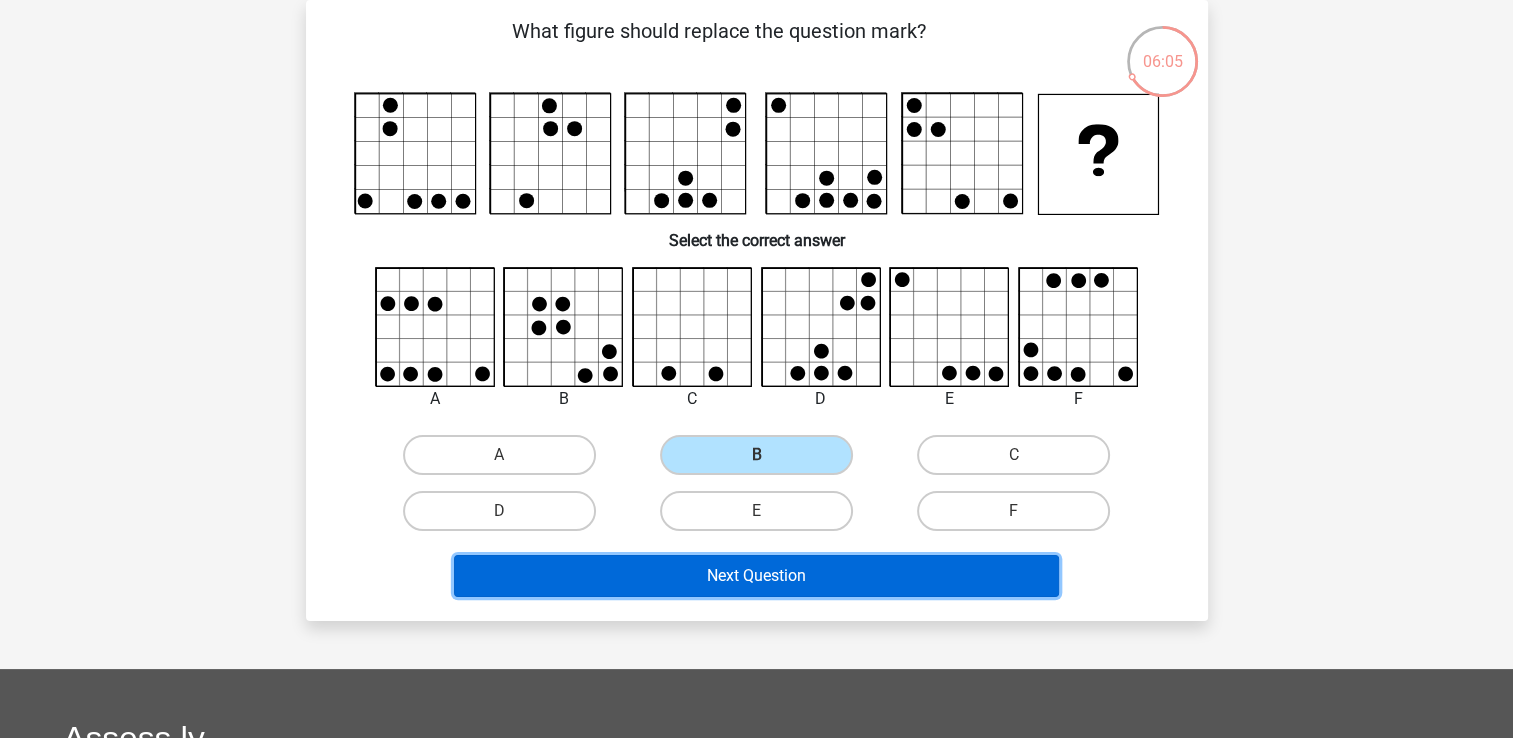 click on "Next Question" at bounding box center [756, 576] 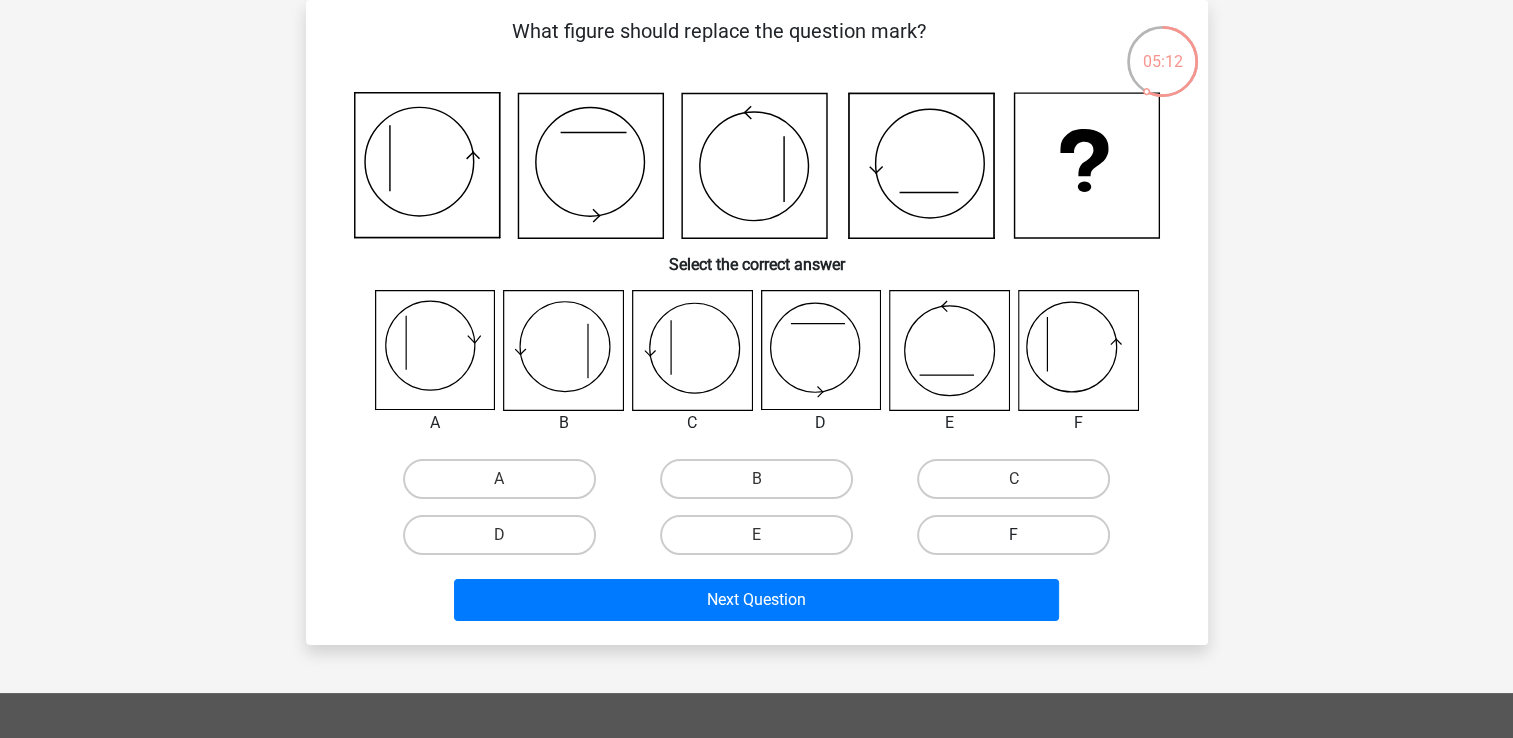 click on "F" at bounding box center [1013, 535] 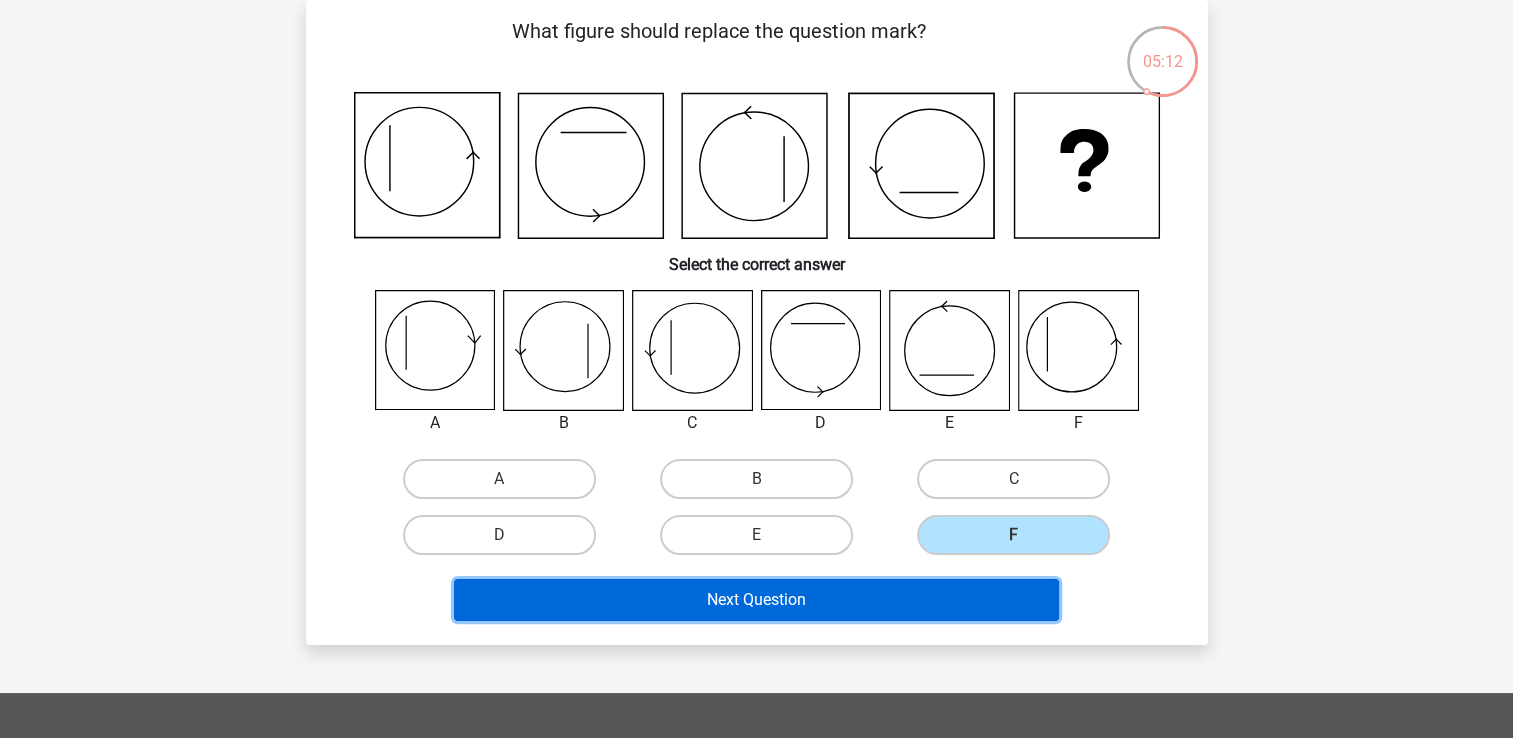 click on "Next Question" at bounding box center [756, 600] 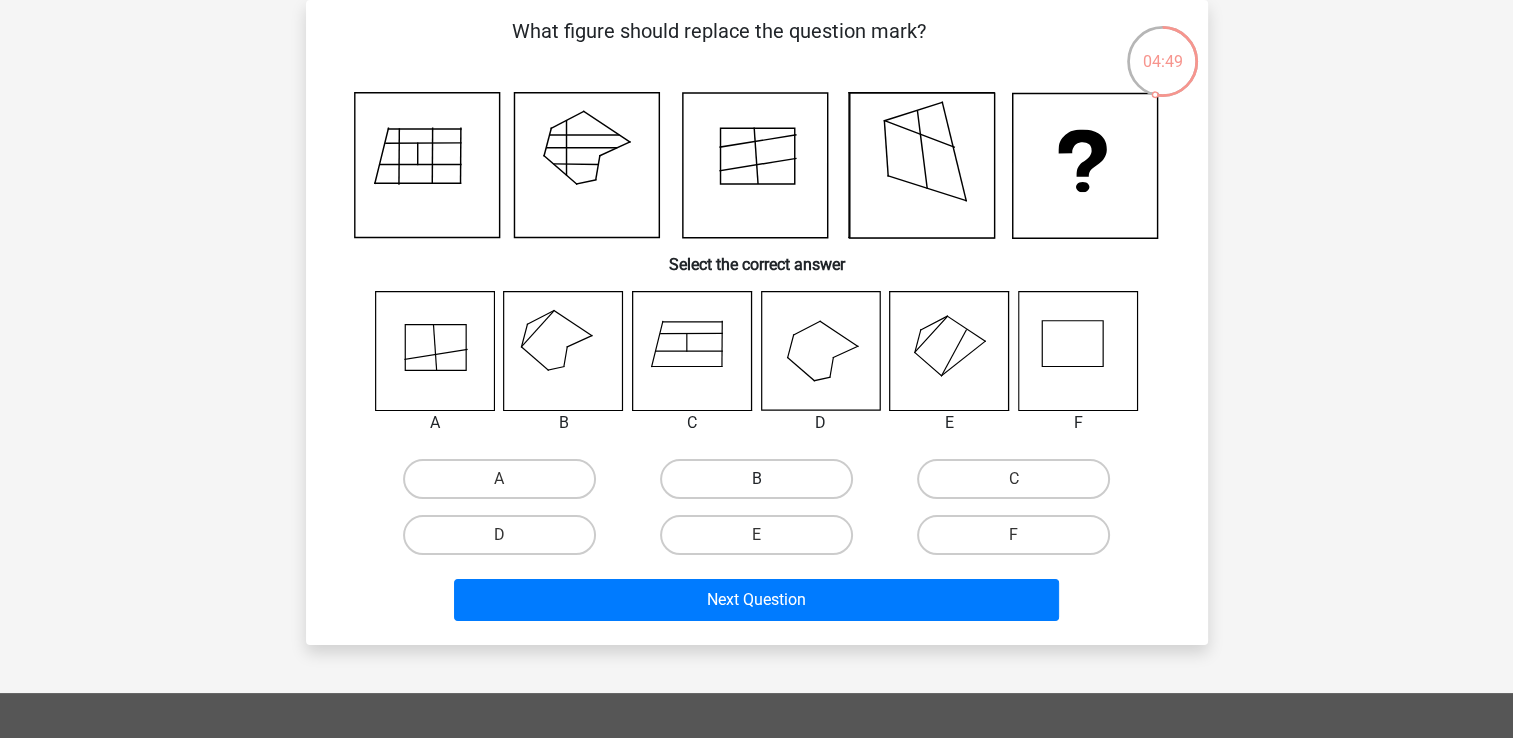 drag, startPoint x: 710, startPoint y: 482, endPoint x: 700, endPoint y: 488, distance: 11.661903 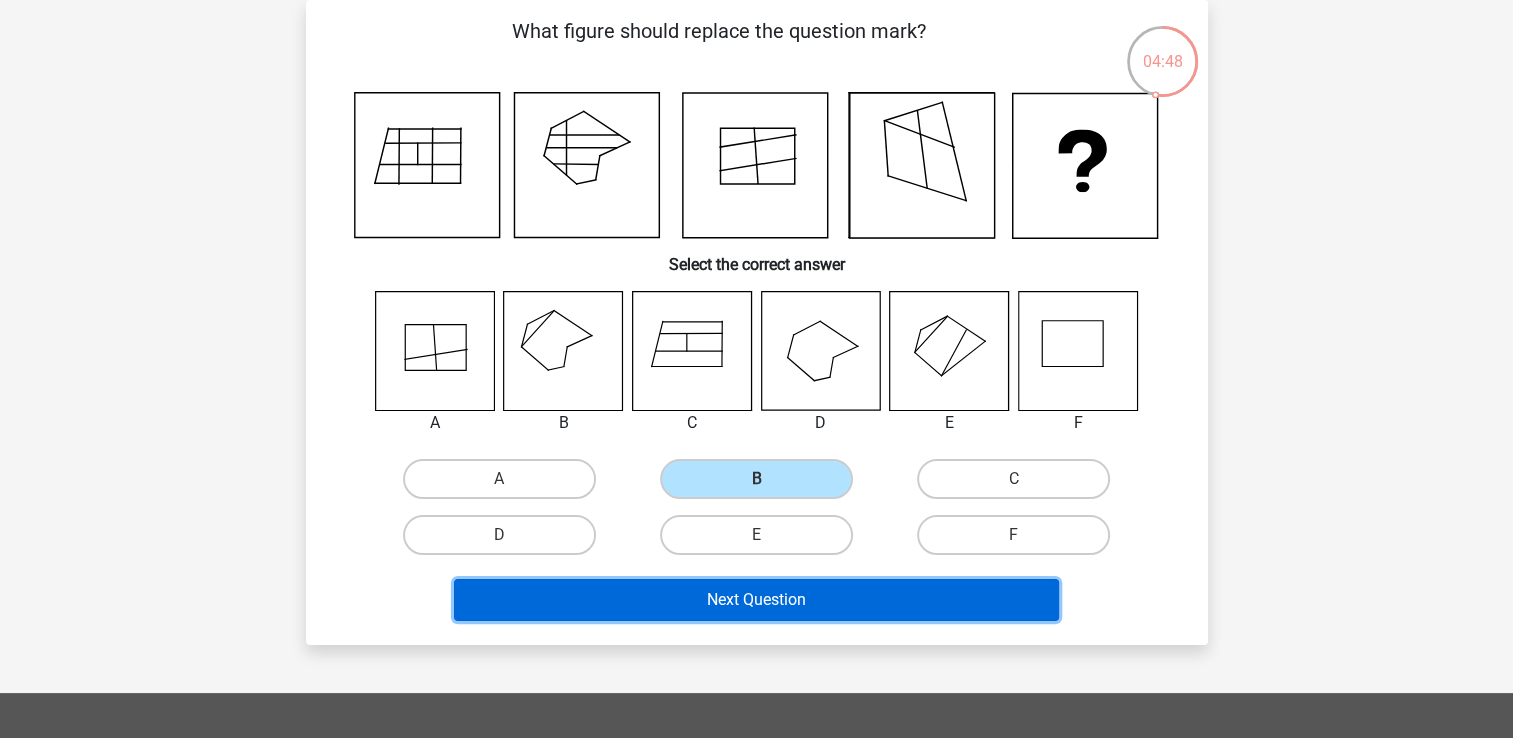 click on "Next Question" at bounding box center (756, 600) 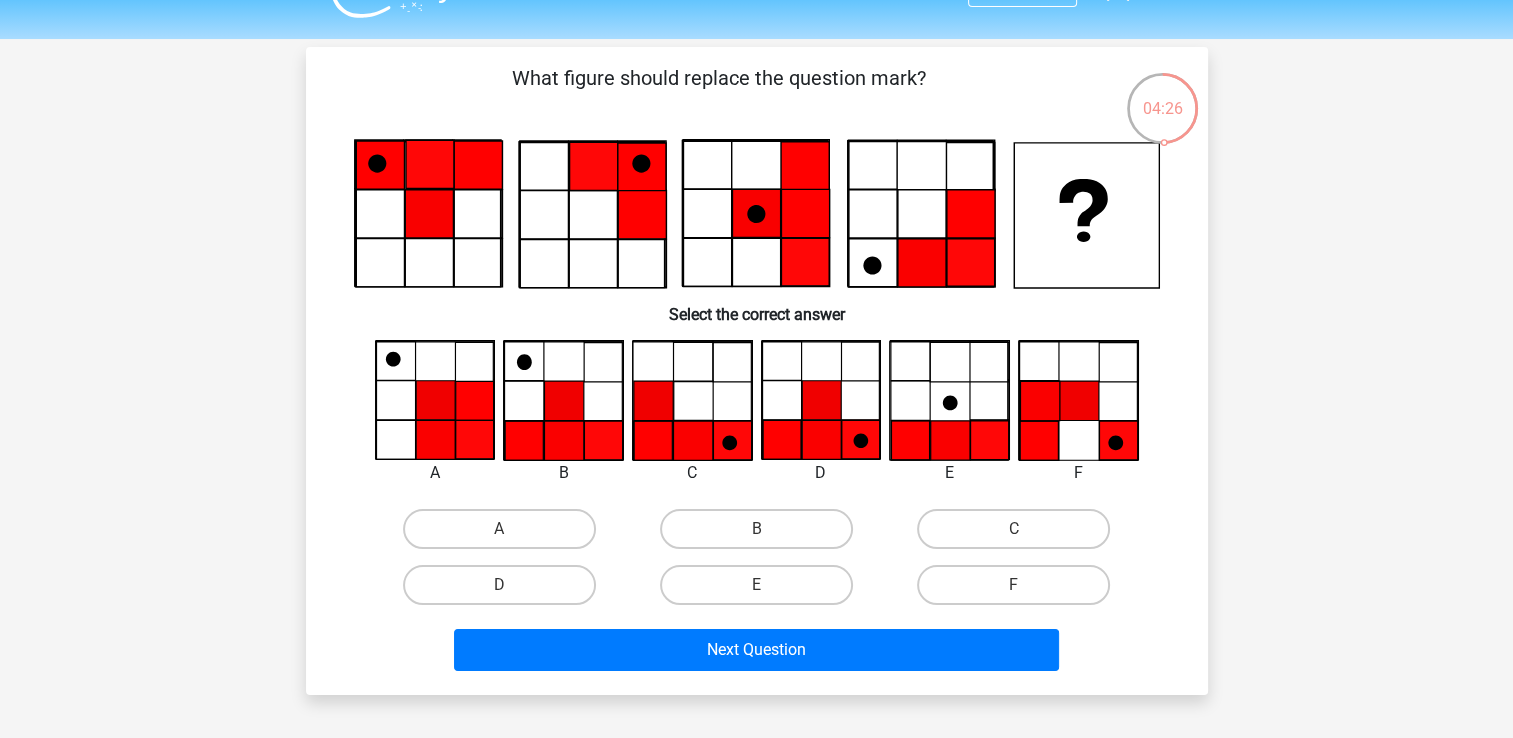 scroll, scrollTop: 0, scrollLeft: 0, axis: both 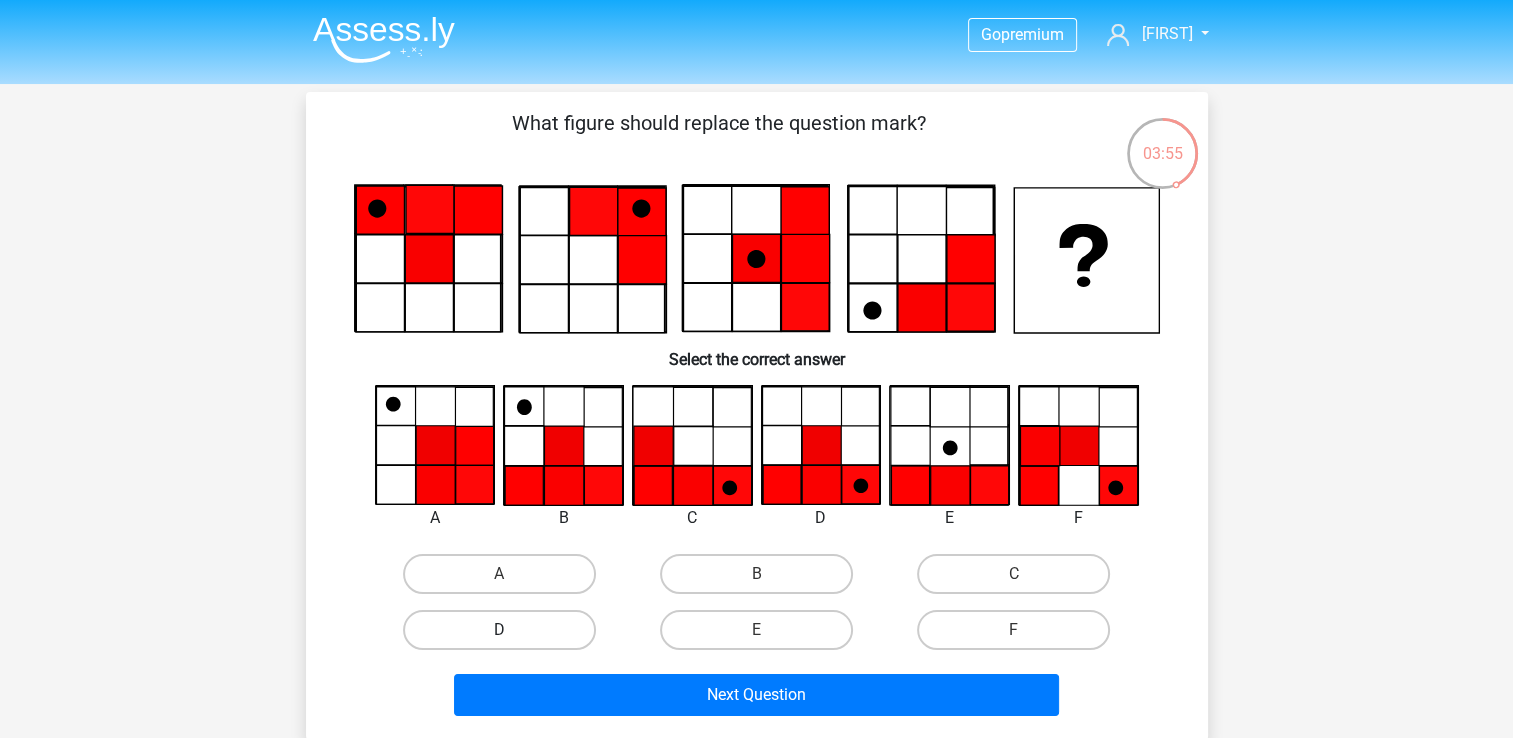 click on "D" at bounding box center [499, 630] 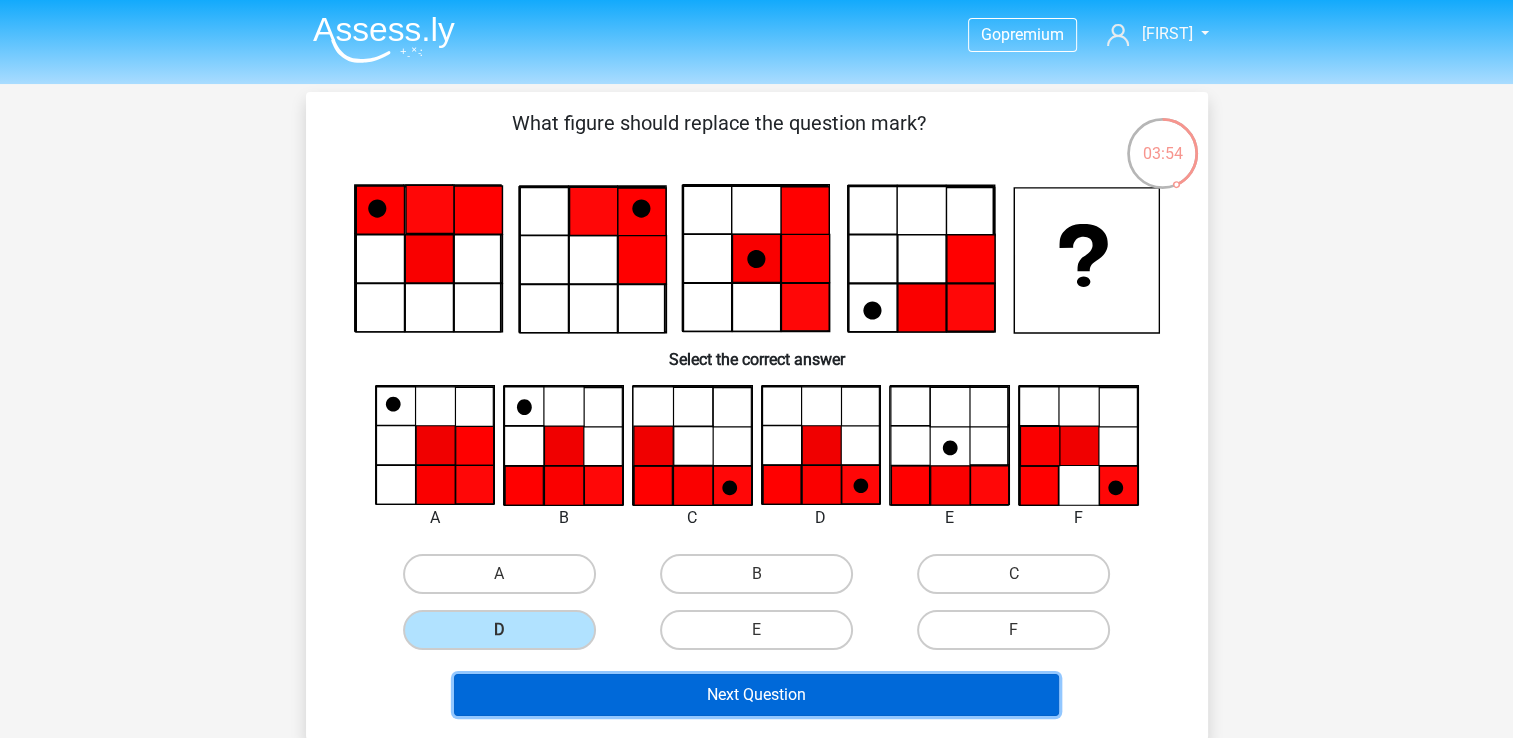 click on "Next Question" at bounding box center (756, 695) 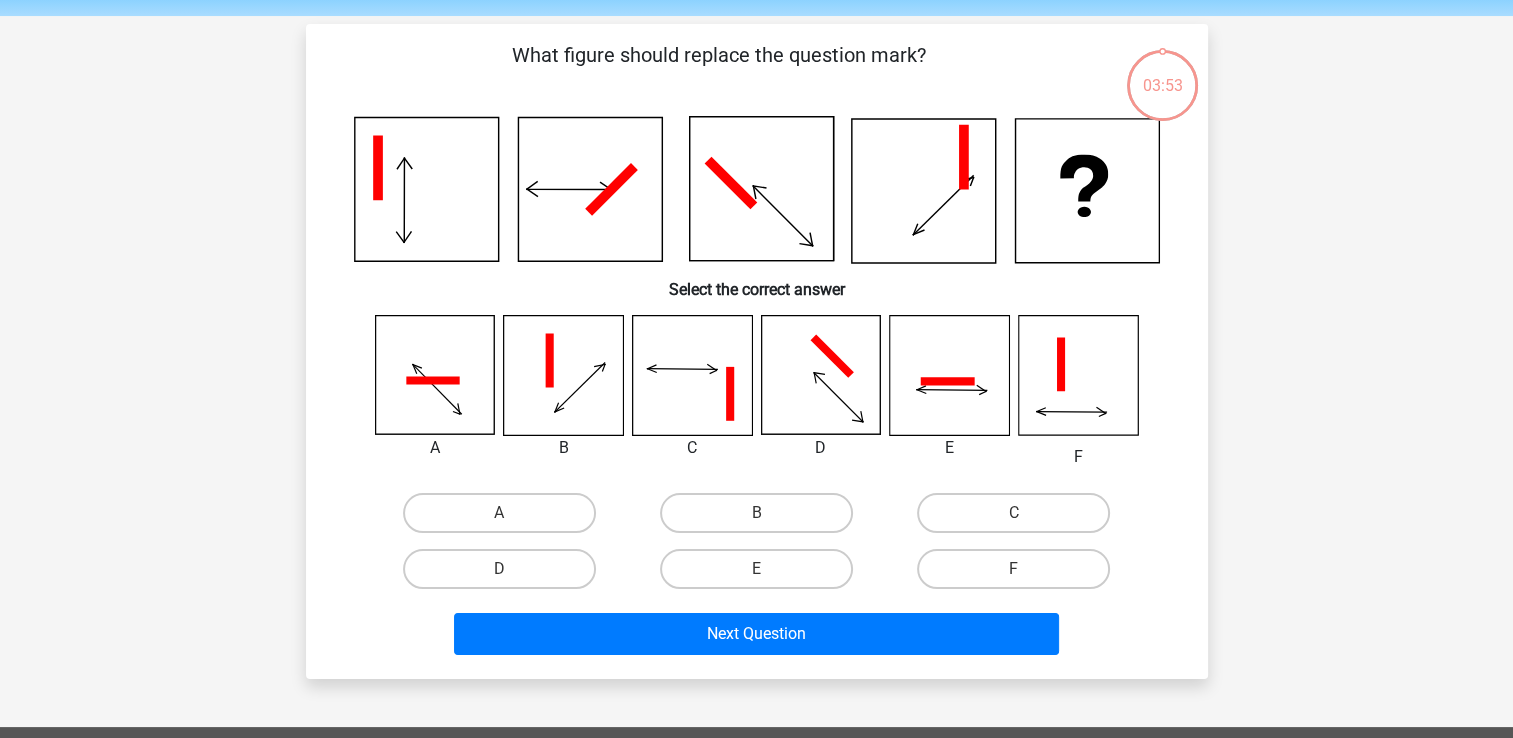 scroll, scrollTop: 92, scrollLeft: 0, axis: vertical 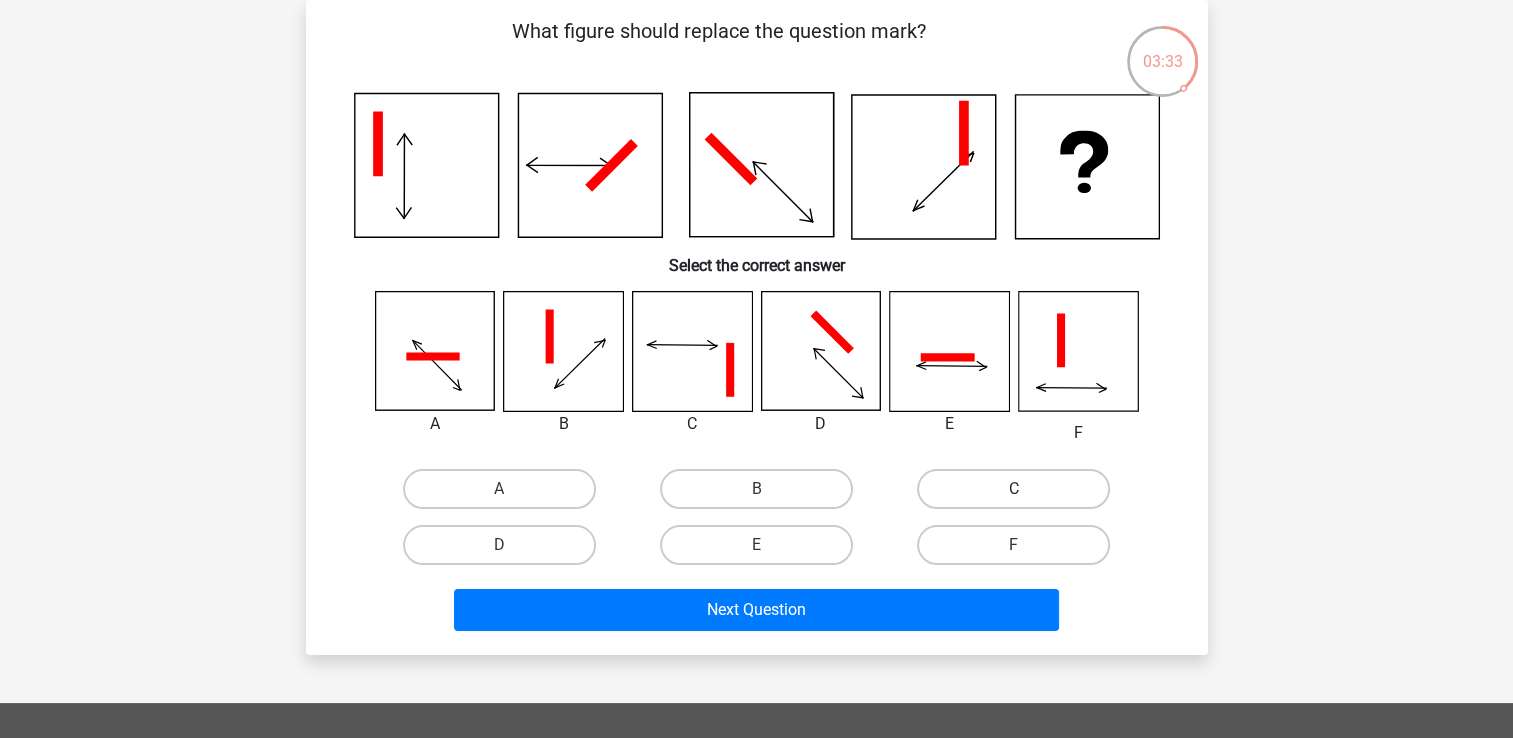 click on "C" at bounding box center (1013, 489) 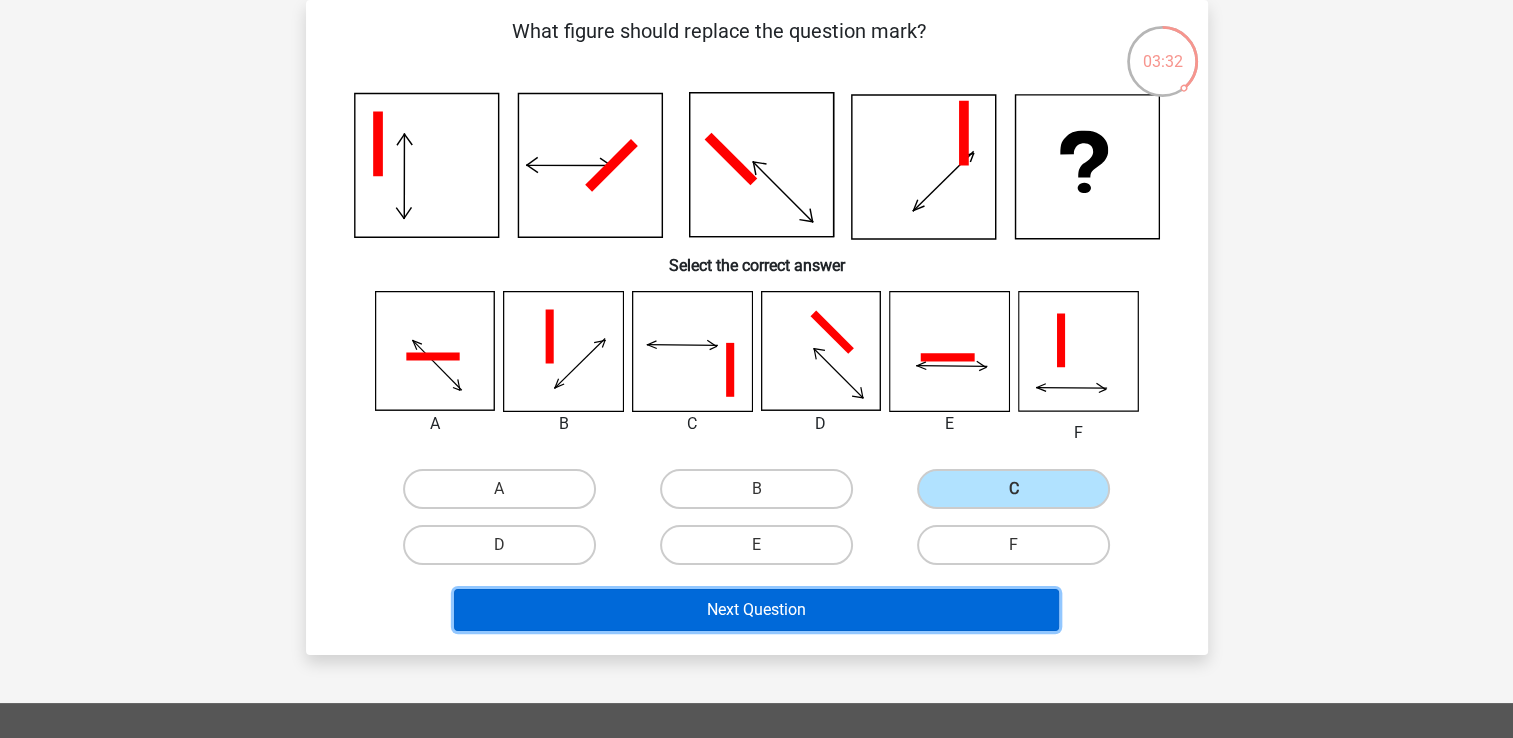 click on "Next Question" at bounding box center [756, 610] 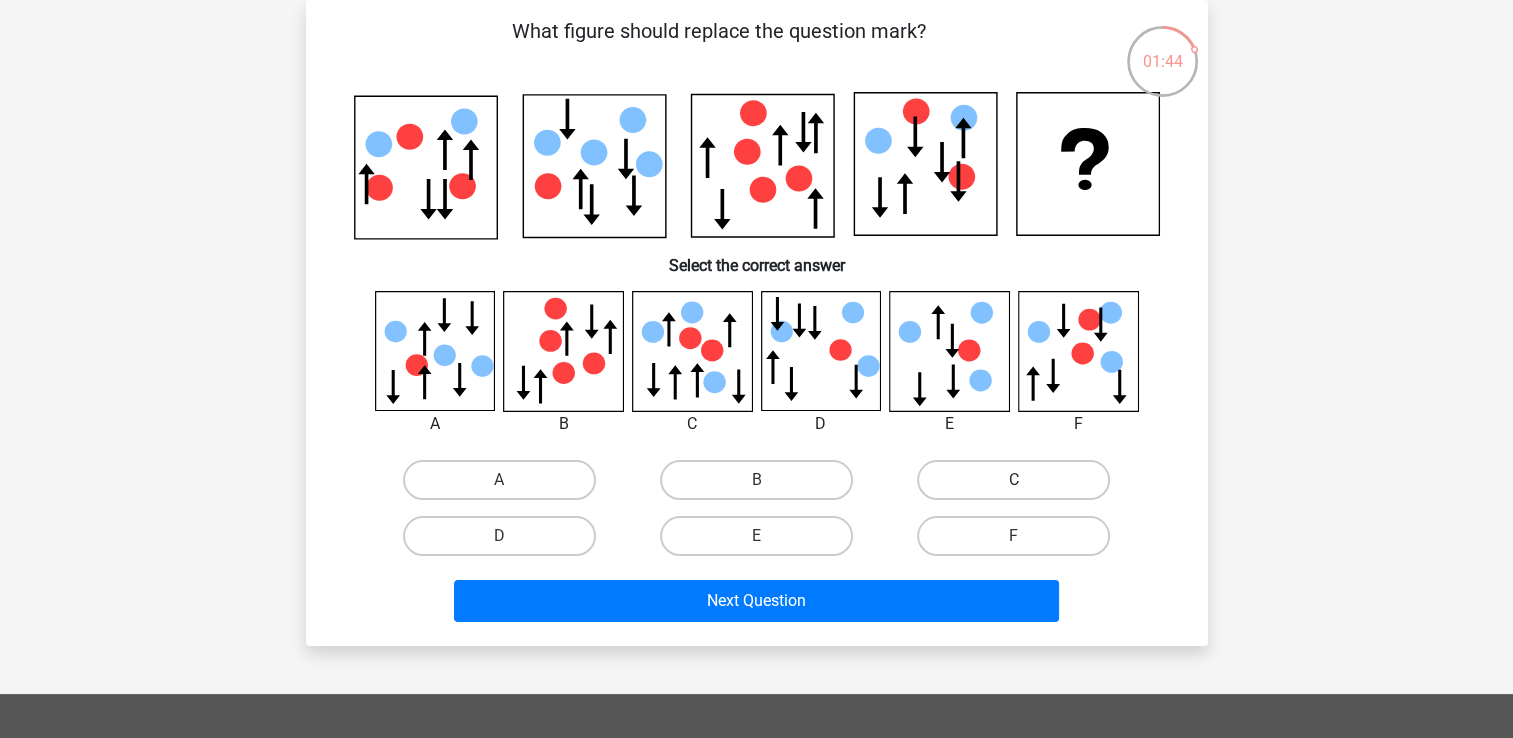 click on "C" at bounding box center (1013, 480) 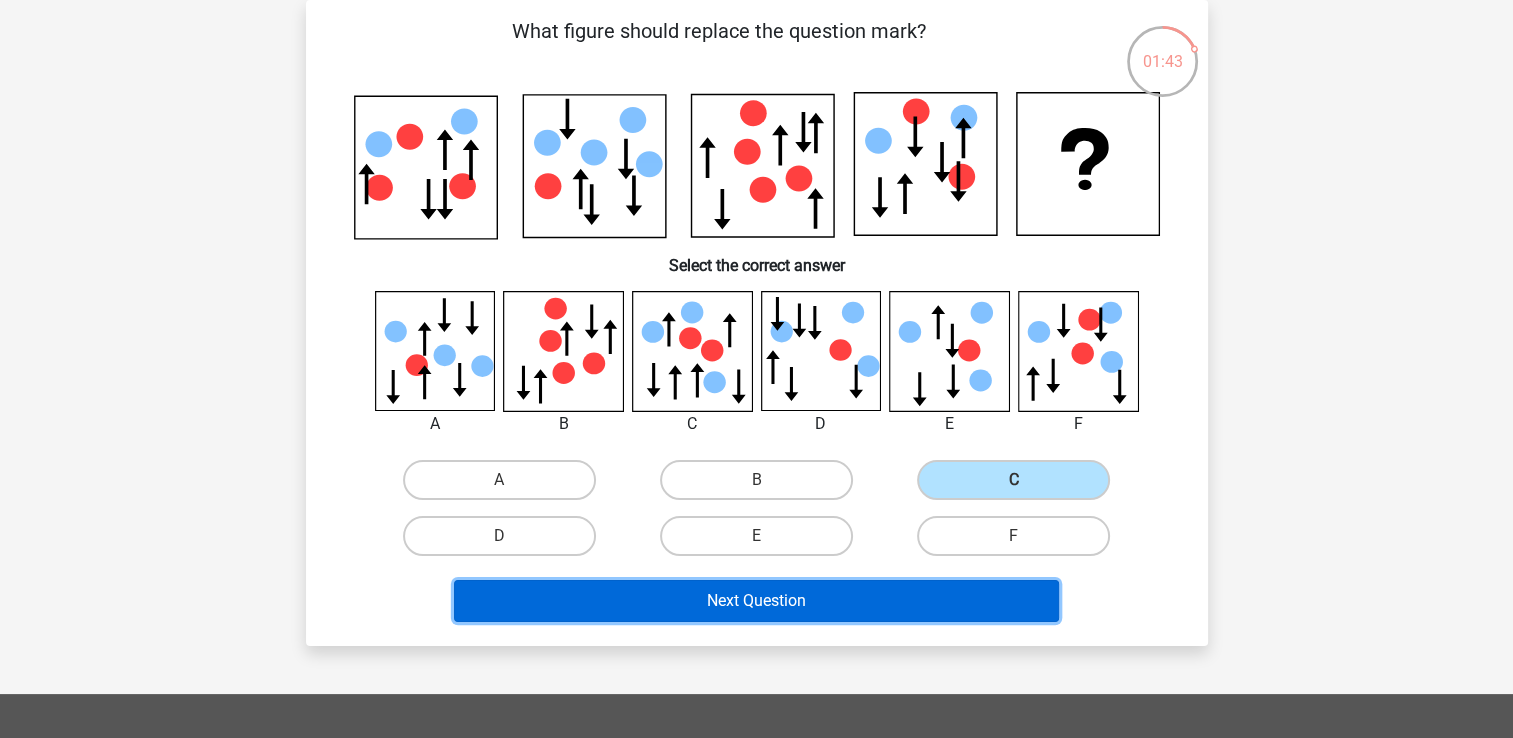 click on "Next Question" at bounding box center [756, 601] 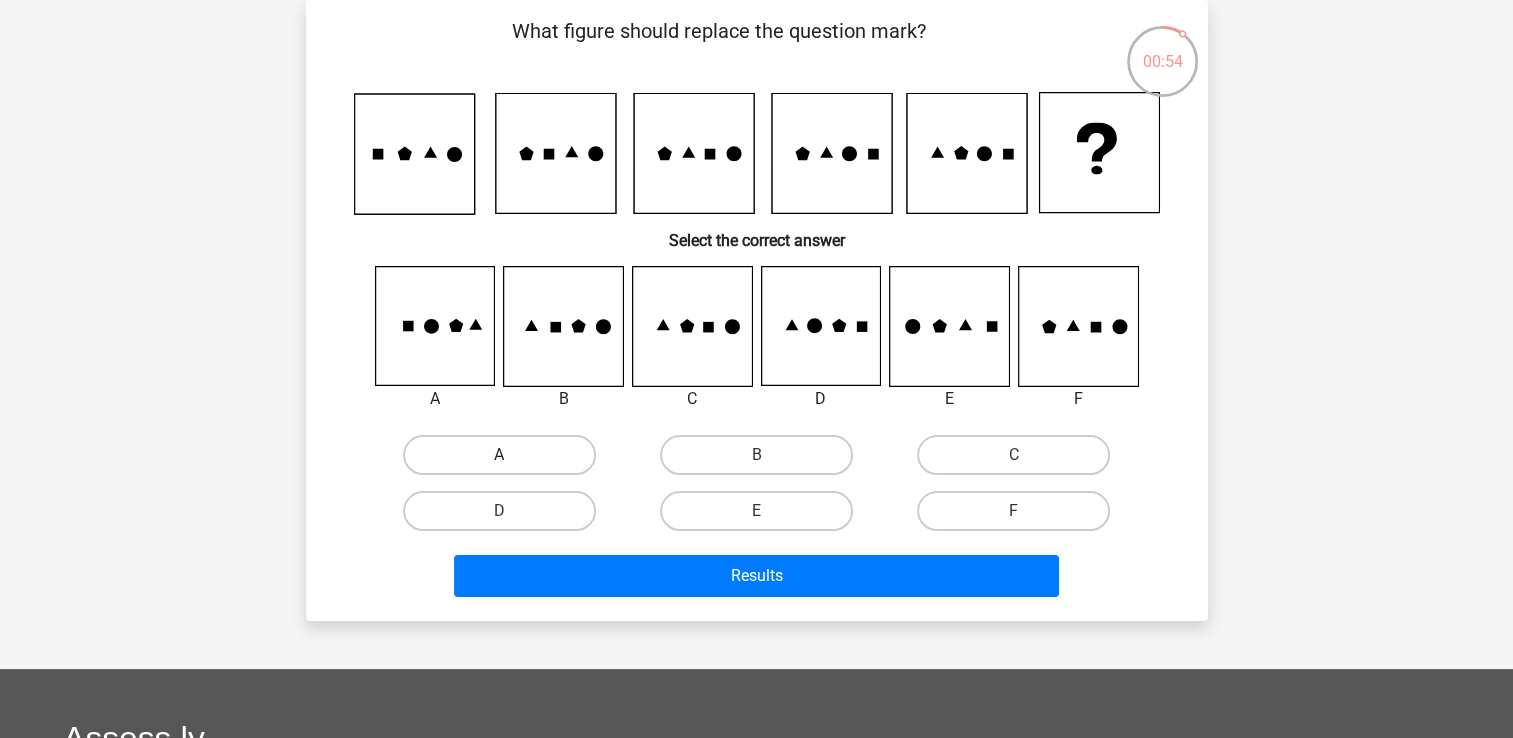 drag, startPoint x: 534, startPoint y: 453, endPoint x: 542, endPoint y: 445, distance: 11.313708 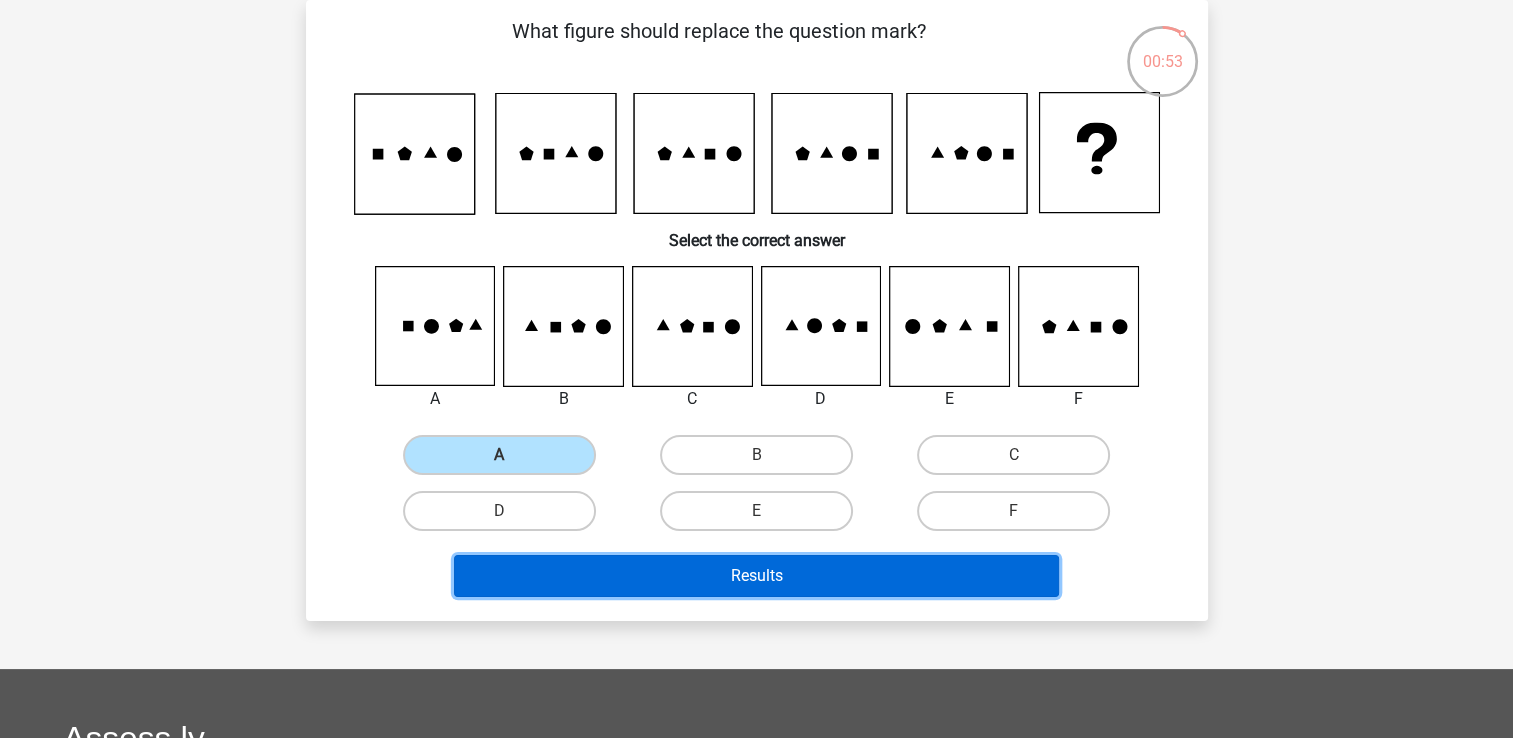 click on "Results" at bounding box center [756, 576] 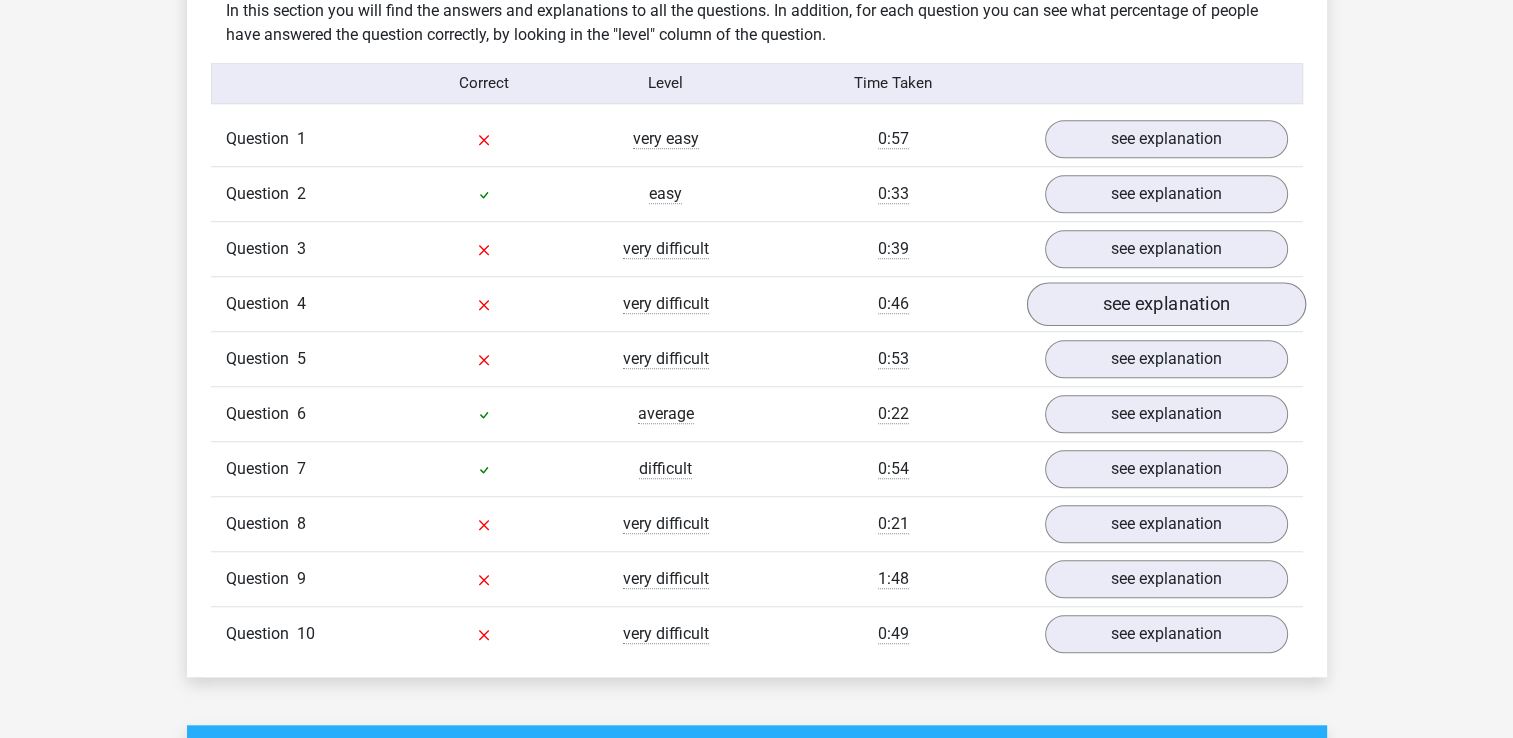 scroll, scrollTop: 1600, scrollLeft: 0, axis: vertical 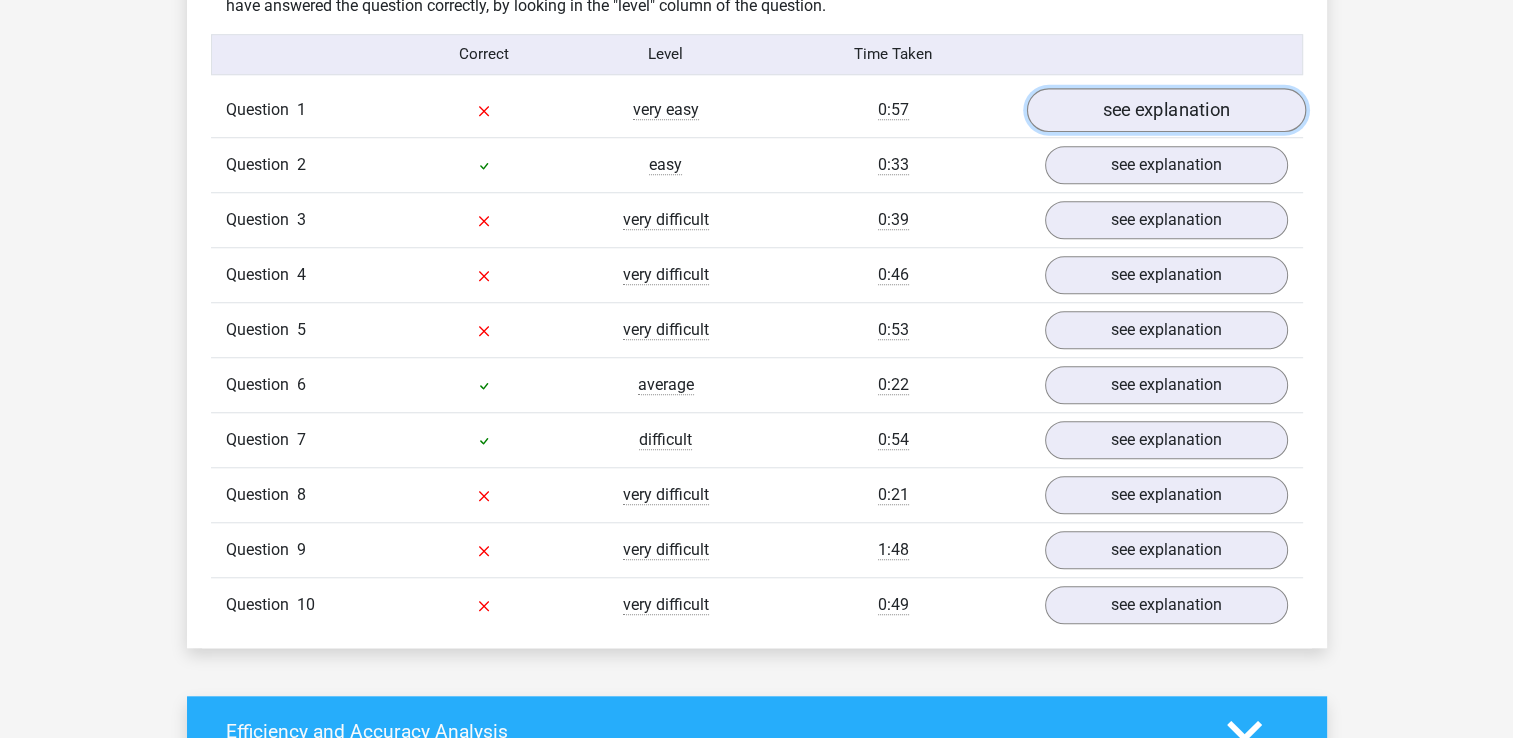 click on "see explanation" at bounding box center (1165, 110) 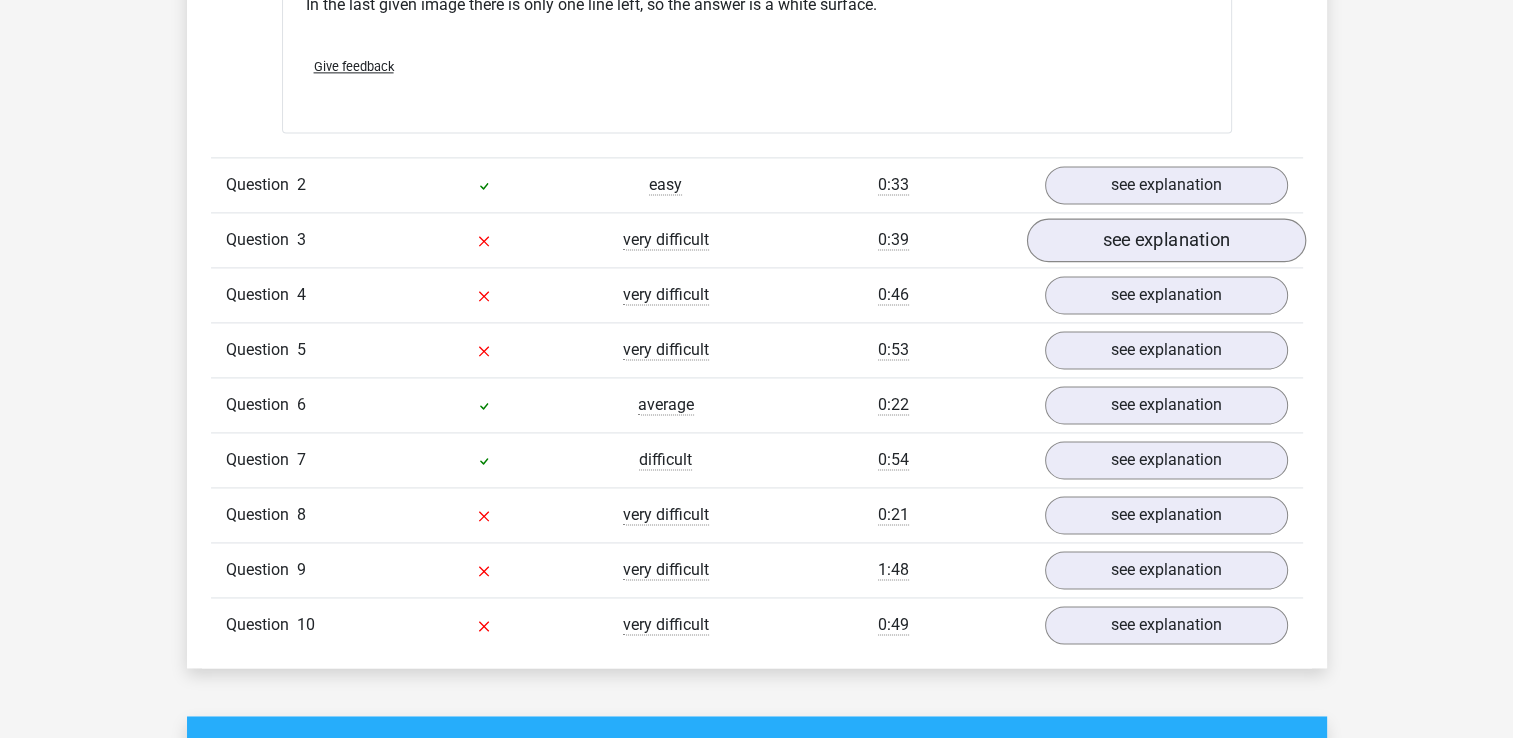 scroll, scrollTop: 2600, scrollLeft: 0, axis: vertical 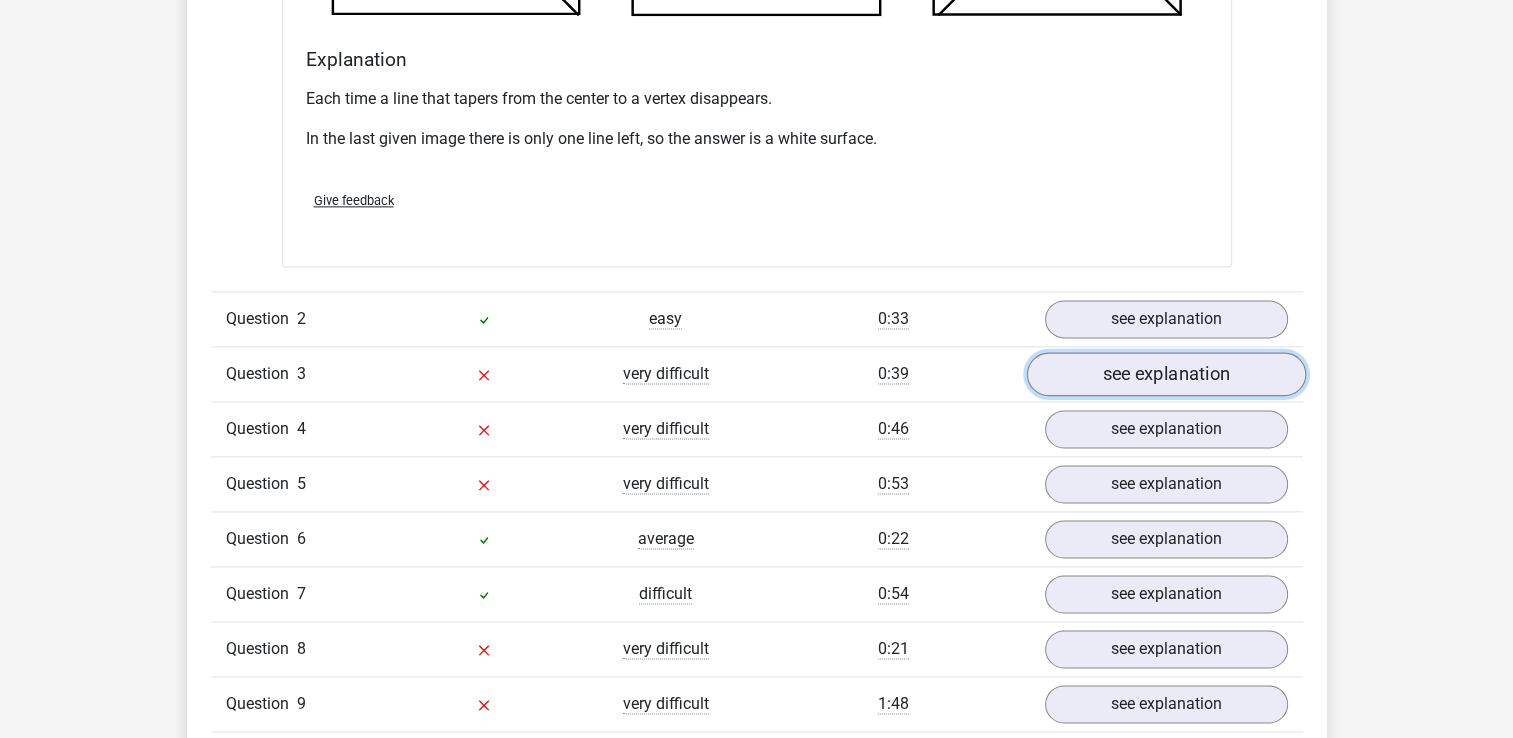 click on "see explanation" at bounding box center [1165, 374] 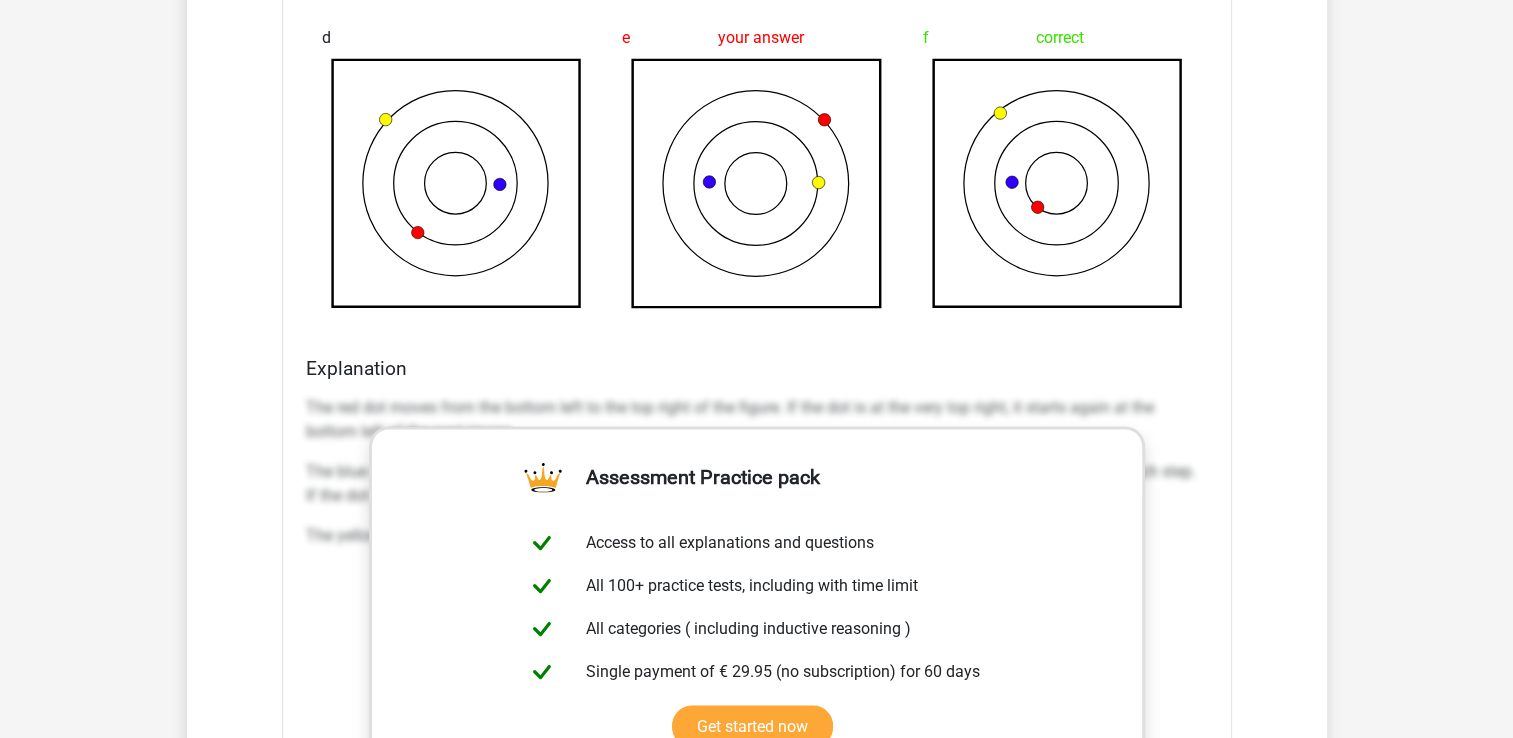 scroll, scrollTop: 3700, scrollLeft: 0, axis: vertical 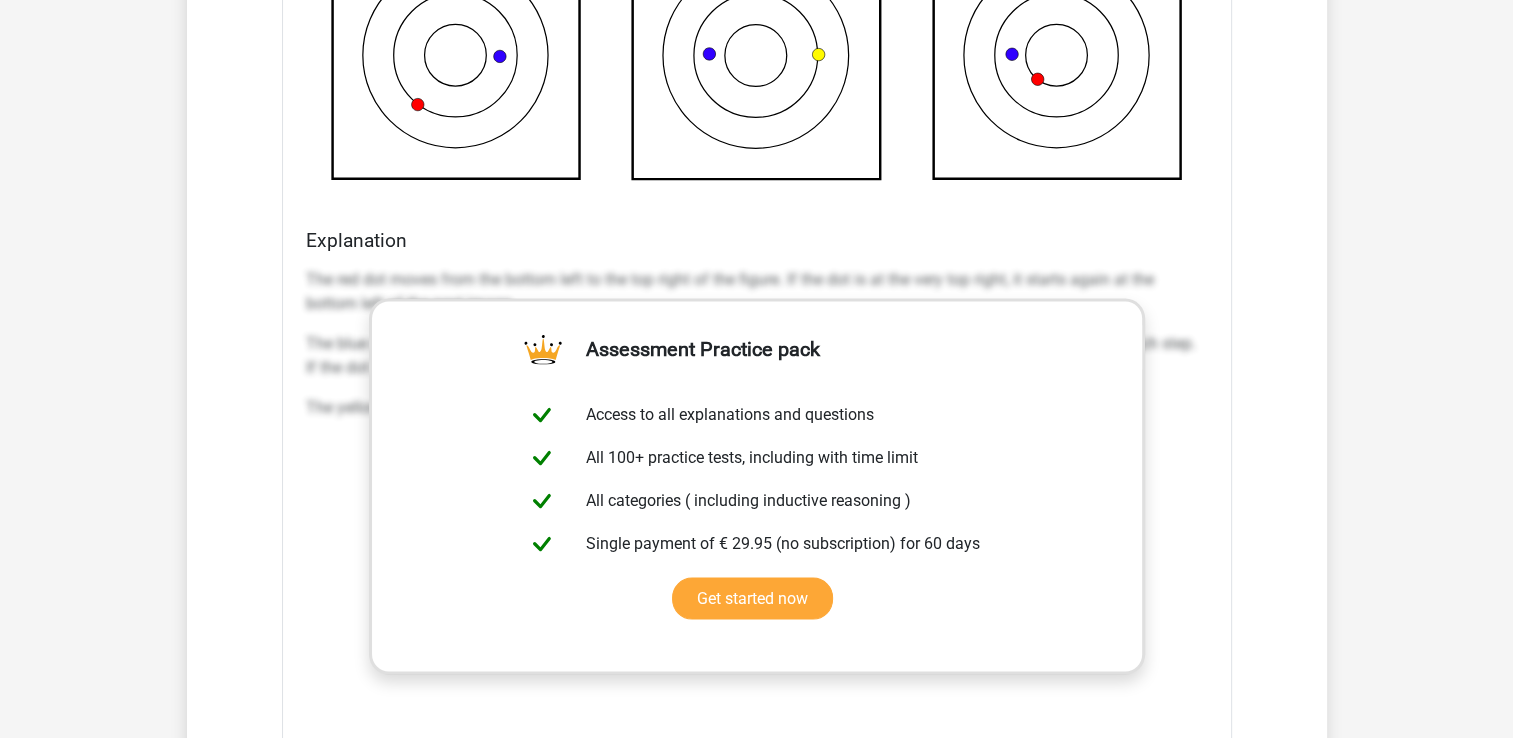 click on "Question overview
In this section you will find the answers and explanations to all the questions. In addition, for each question you can see what percentage of people have answered the question correctly, by looking in the "level" column of the question.
Correct
Level
Time Taken
Question
1
very easy
0:57
see explanation" at bounding box center [757, -421] 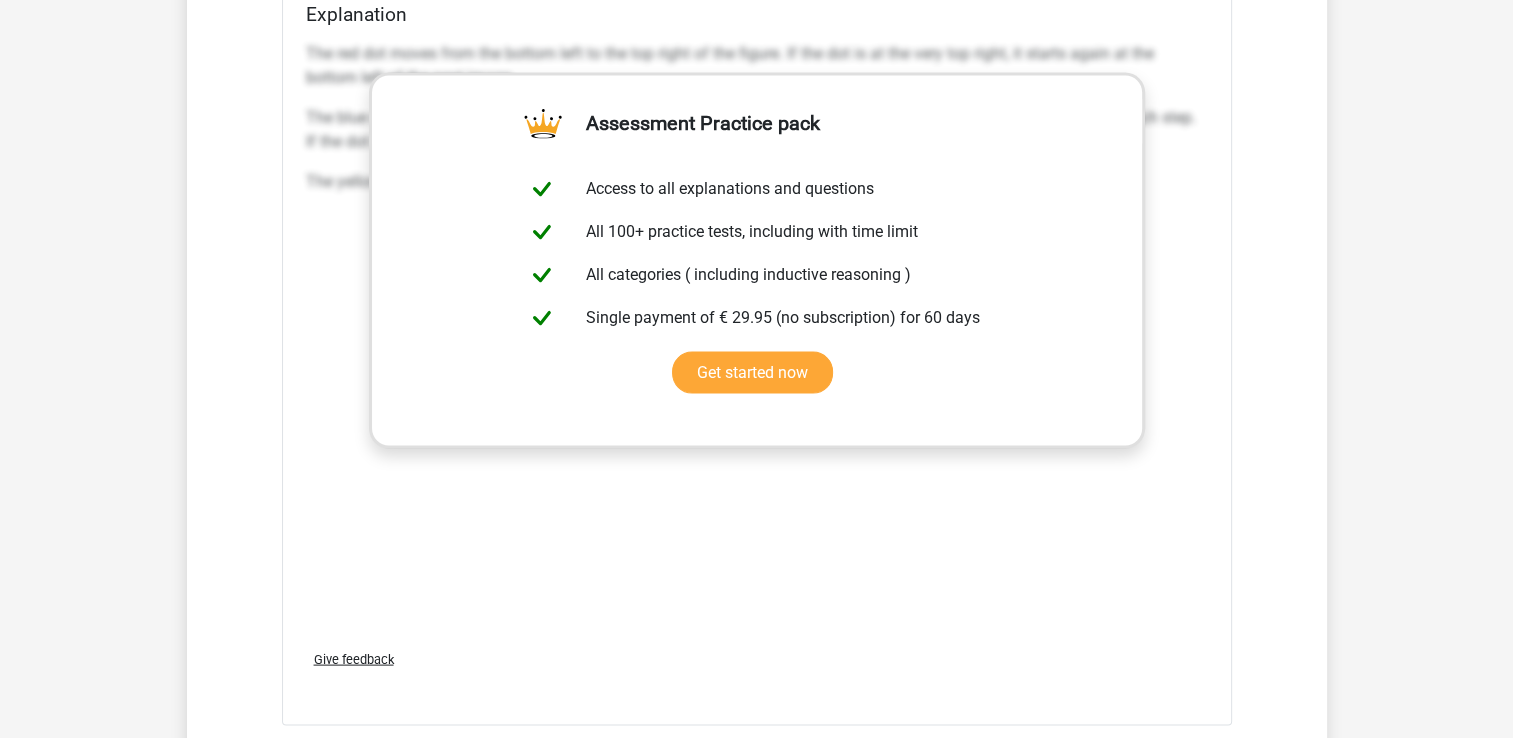 scroll, scrollTop: 4200, scrollLeft: 0, axis: vertical 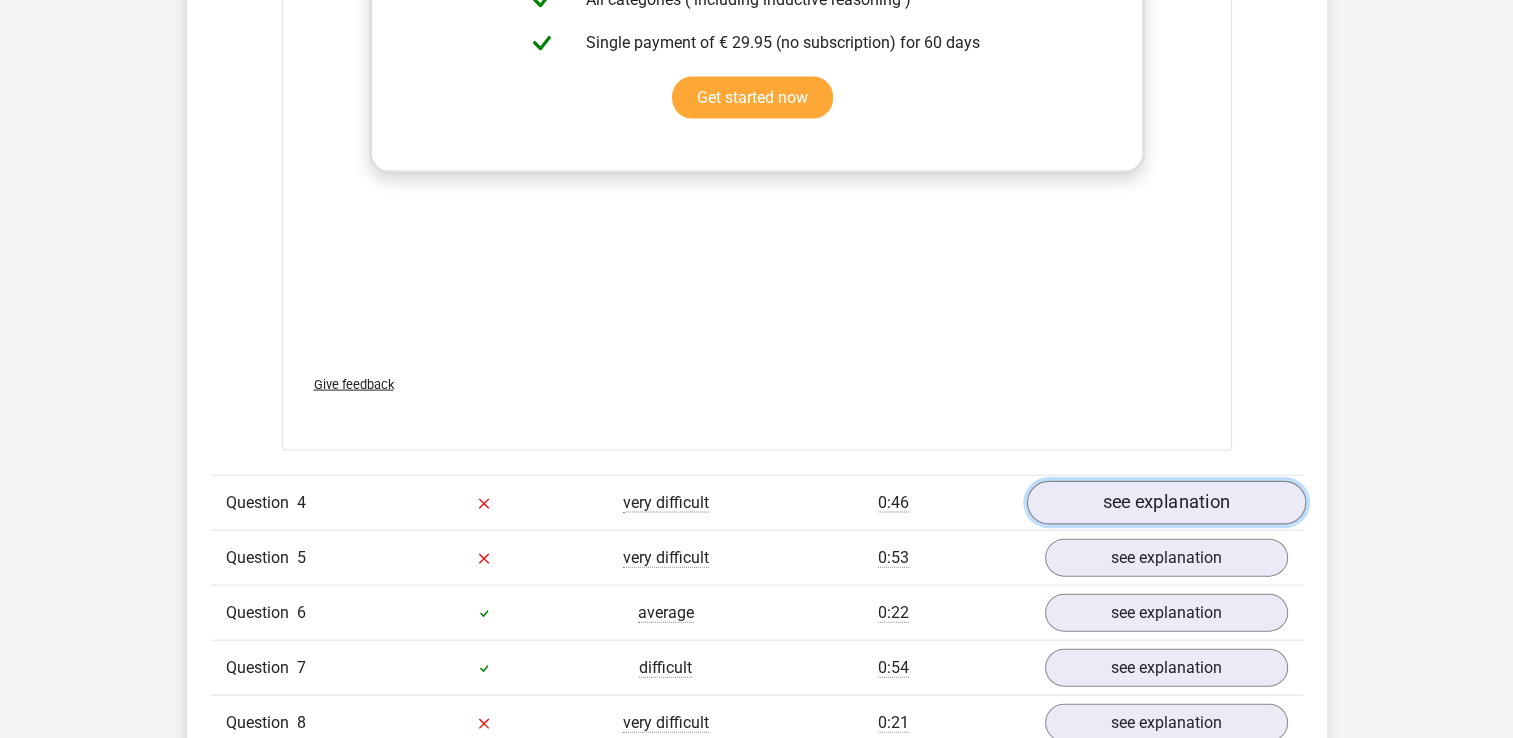 click on "see explanation" at bounding box center (1165, 503) 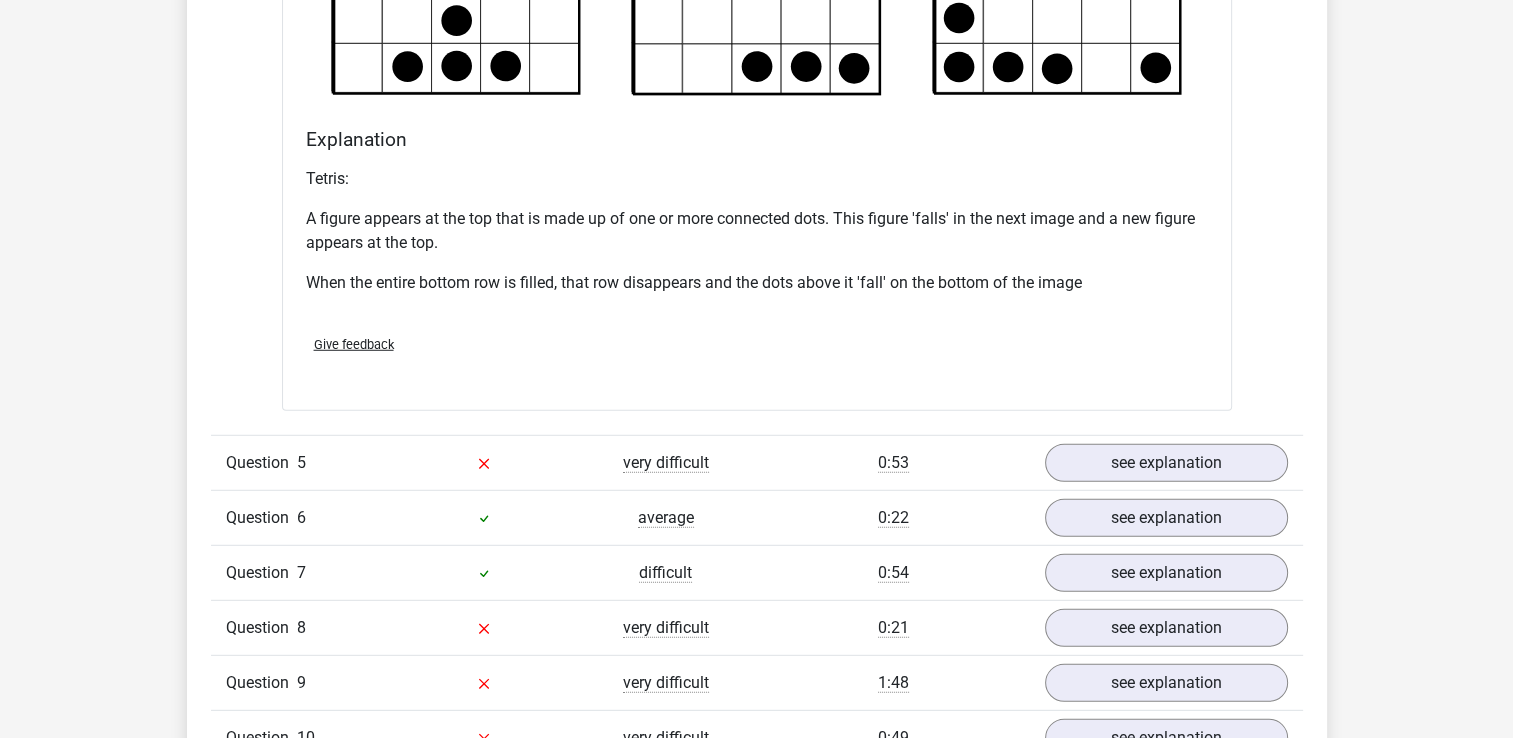 scroll, scrollTop: 5500, scrollLeft: 0, axis: vertical 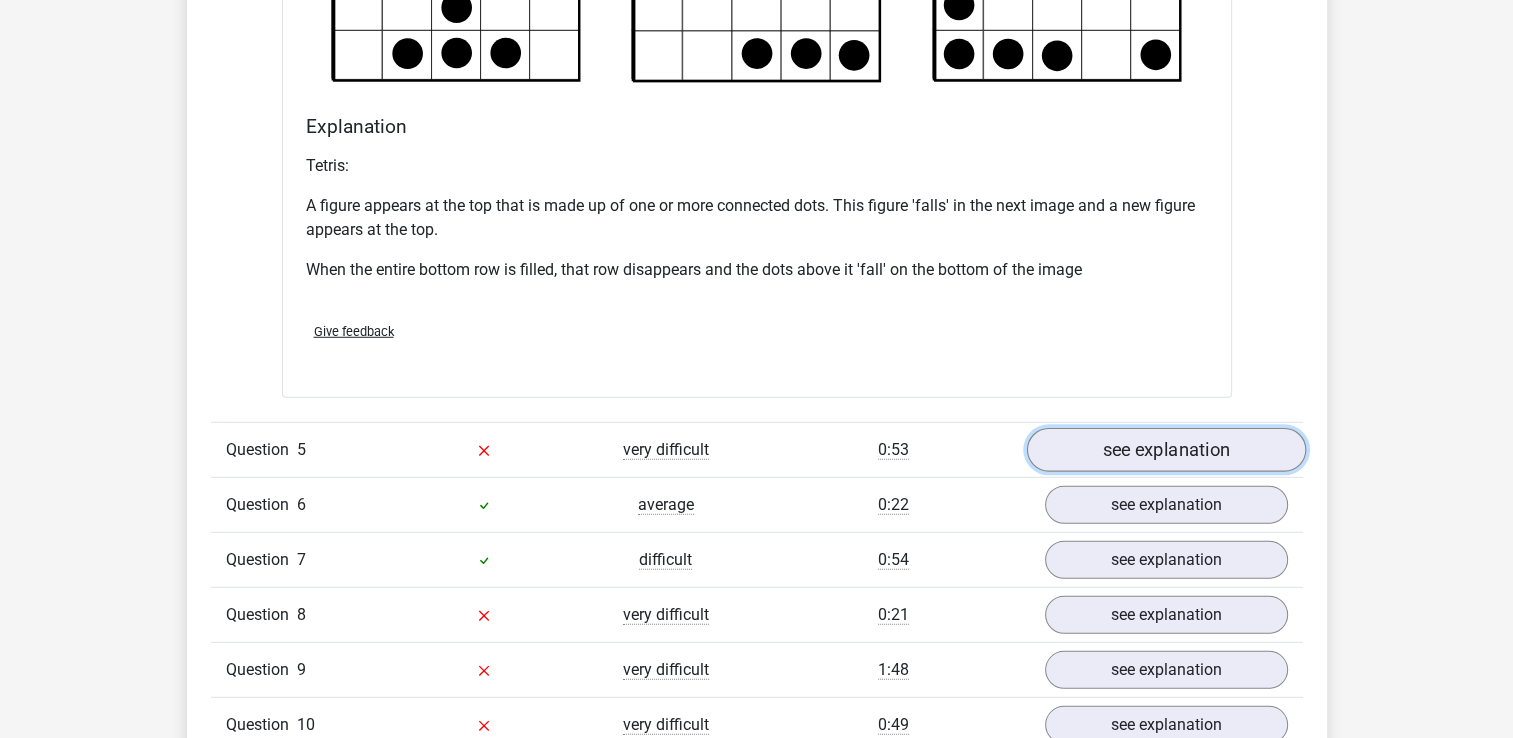 click on "see explanation" at bounding box center (1165, 450) 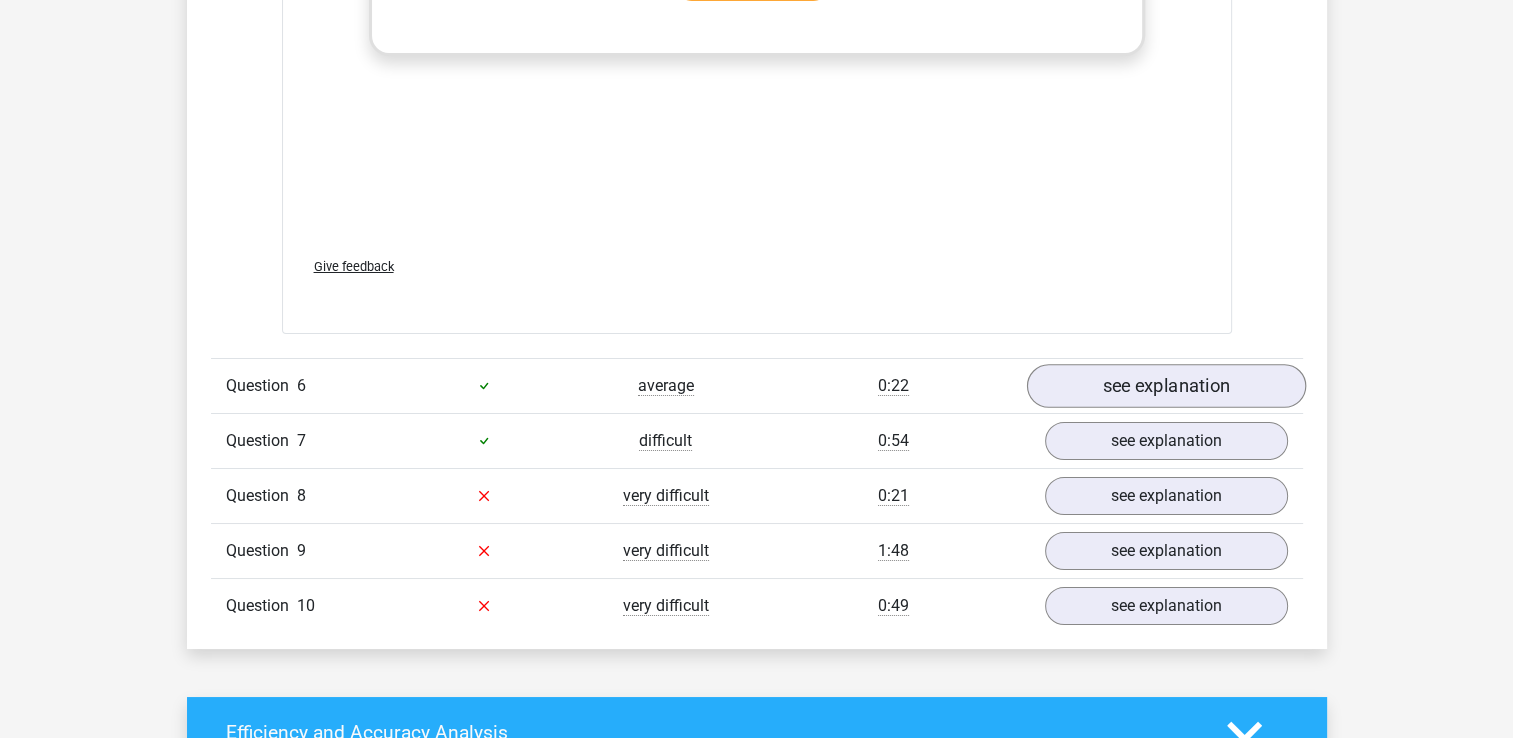 scroll, scrollTop: 7300, scrollLeft: 0, axis: vertical 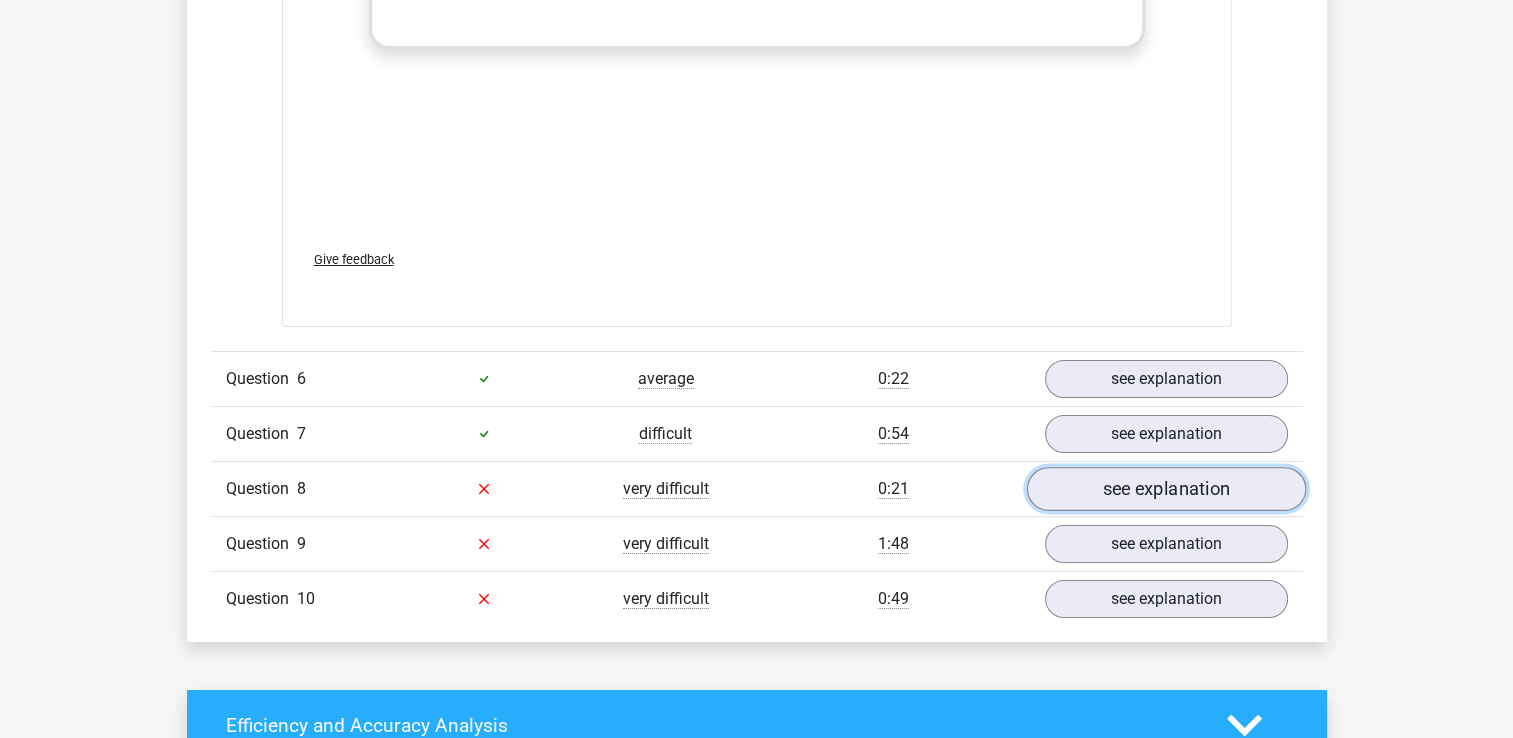 click on "see explanation" at bounding box center [1165, 489] 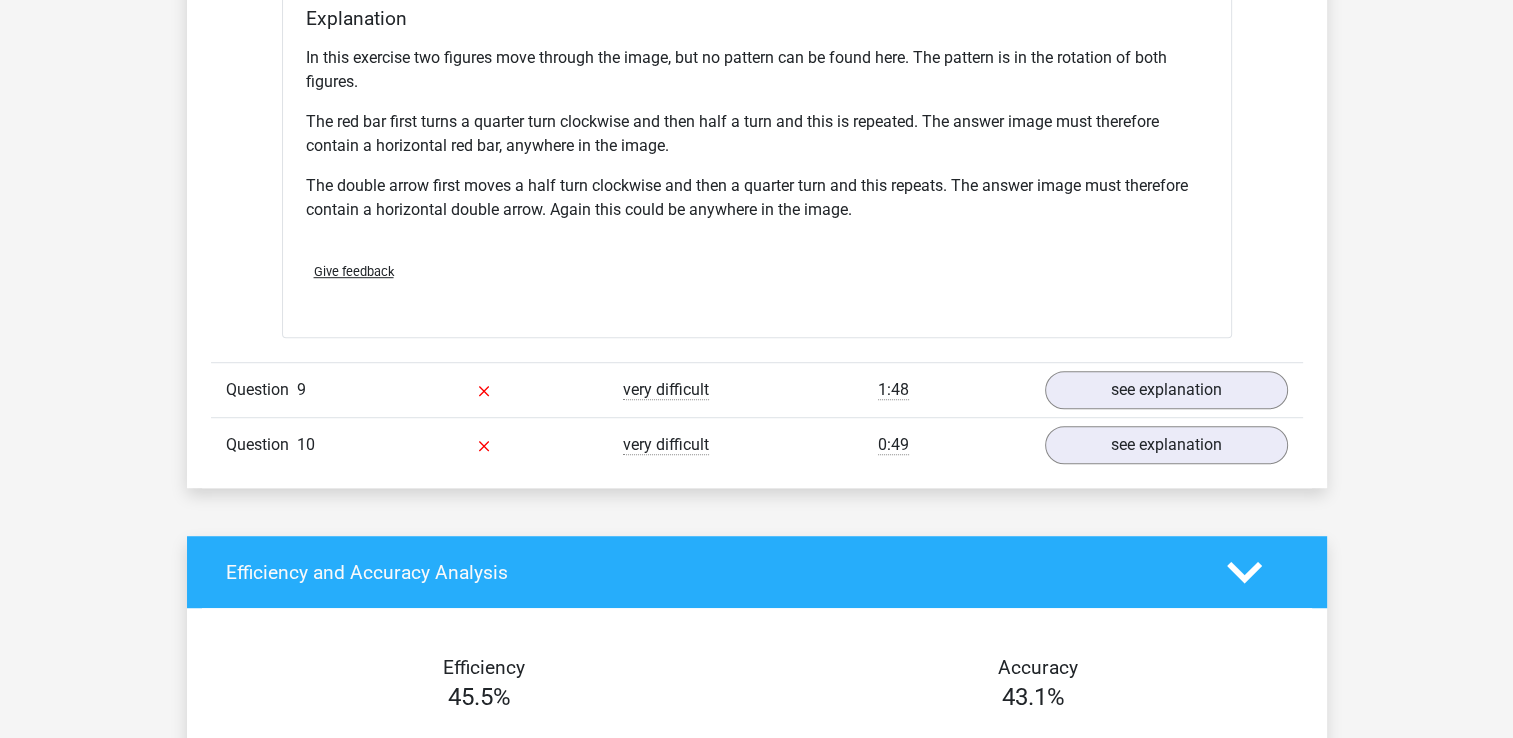 scroll, scrollTop: 8900, scrollLeft: 0, axis: vertical 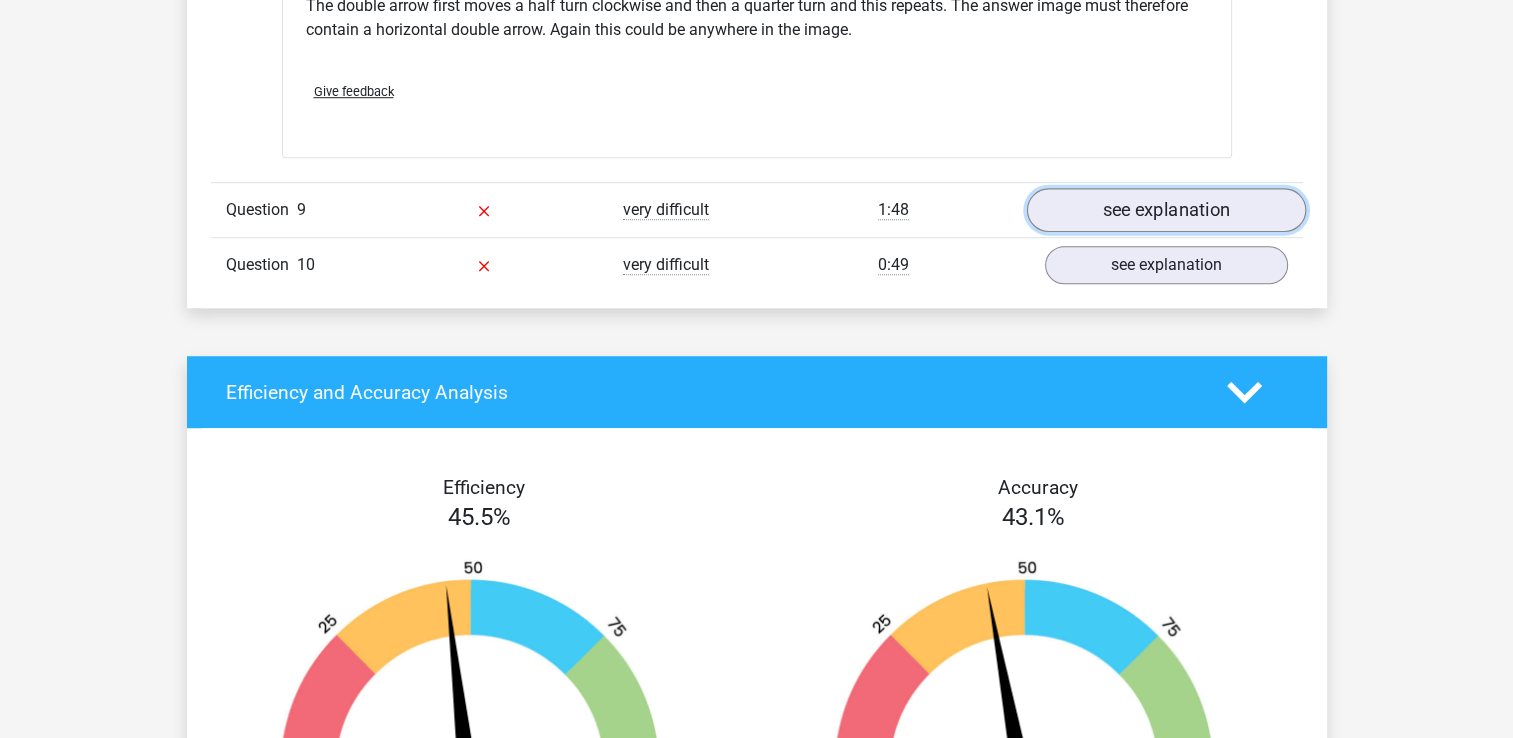 click on "see explanation" at bounding box center [1165, 210] 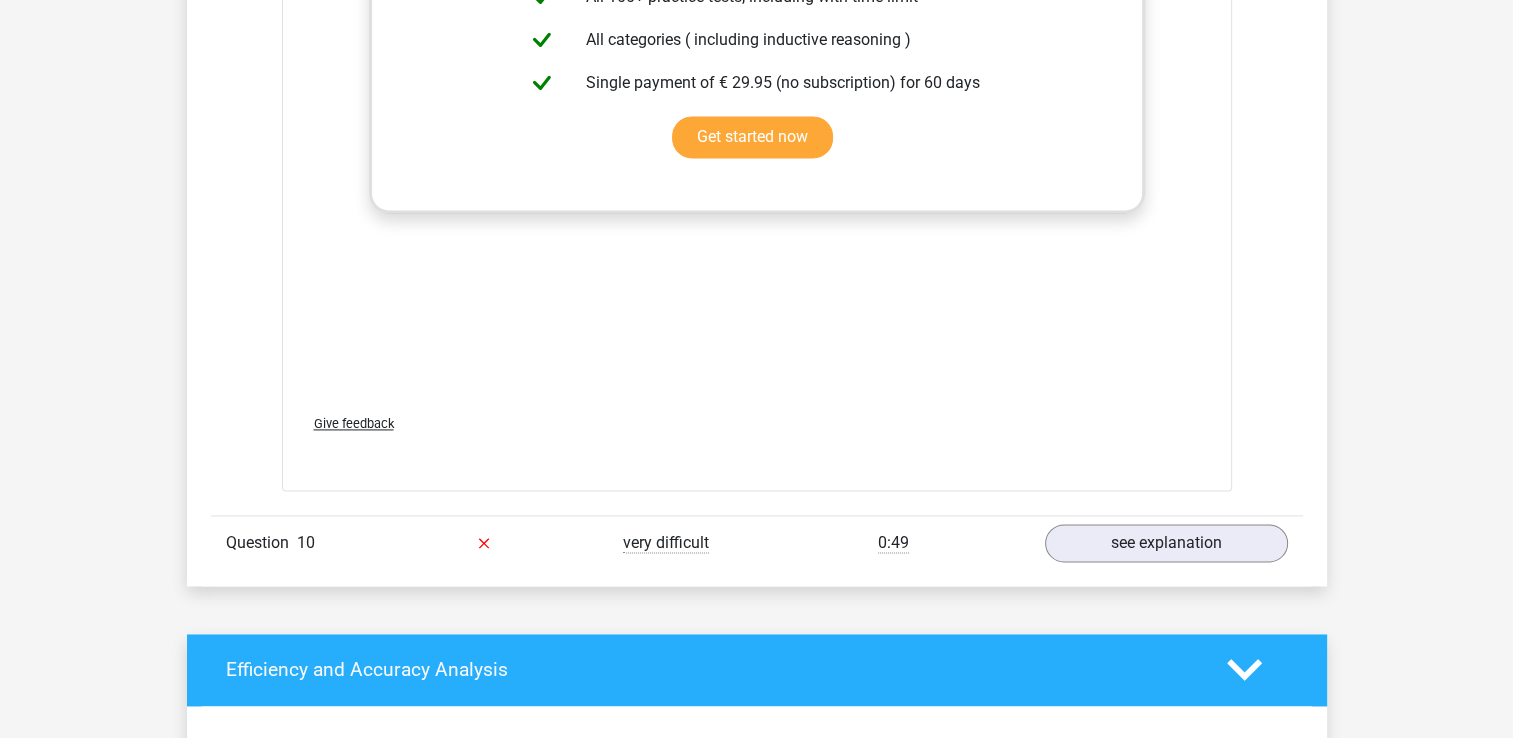 scroll, scrollTop: 10300, scrollLeft: 0, axis: vertical 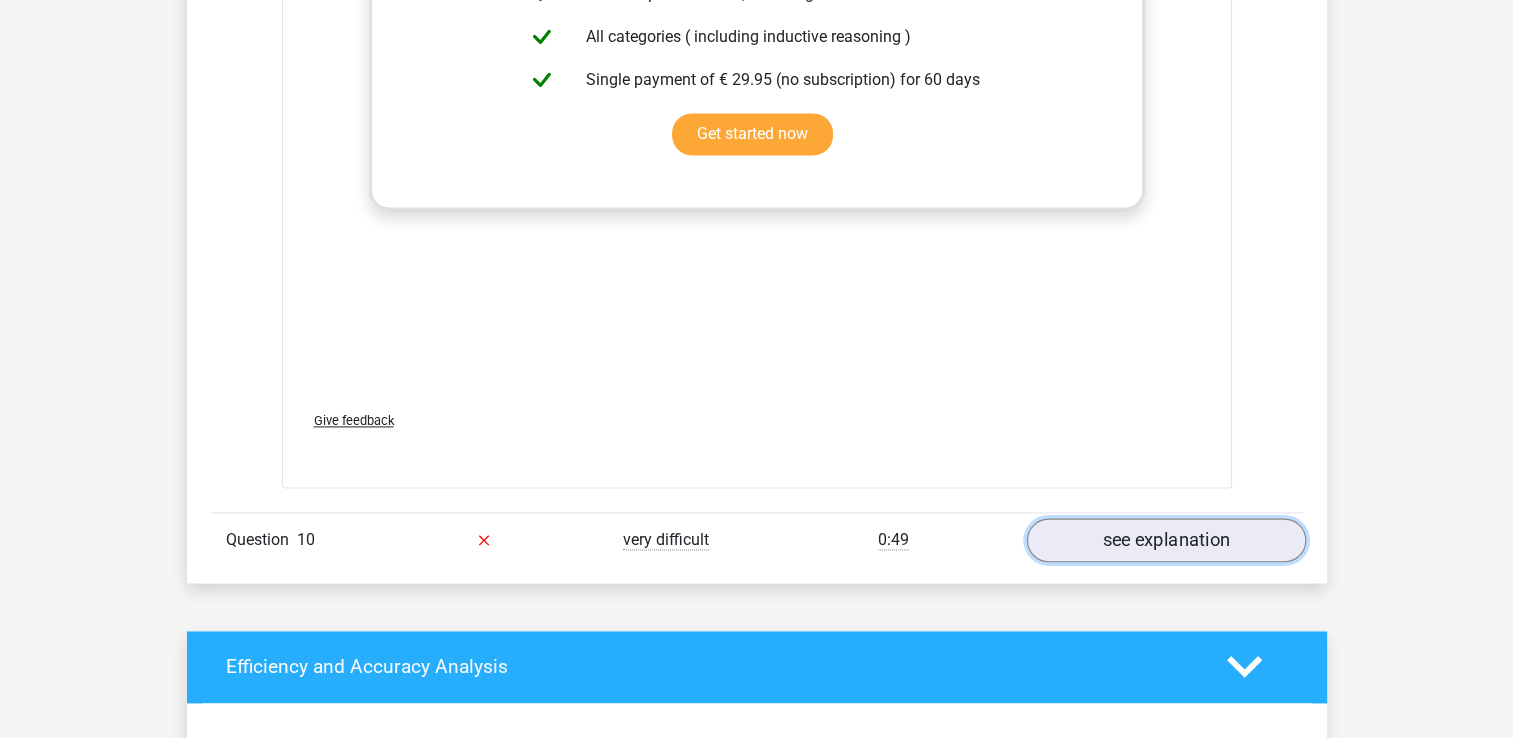 click on "see explanation" at bounding box center [1165, 540] 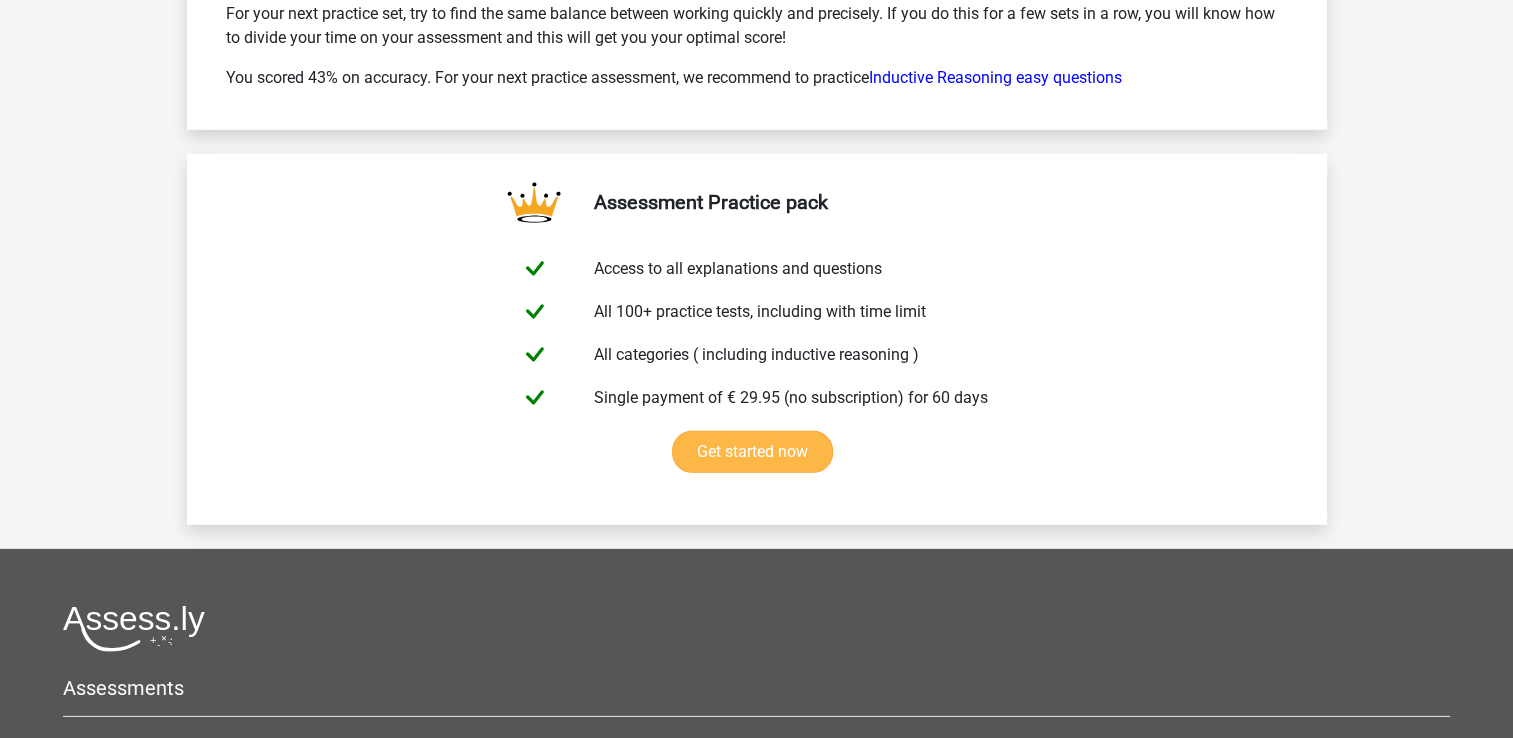scroll, scrollTop: 13700, scrollLeft: 0, axis: vertical 